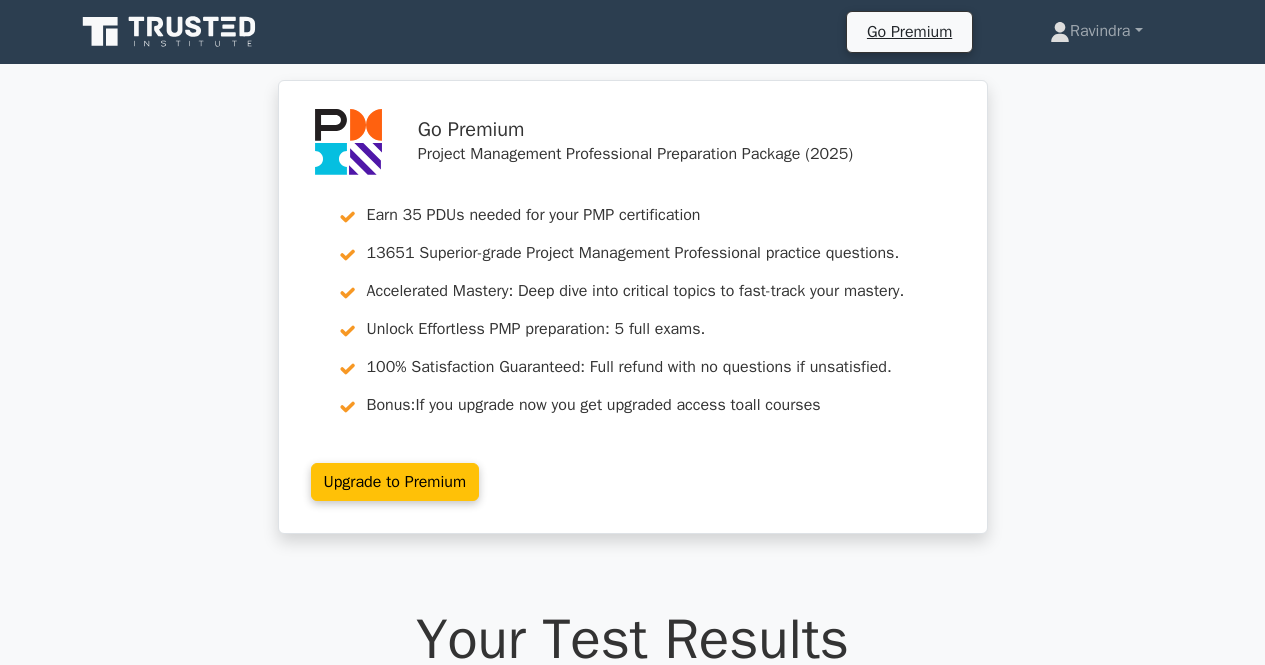 scroll, scrollTop: 2800, scrollLeft: 0, axis: vertical 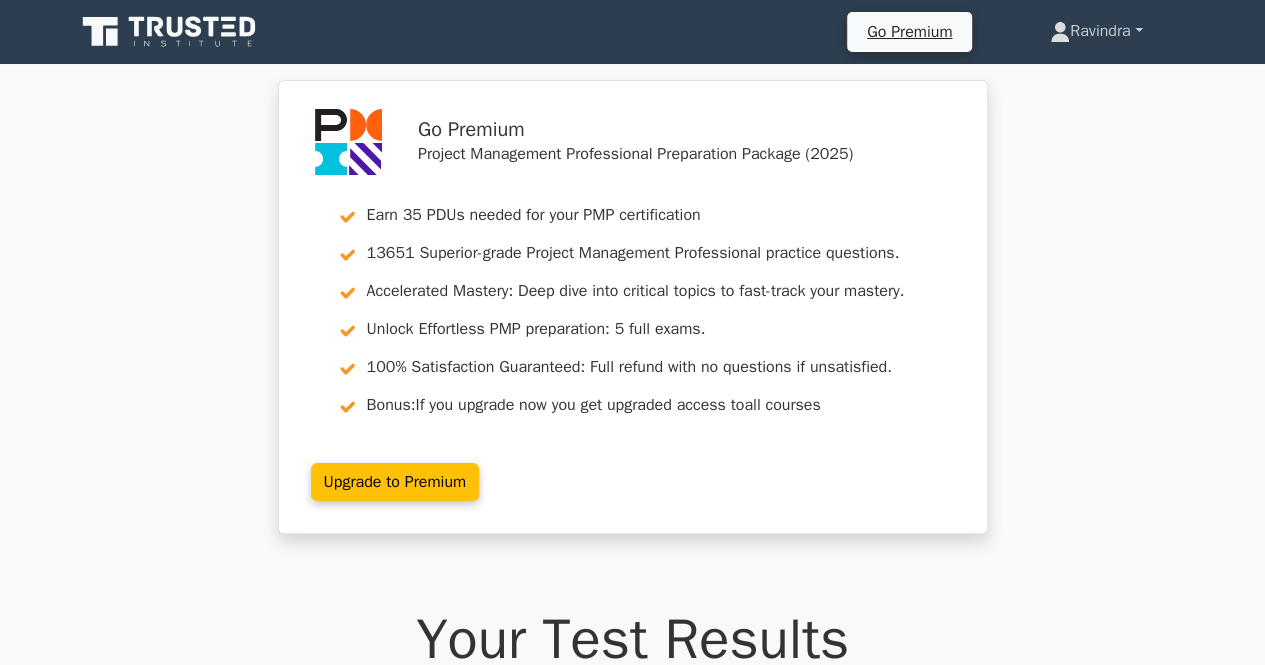 click on "Ravindra" at bounding box center (1096, 31) 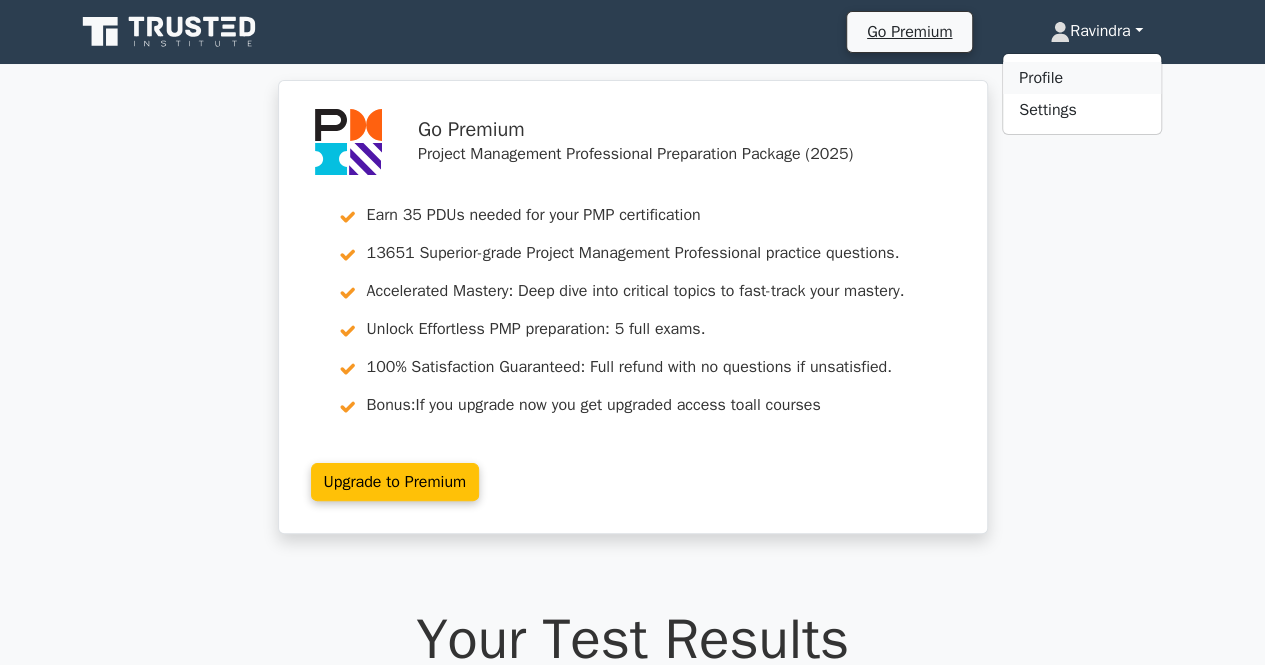 click on "Profile" at bounding box center [1082, 78] 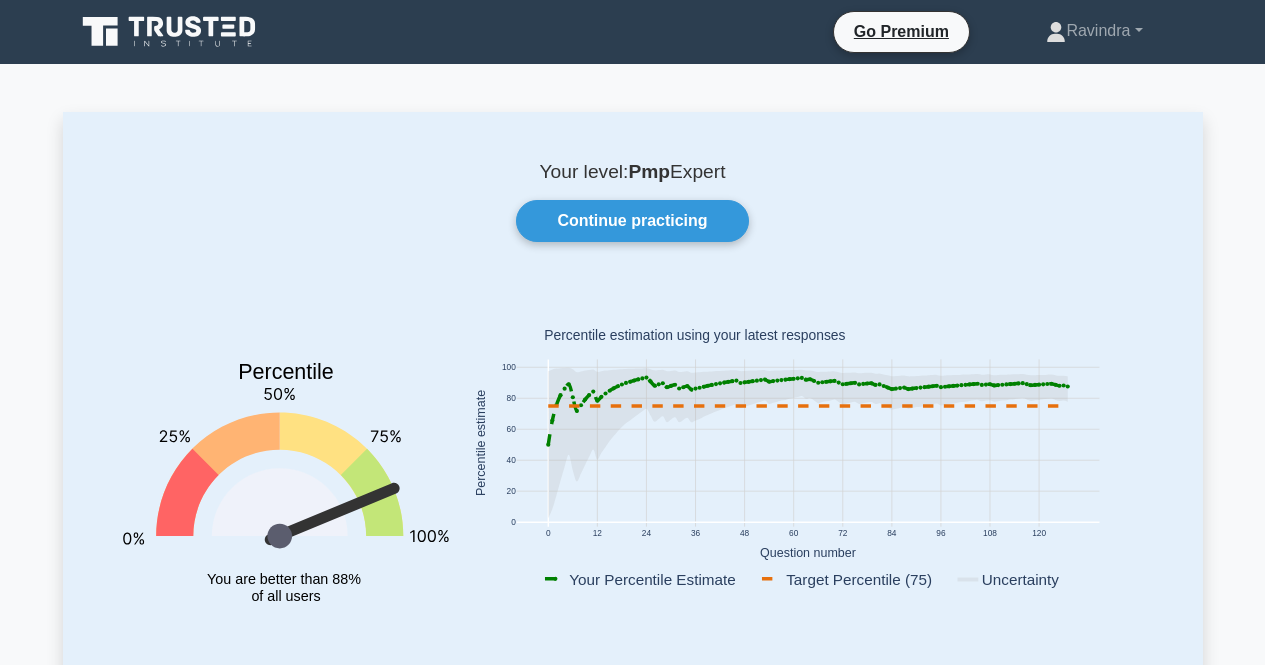 scroll, scrollTop: 0, scrollLeft: 0, axis: both 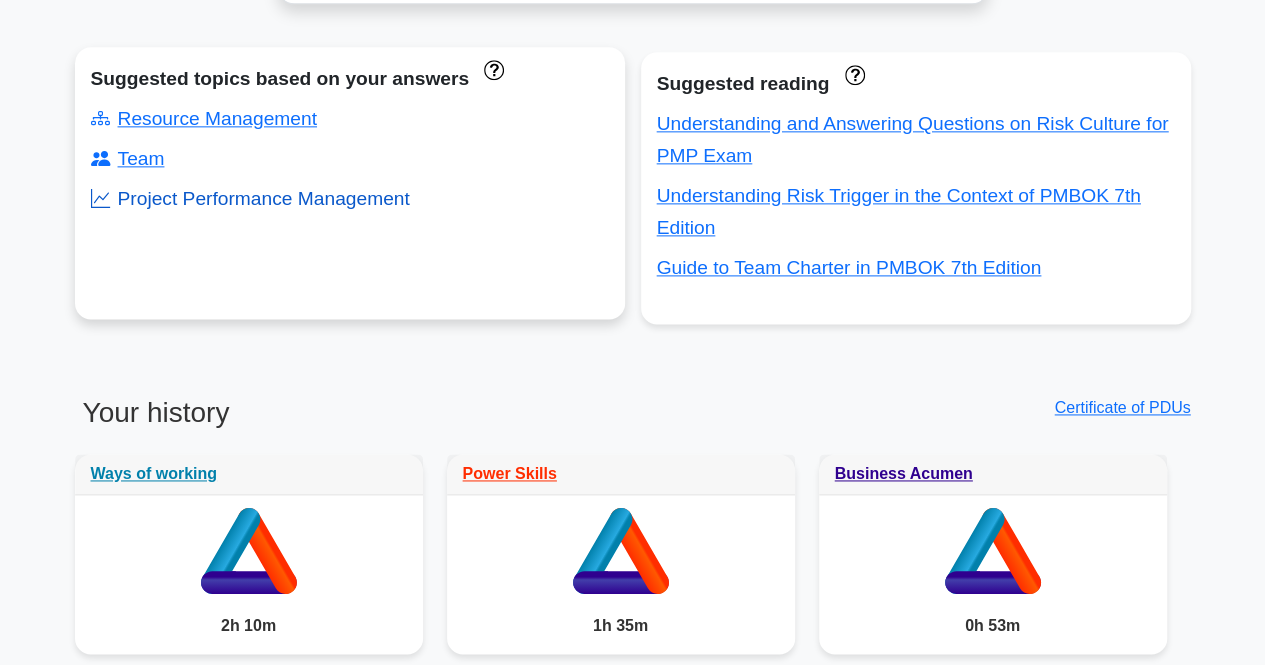 click on "Project Performance Management" at bounding box center [250, 198] 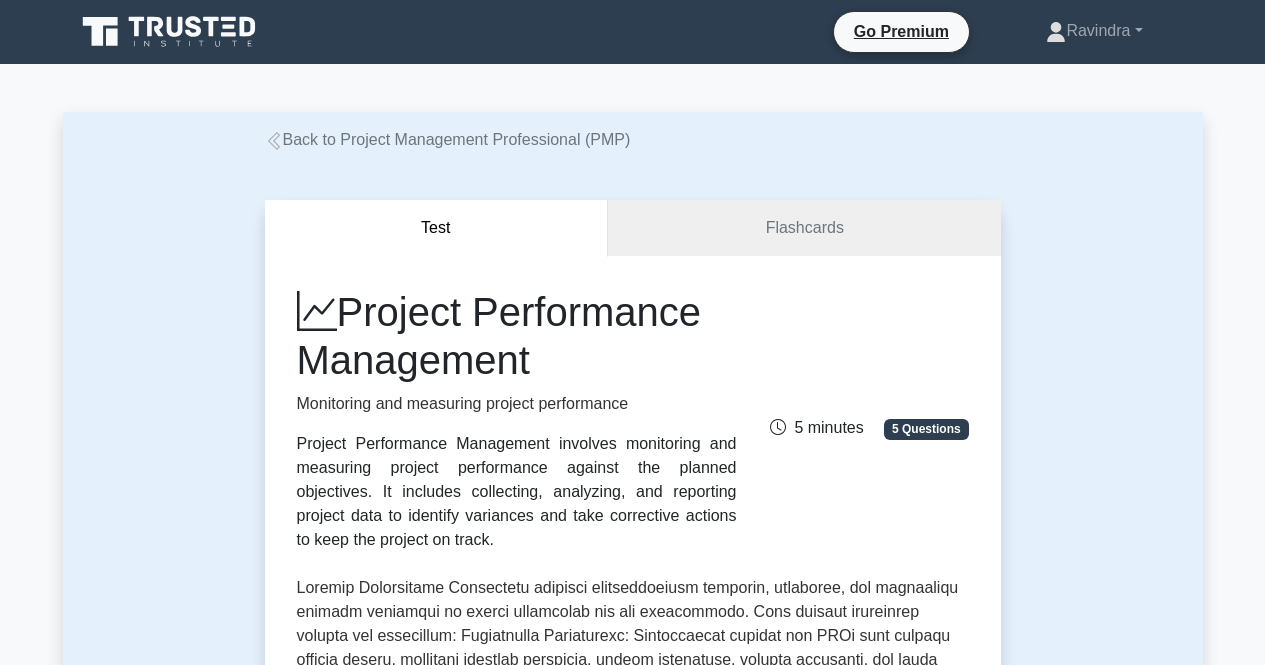 scroll, scrollTop: 0, scrollLeft: 0, axis: both 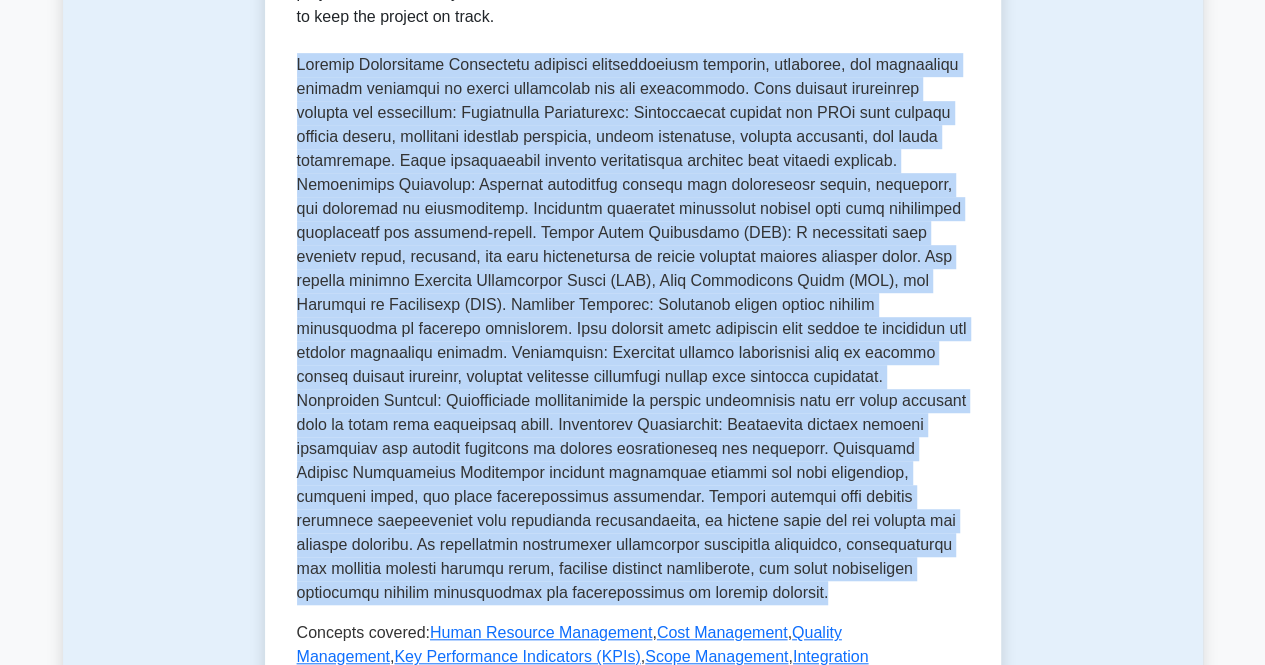 drag, startPoint x: 298, startPoint y: 89, endPoint x: 782, endPoint y: 599, distance: 703.10455 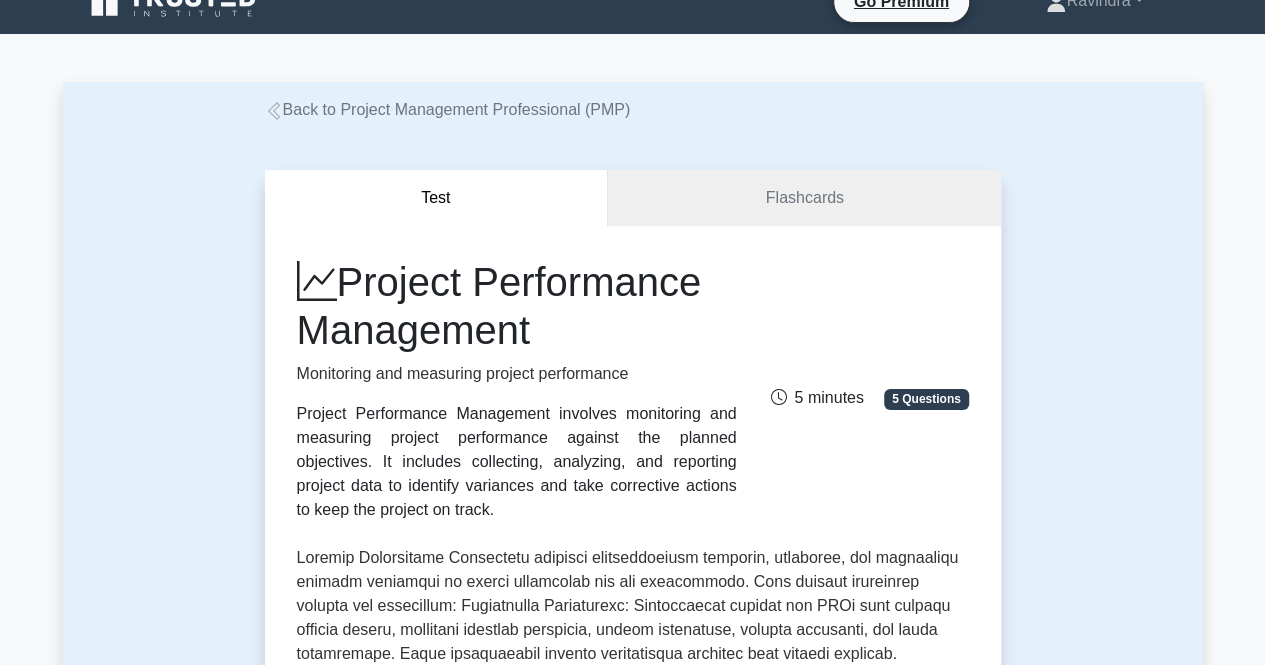 scroll, scrollTop: 25, scrollLeft: 0, axis: vertical 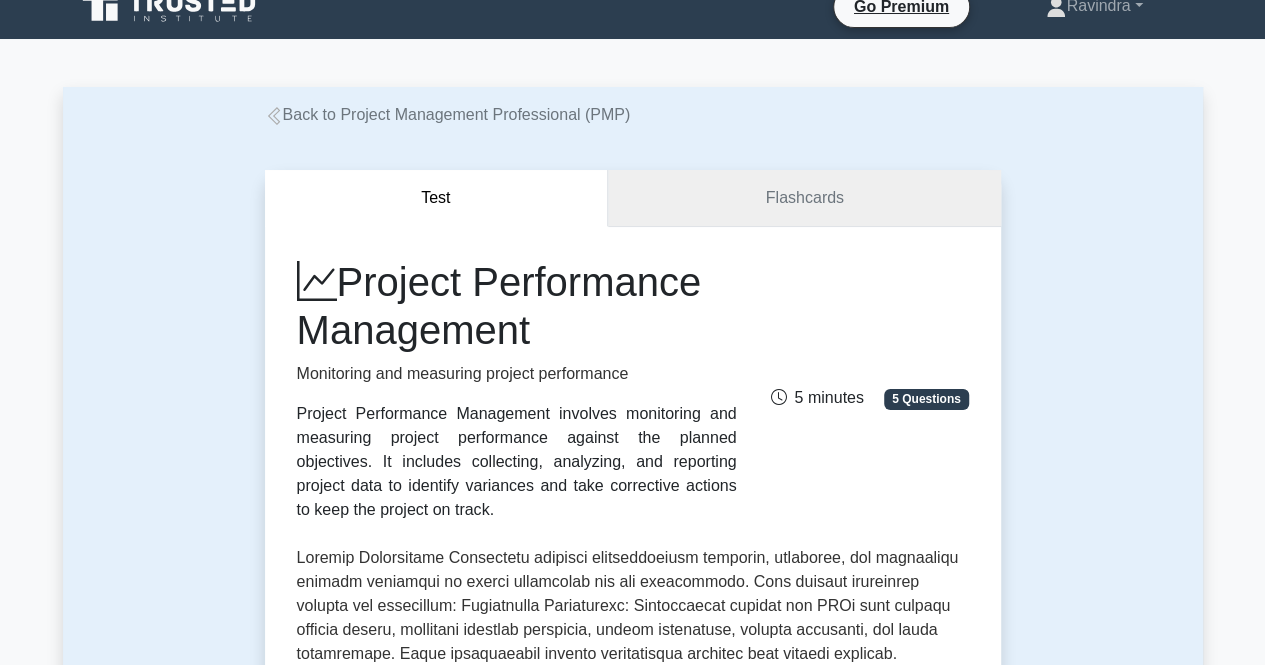 click on "Flashcards" at bounding box center (804, 198) 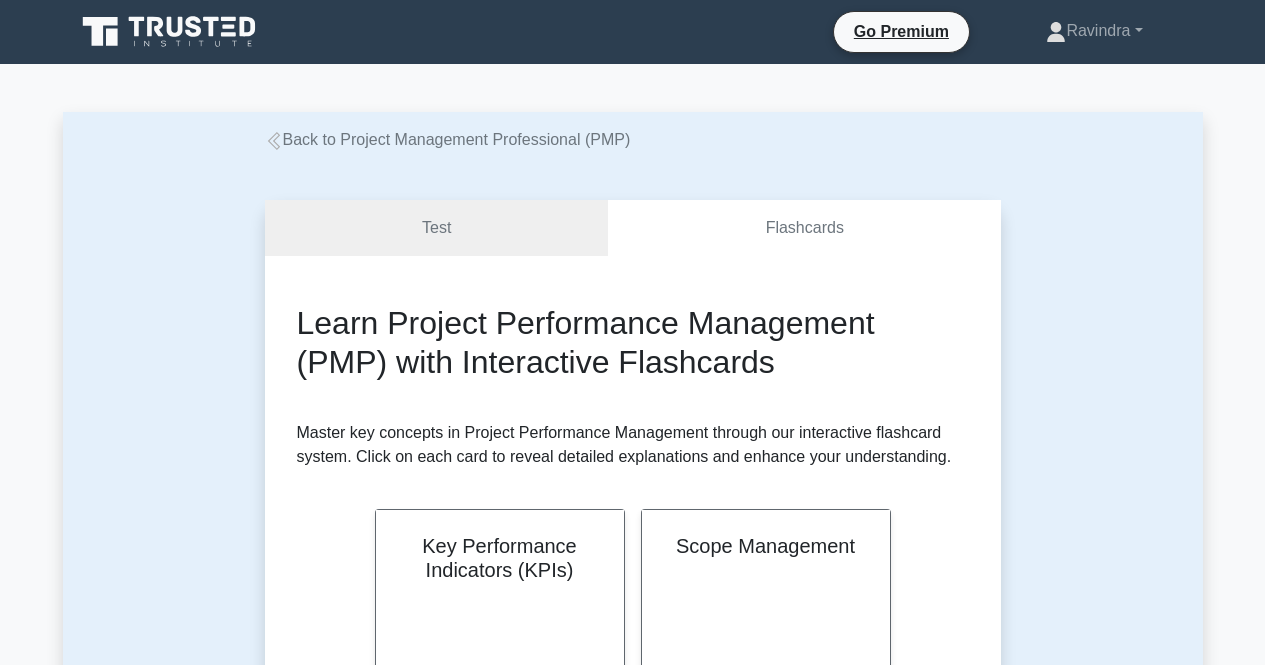 scroll, scrollTop: 0, scrollLeft: 0, axis: both 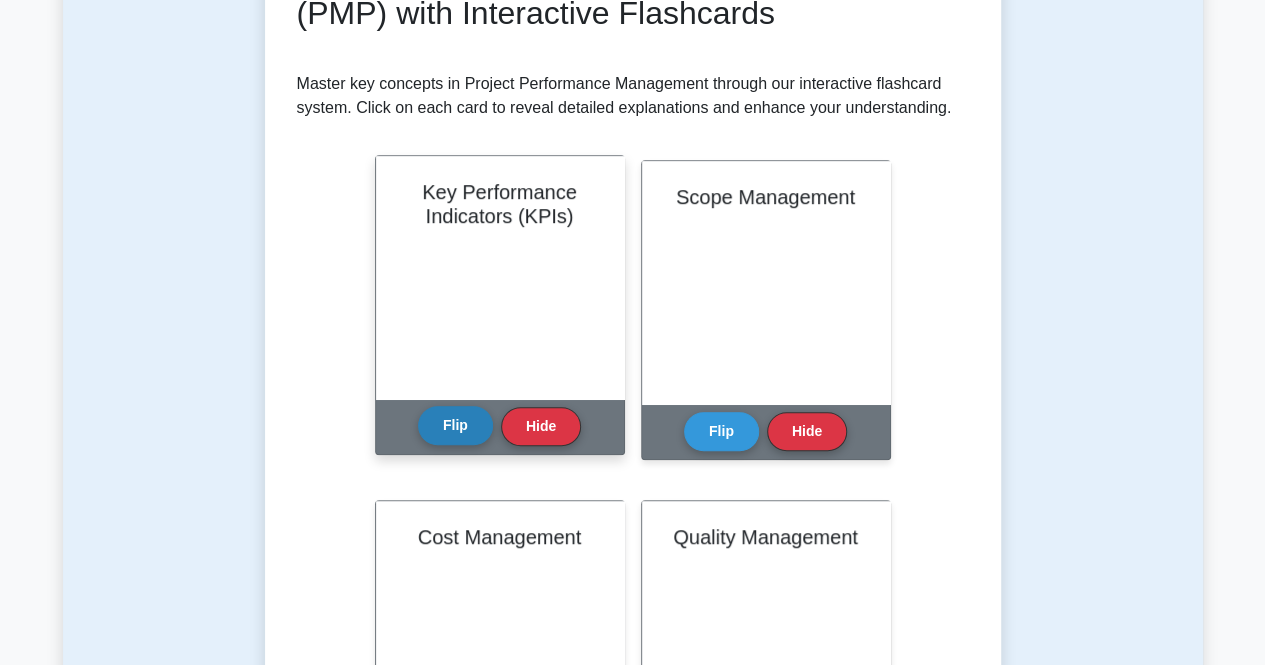click on "Flip" at bounding box center [455, 425] 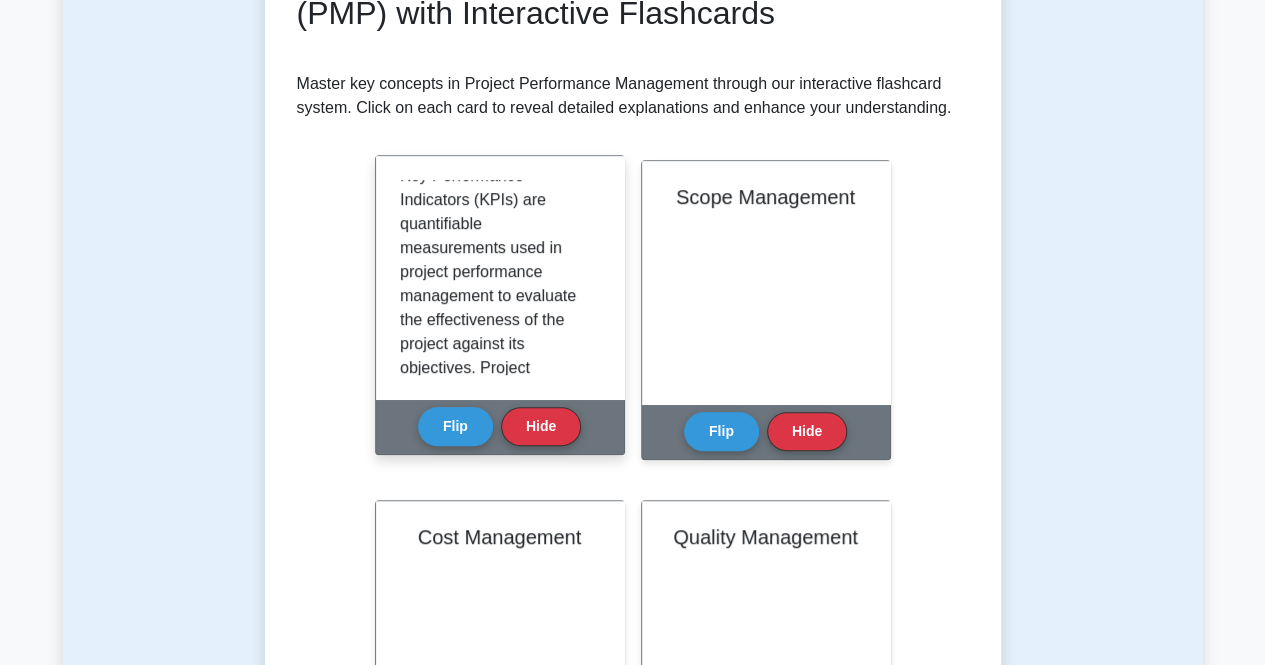 scroll, scrollTop: 26, scrollLeft: 0, axis: vertical 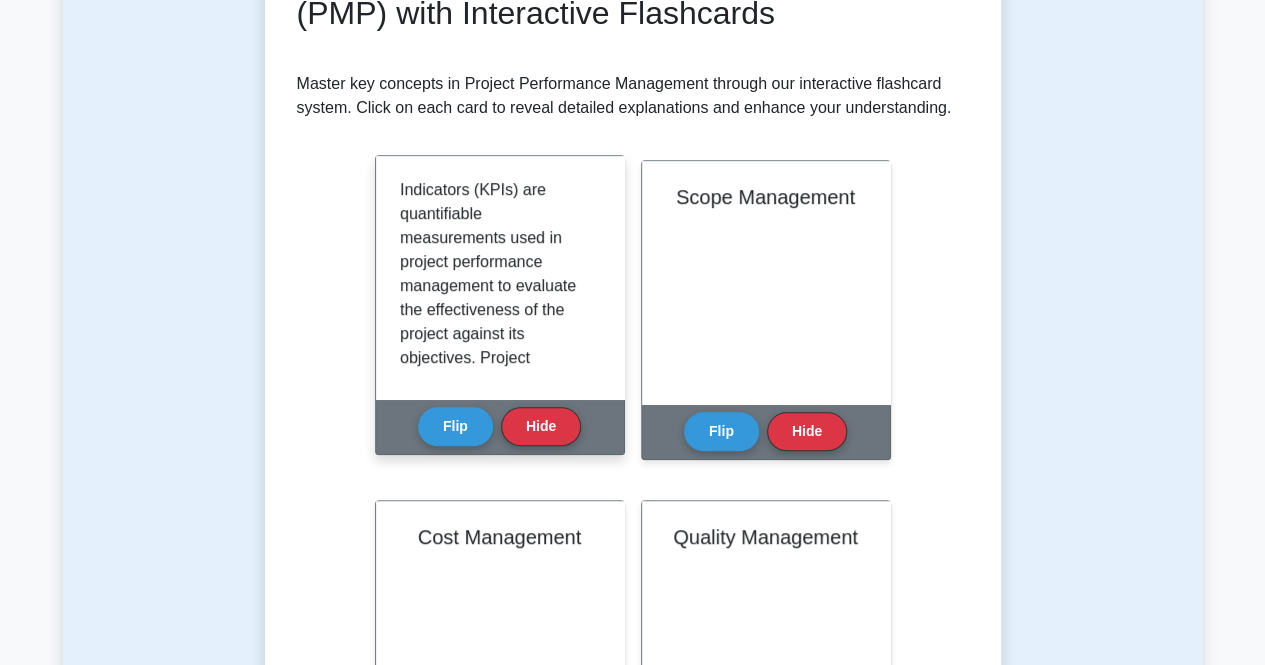 type 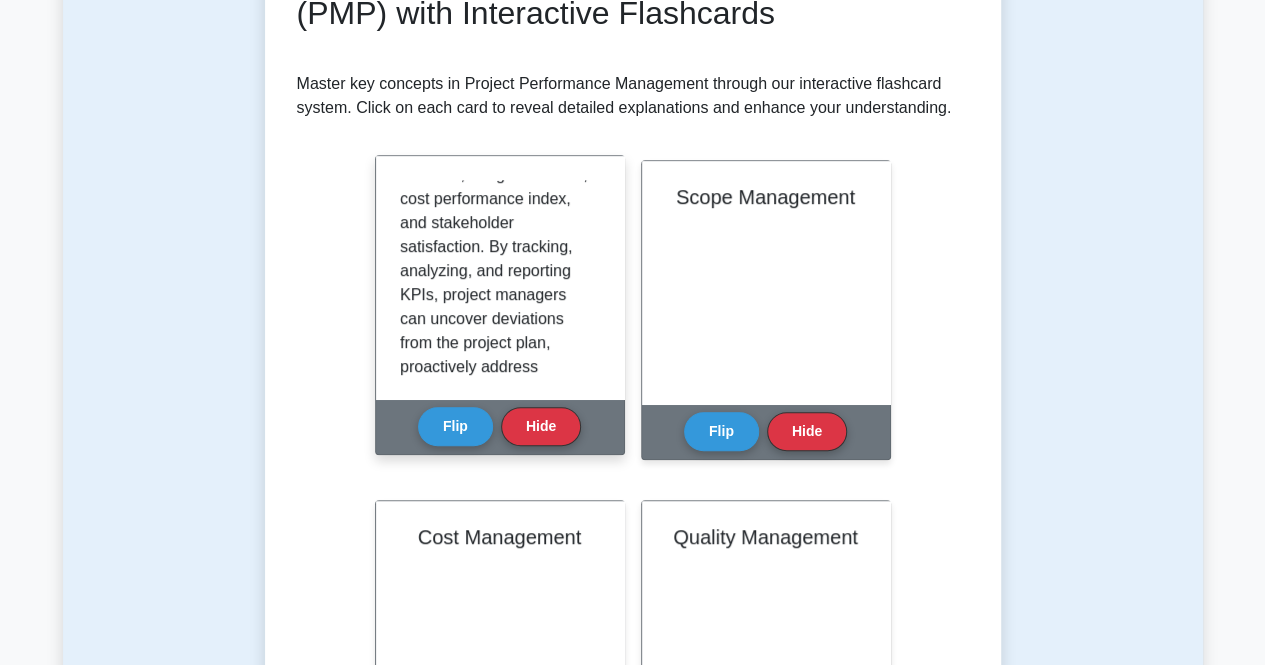 scroll, scrollTop: 587, scrollLeft: 0, axis: vertical 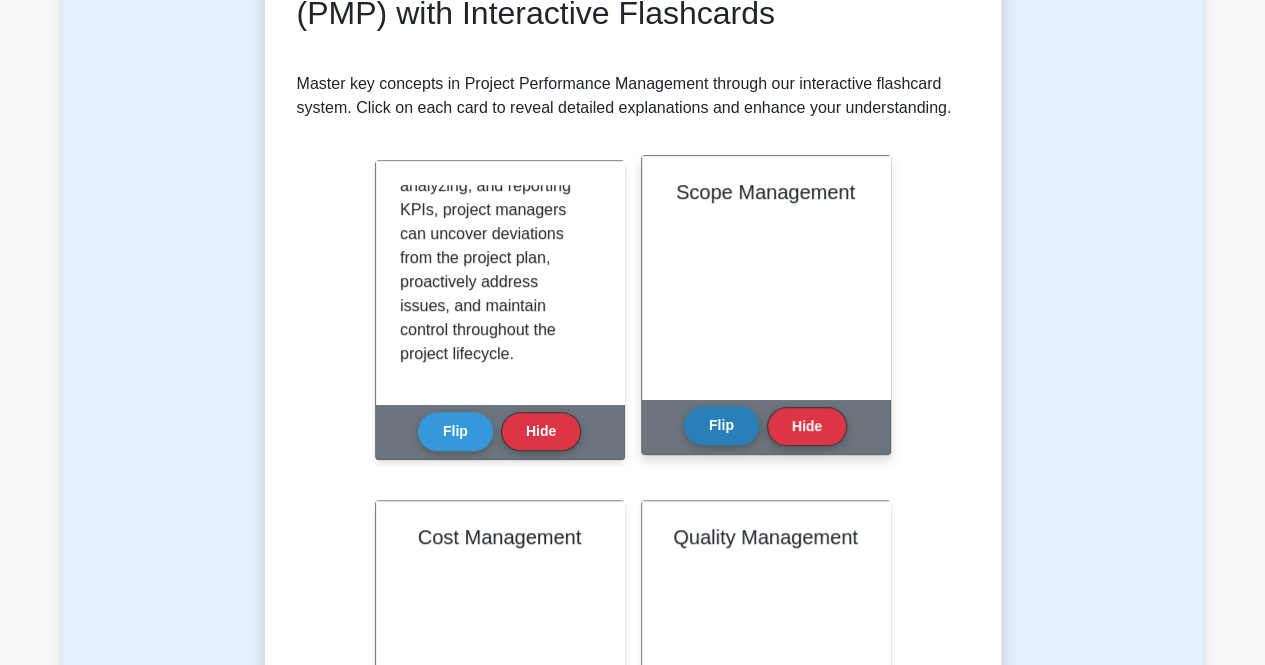 click on "Flip" at bounding box center [721, 425] 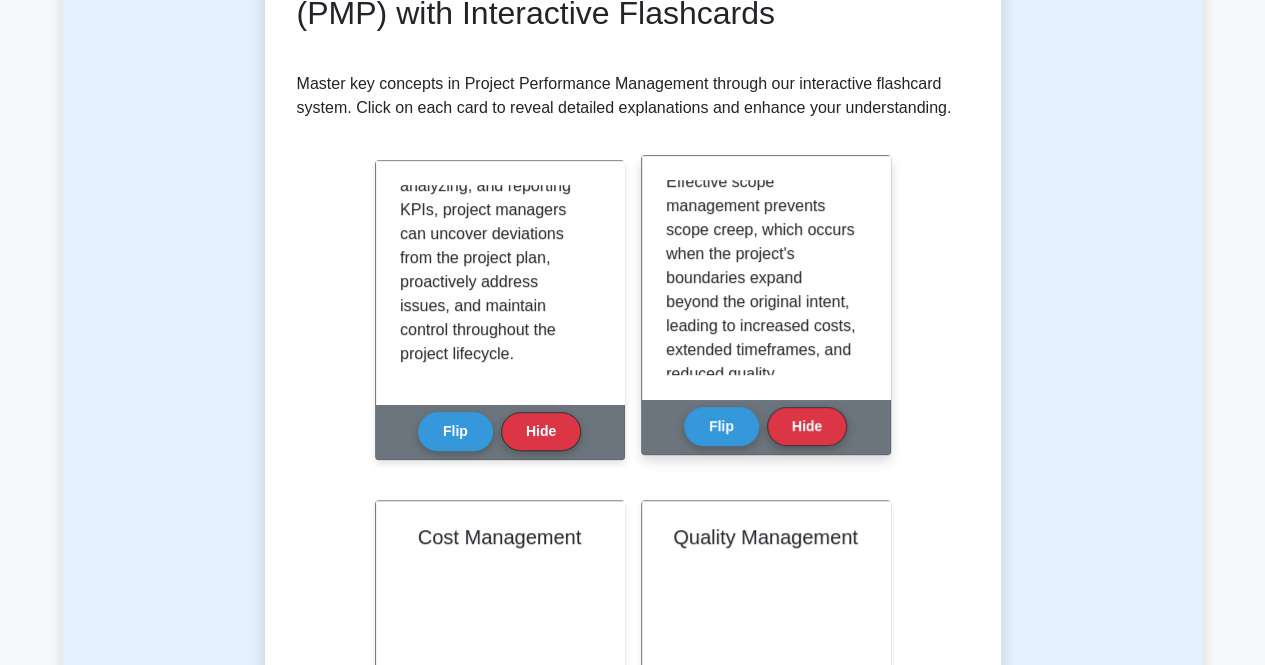 scroll, scrollTop: 779, scrollLeft: 0, axis: vertical 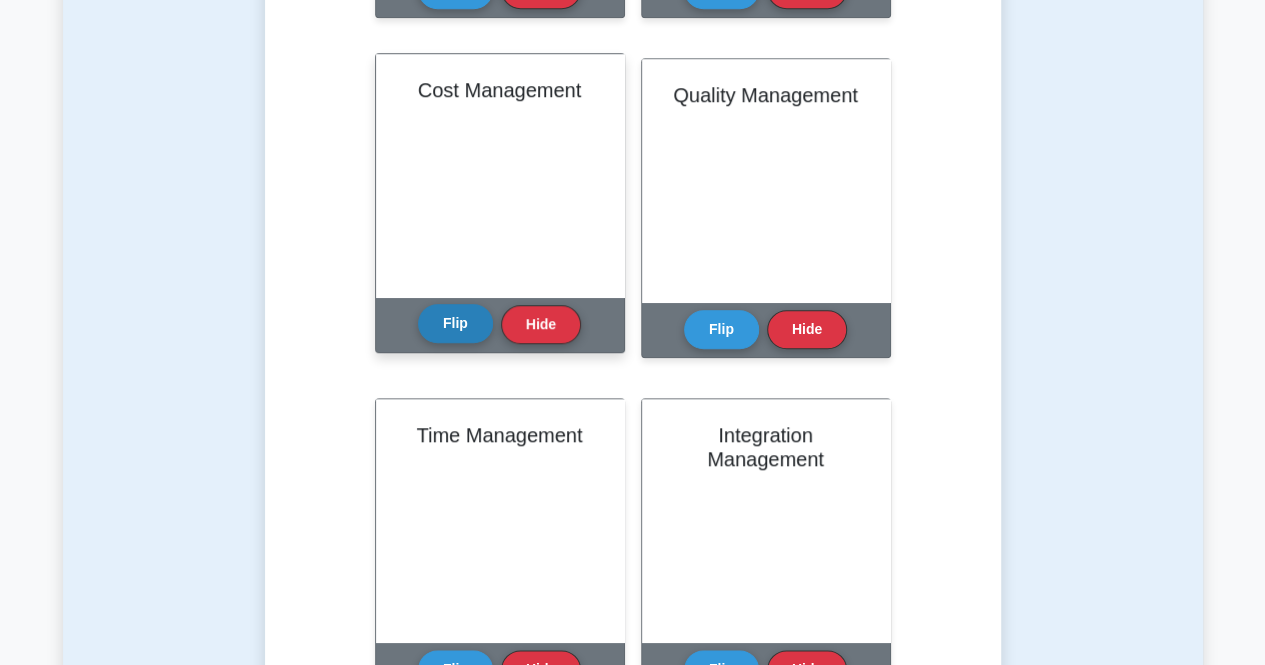 click on "Flip" at bounding box center (455, 323) 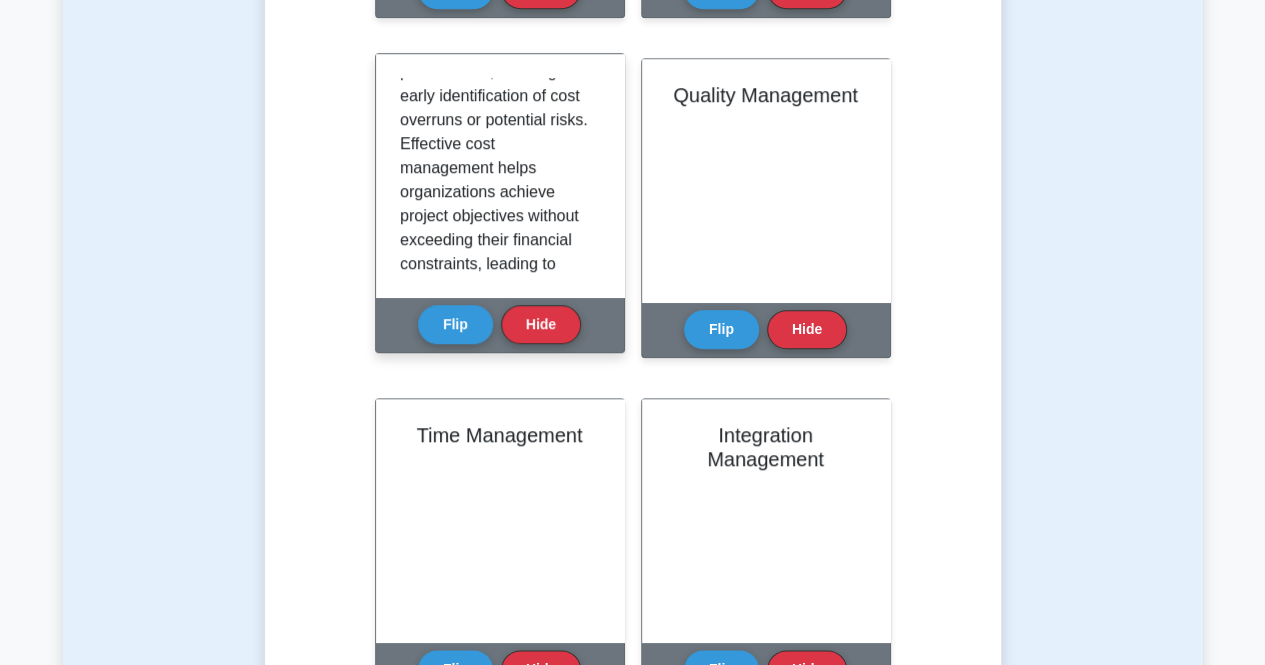 scroll, scrollTop: 659, scrollLeft: 0, axis: vertical 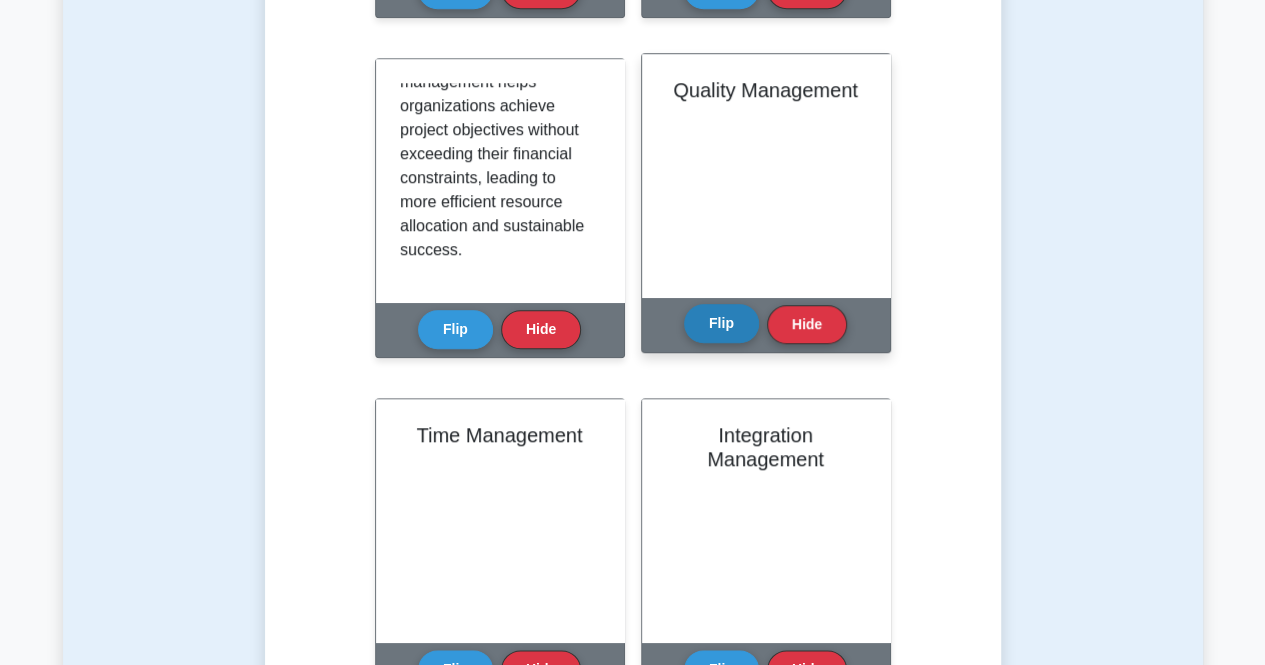 click on "Flip" at bounding box center [721, 323] 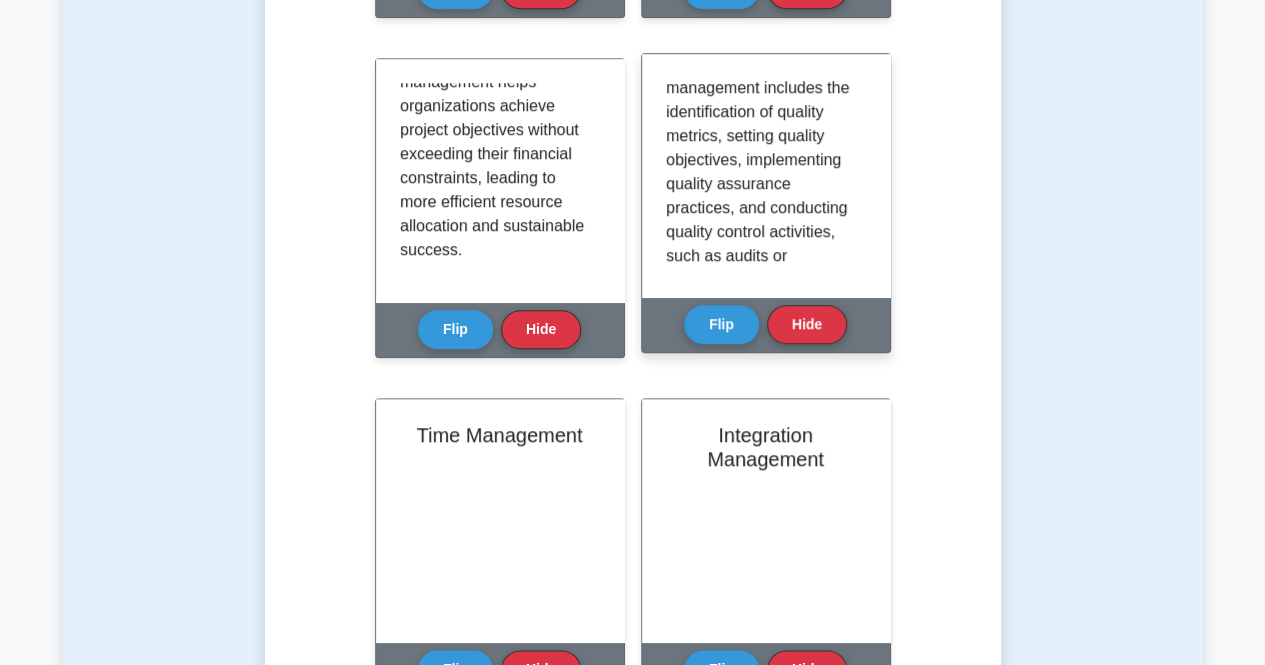 scroll, scrollTop: 611, scrollLeft: 0, axis: vertical 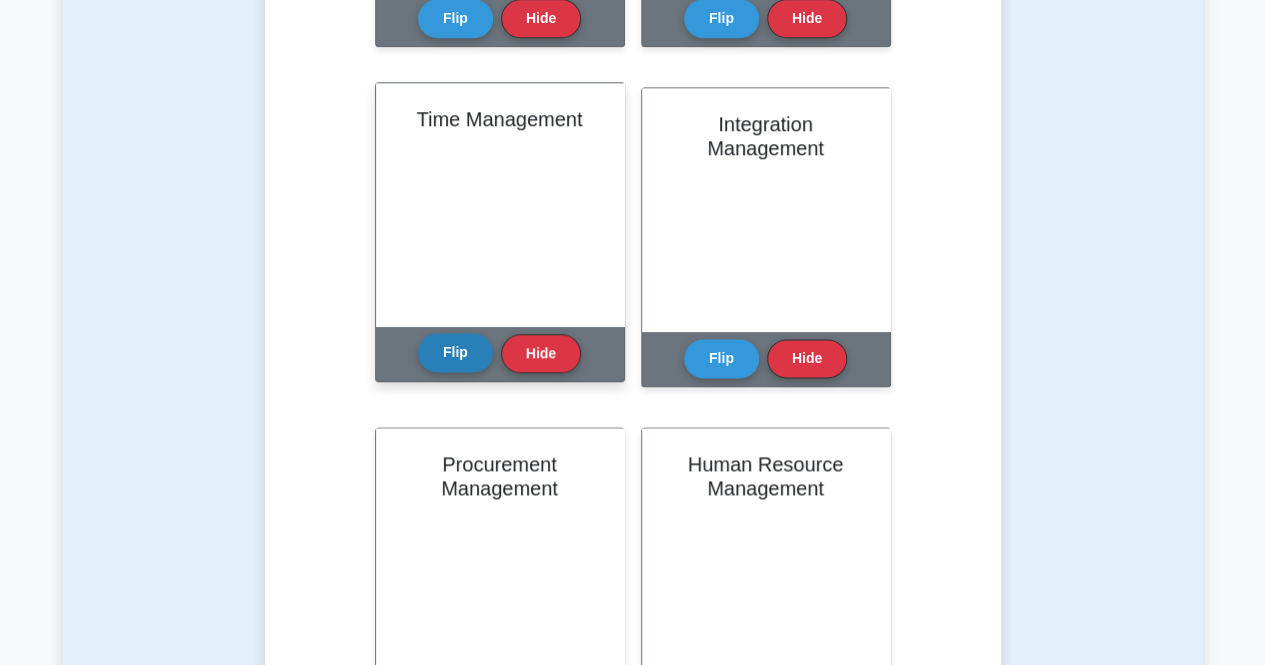 click on "Flip
Hide" at bounding box center (499, 353) 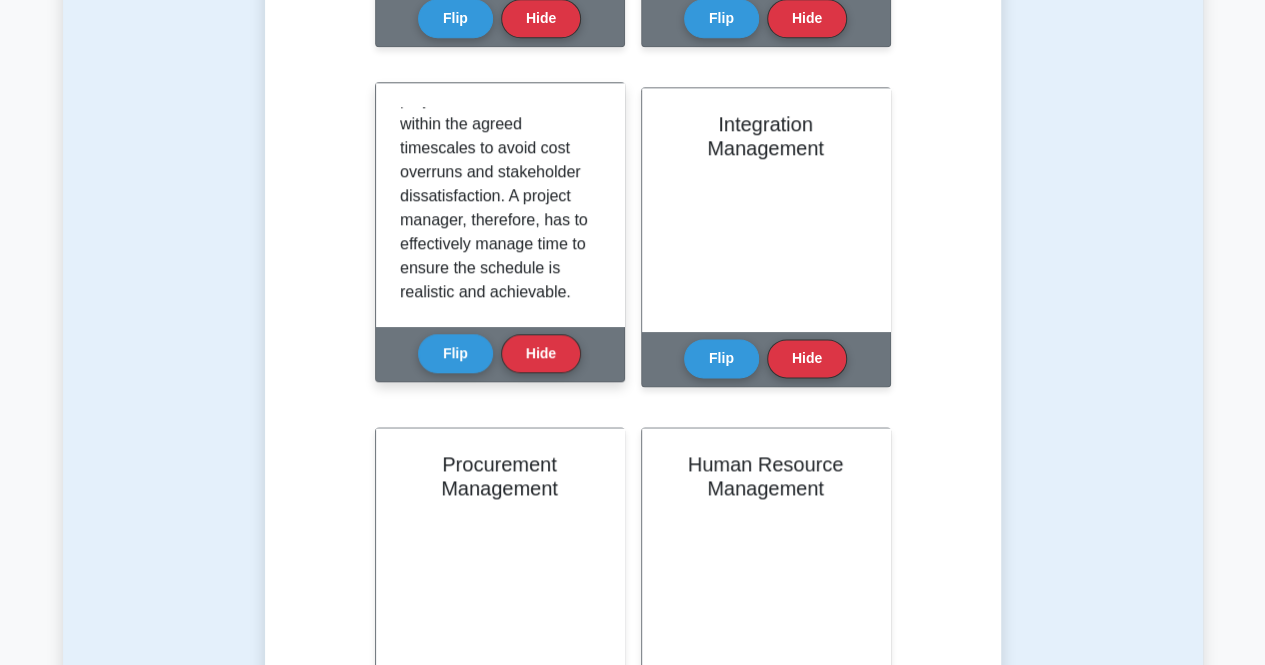 scroll, scrollTop: 395, scrollLeft: 0, axis: vertical 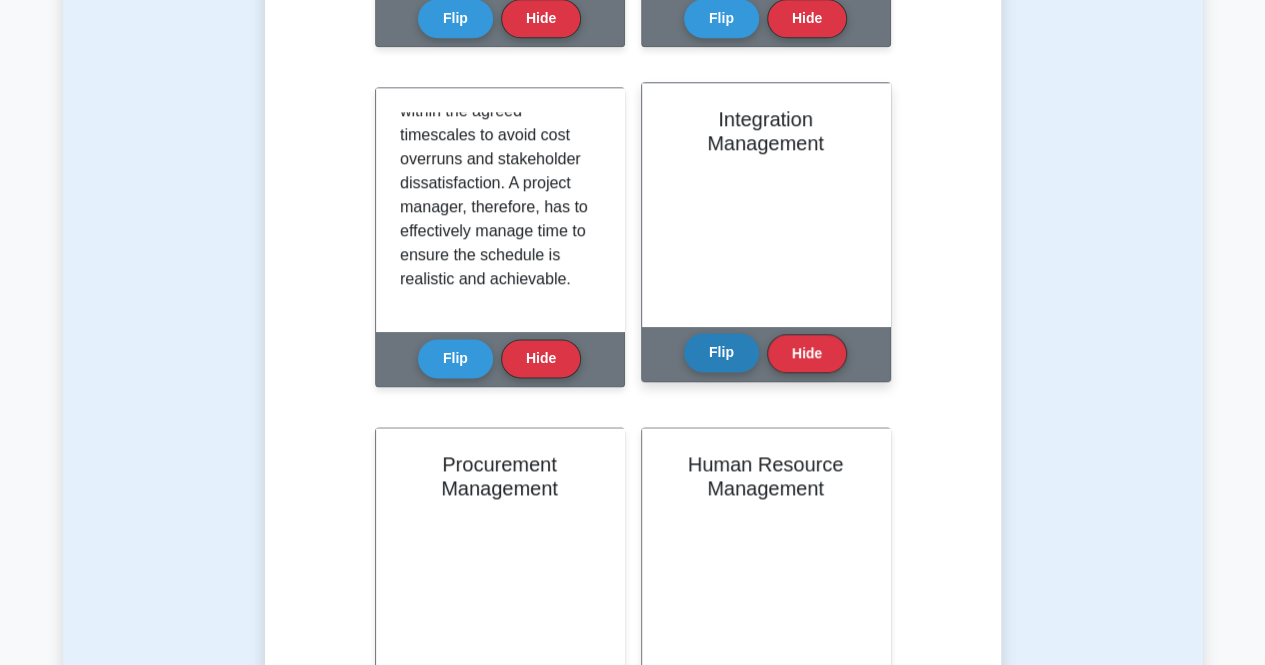 click on "Flip" at bounding box center (721, 352) 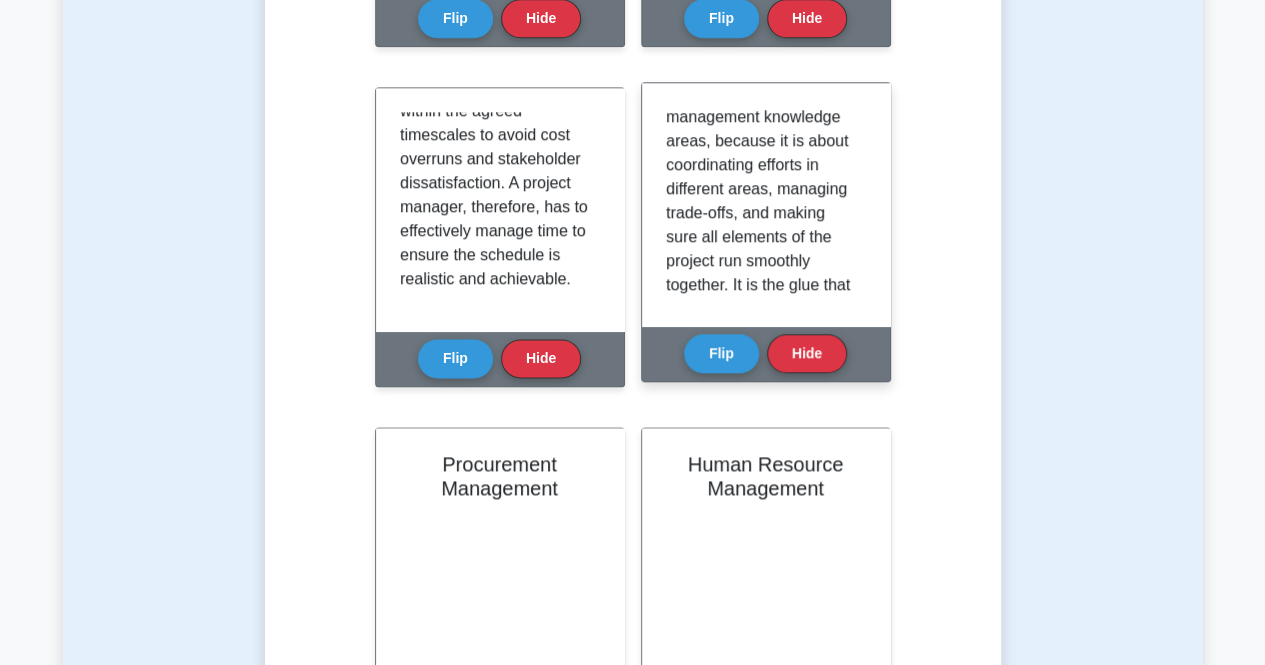 scroll, scrollTop: 419, scrollLeft: 0, axis: vertical 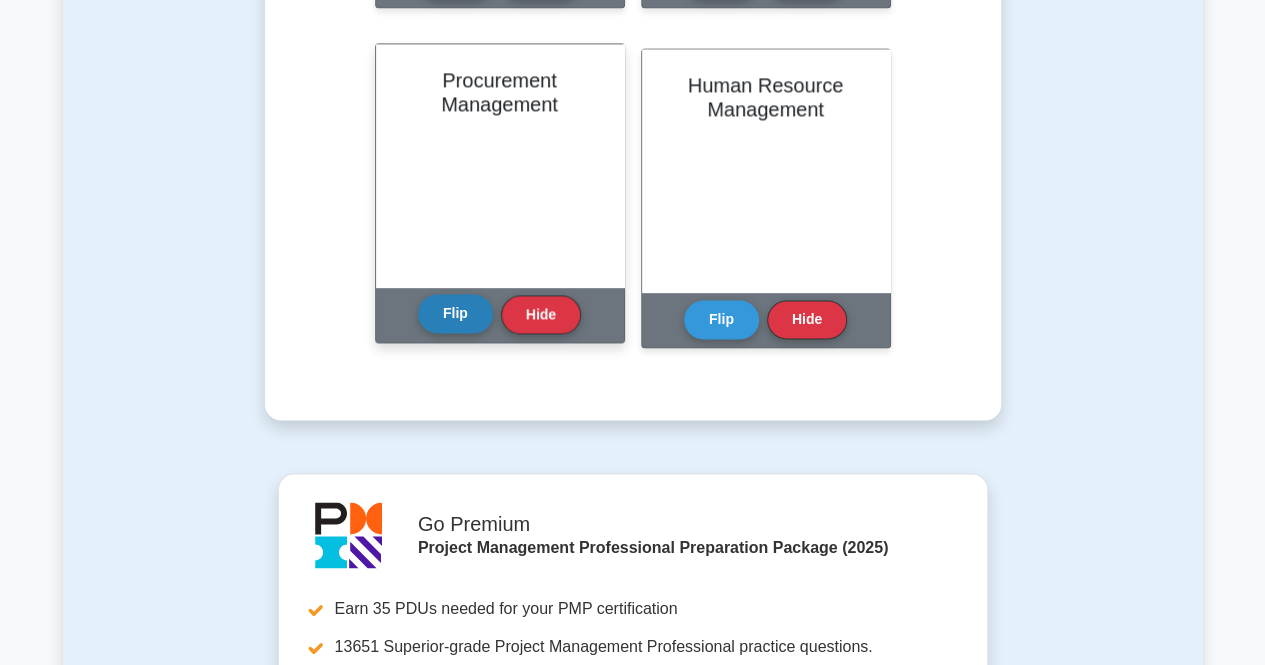 click on "Flip" at bounding box center [455, 313] 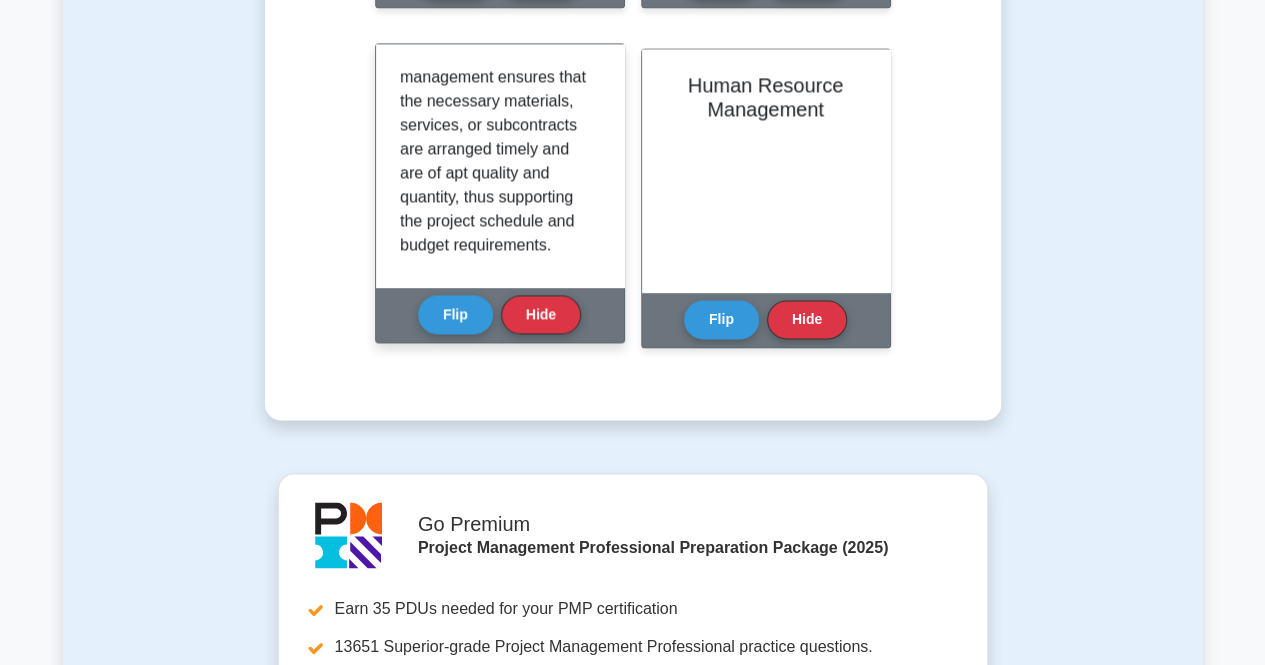 scroll, scrollTop: 395, scrollLeft: 0, axis: vertical 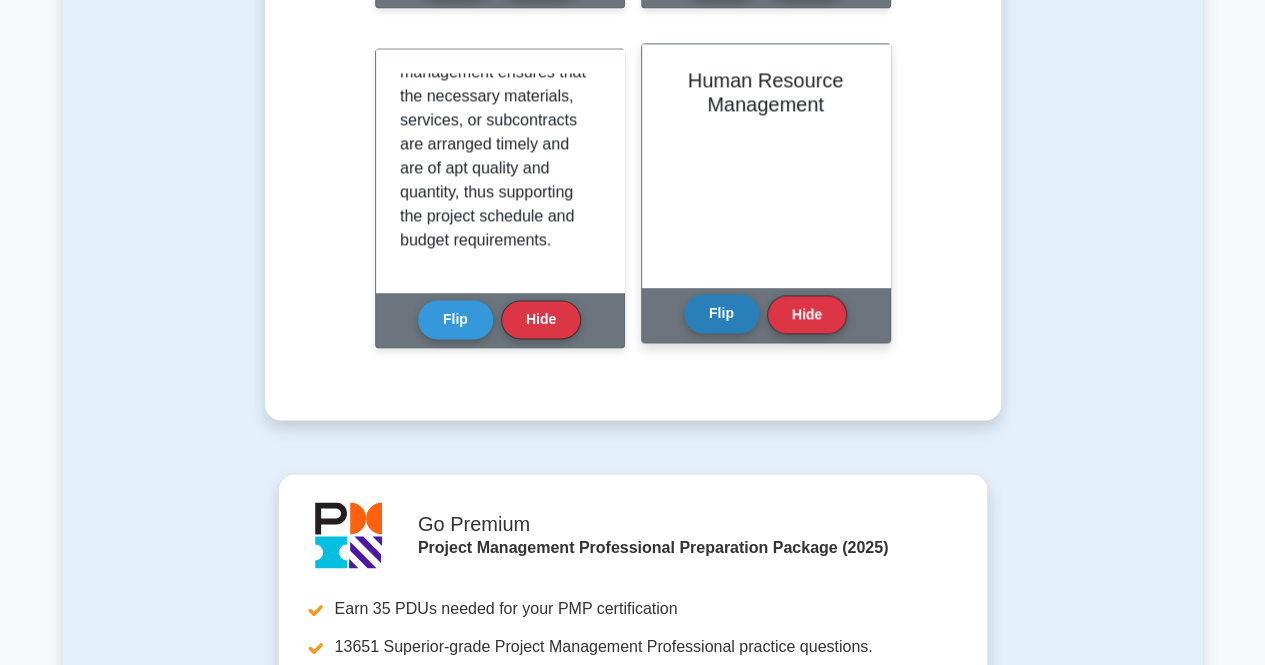 click on "Flip" at bounding box center [721, 313] 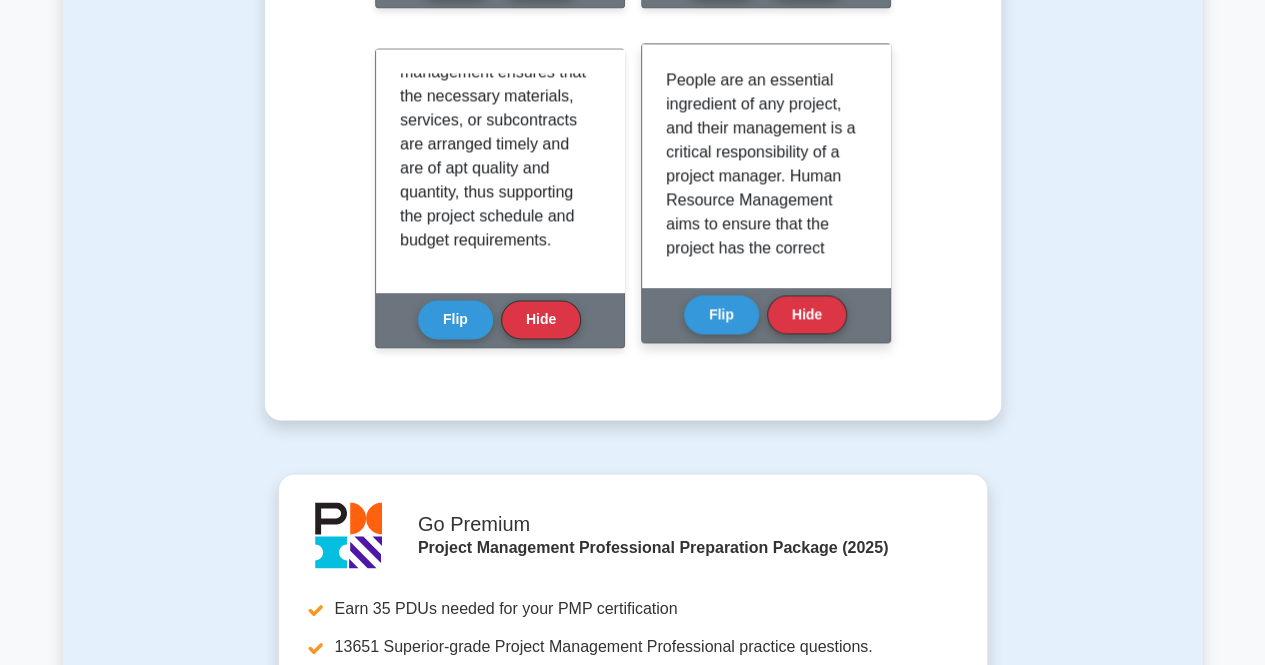 scroll, scrollTop: 443, scrollLeft: 0, axis: vertical 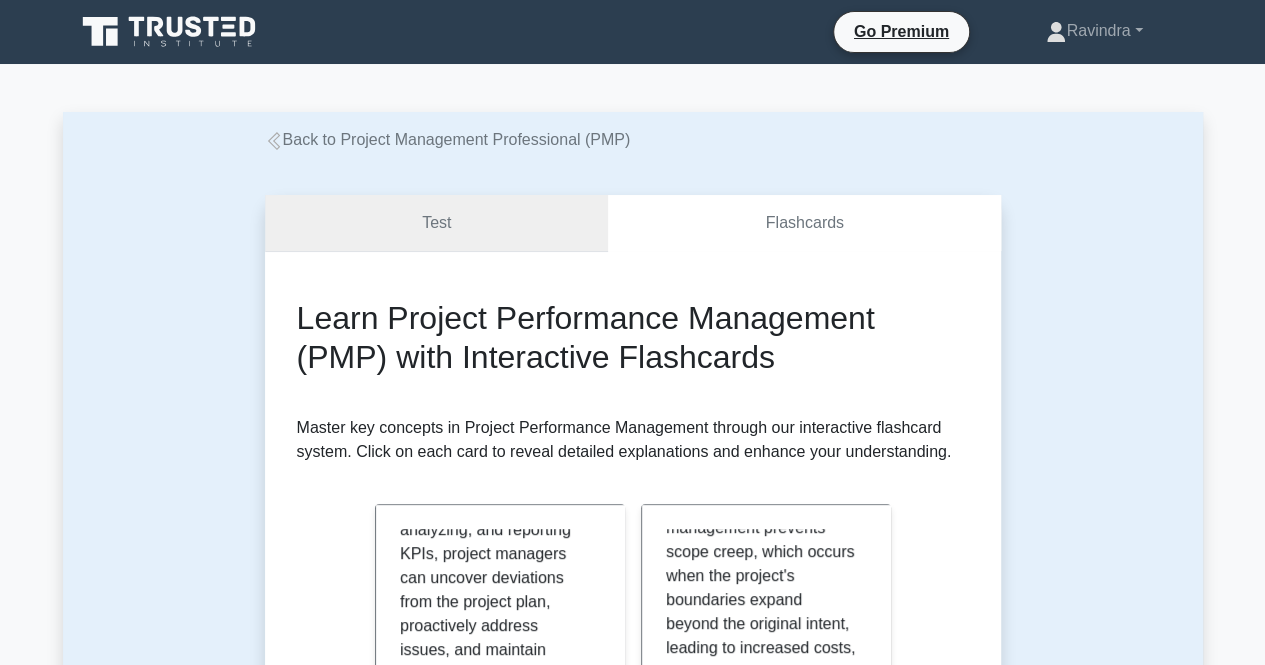click on "Test" at bounding box center [437, 223] 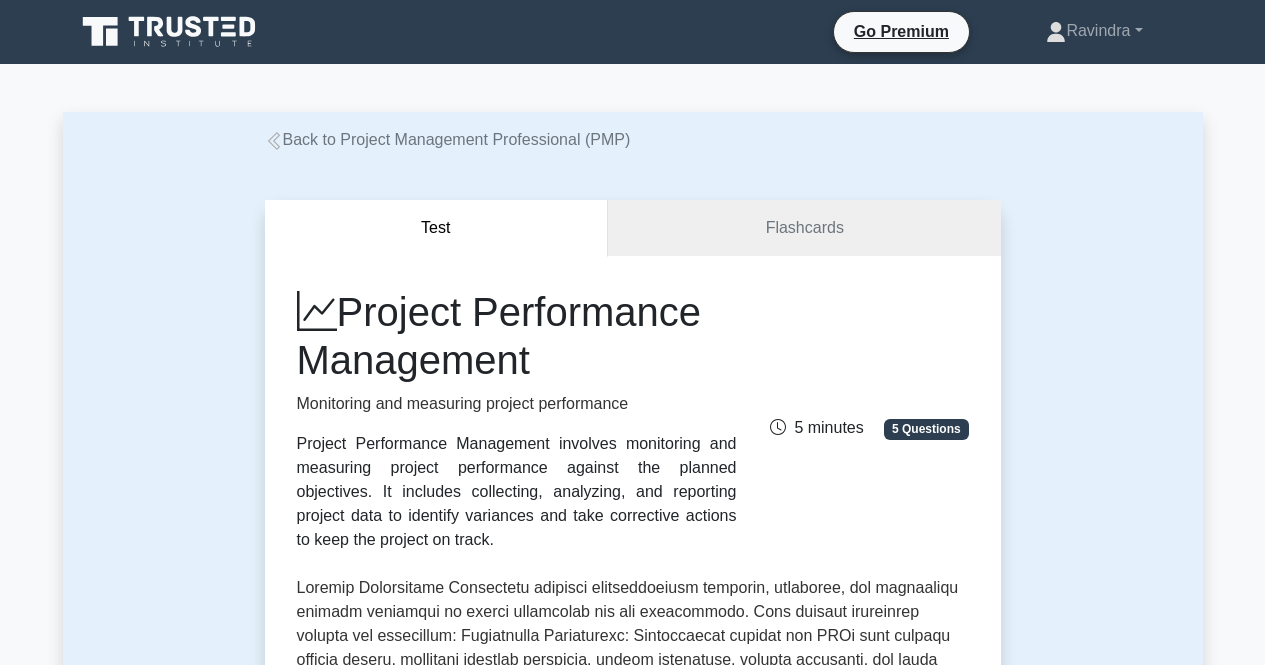 scroll, scrollTop: 0, scrollLeft: 0, axis: both 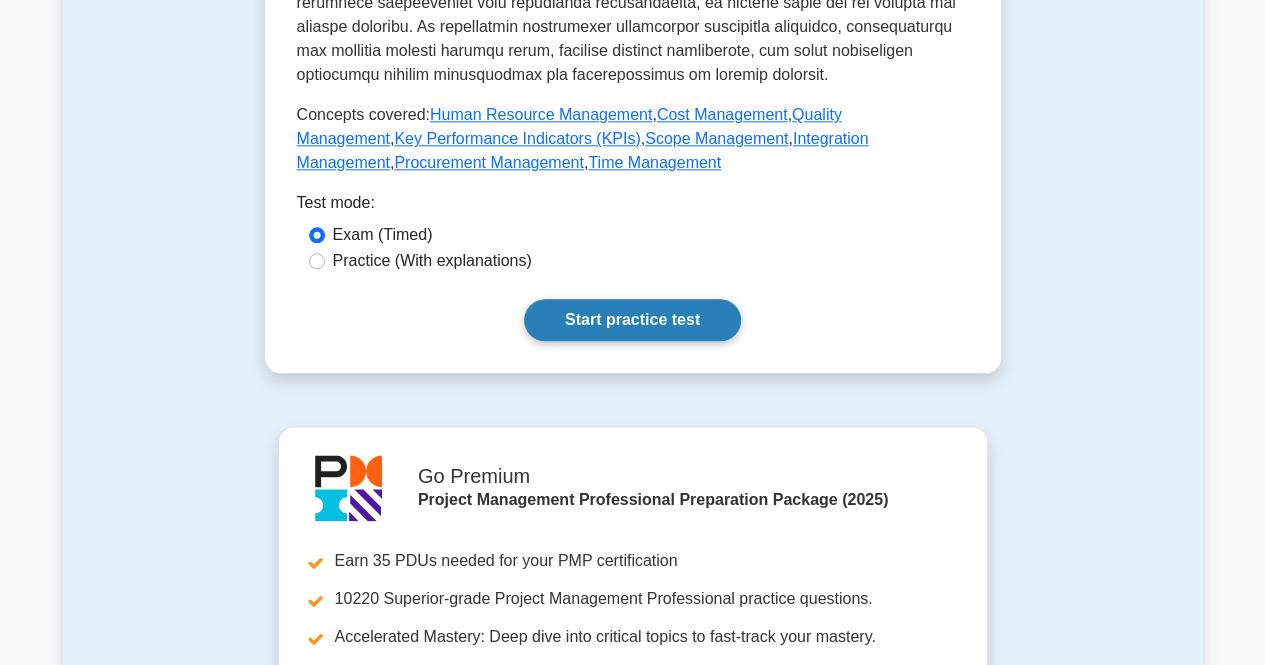 click on "Start practice test" at bounding box center [632, 320] 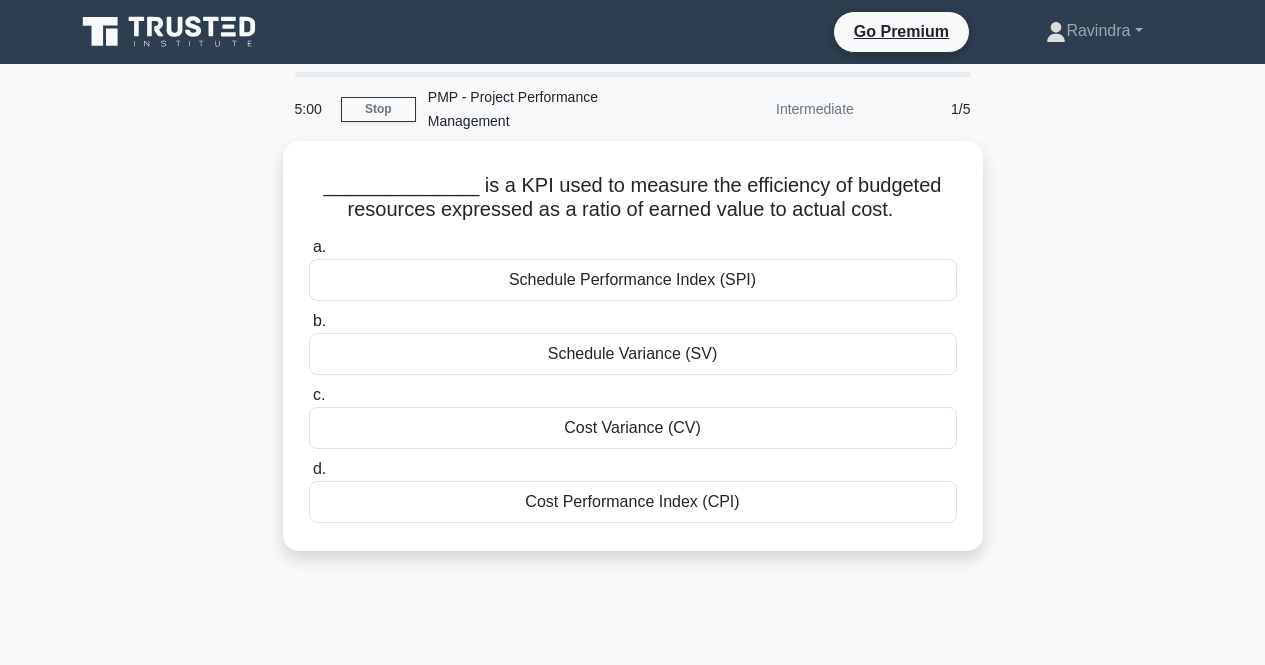 scroll, scrollTop: 0, scrollLeft: 0, axis: both 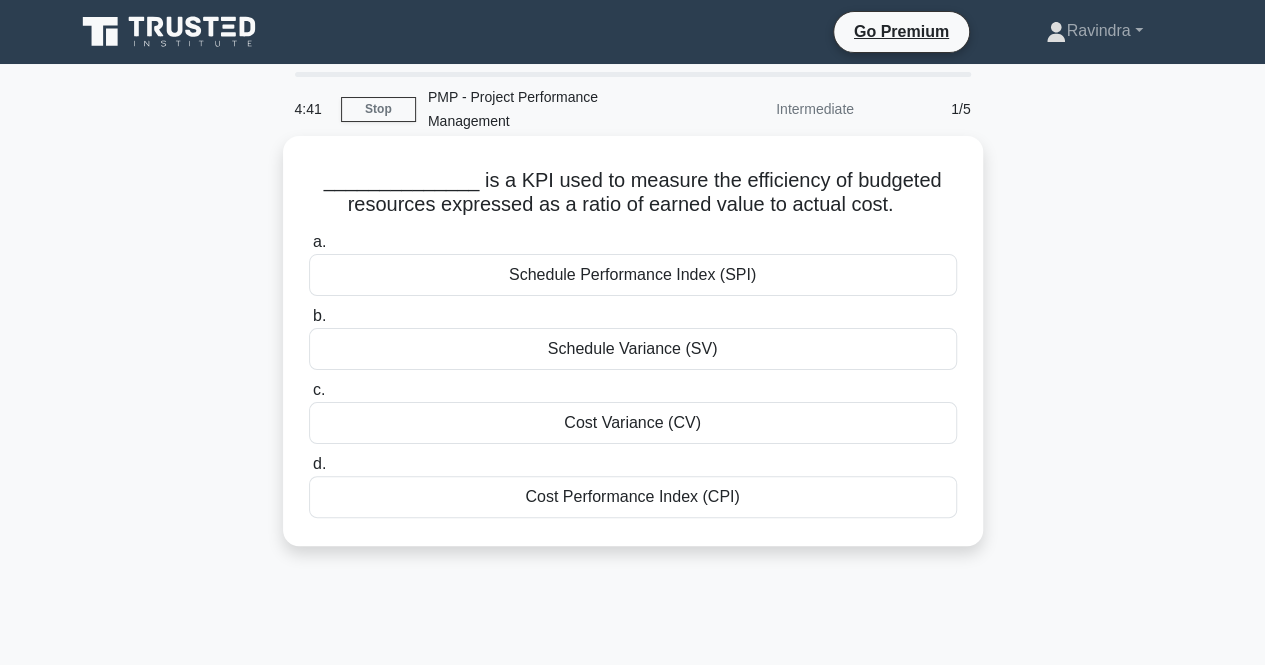 click on "Cost Performance Index (CPI)" at bounding box center [633, 497] 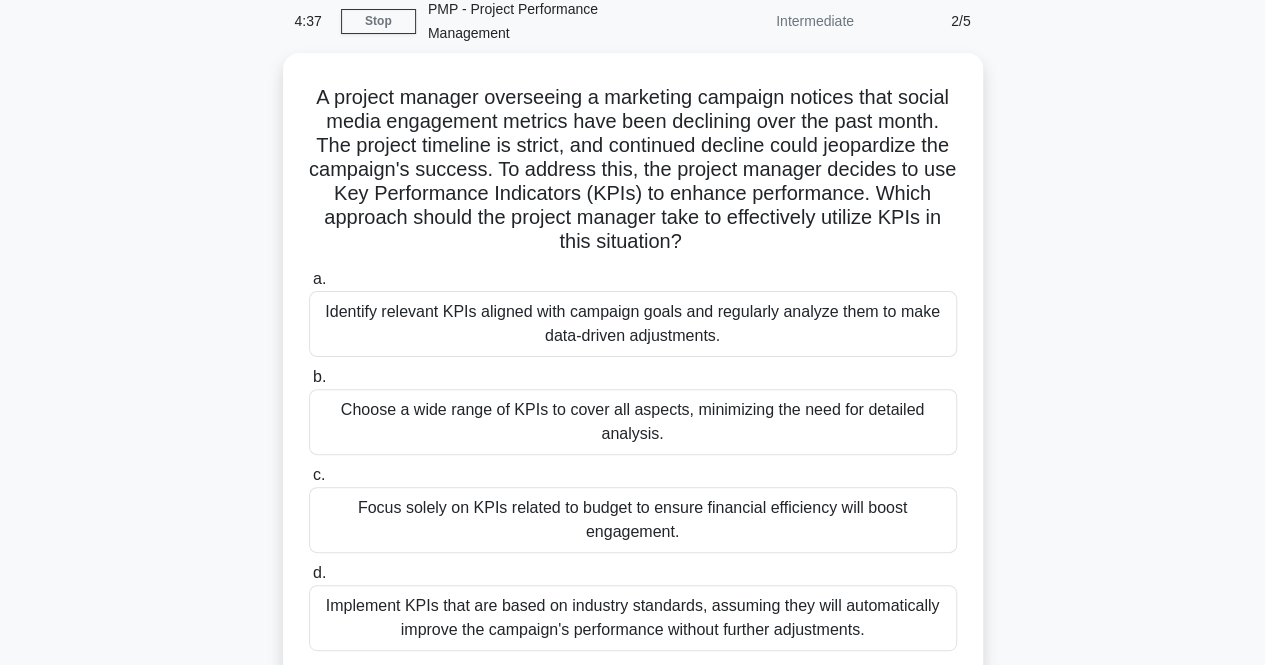 scroll, scrollTop: 92, scrollLeft: 0, axis: vertical 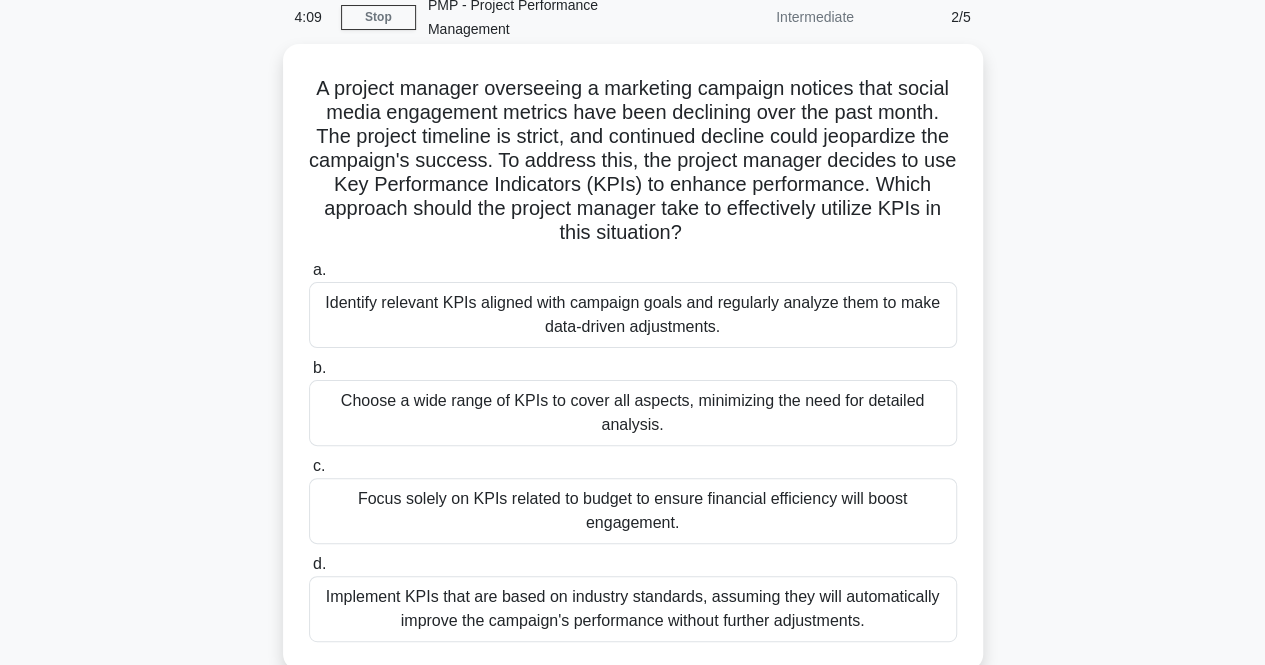 click on "Identify relevant KPIs aligned with campaign goals and regularly analyze them to make data-driven adjustments." at bounding box center (633, 315) 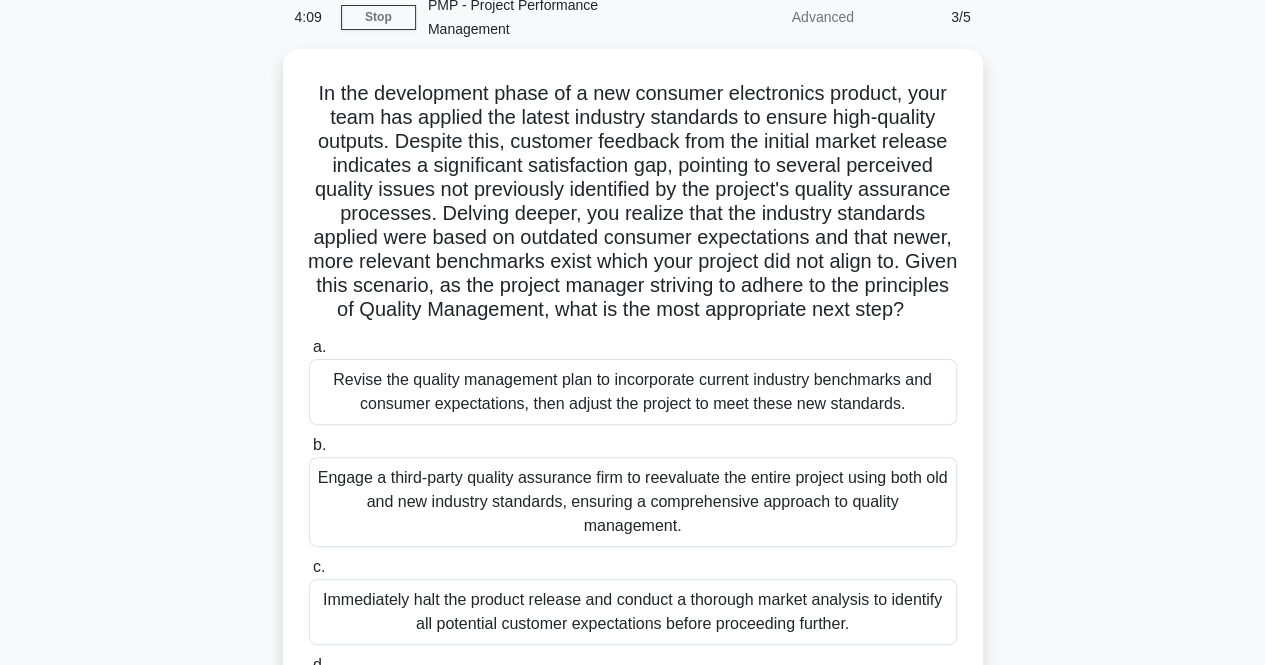 scroll, scrollTop: 0, scrollLeft: 0, axis: both 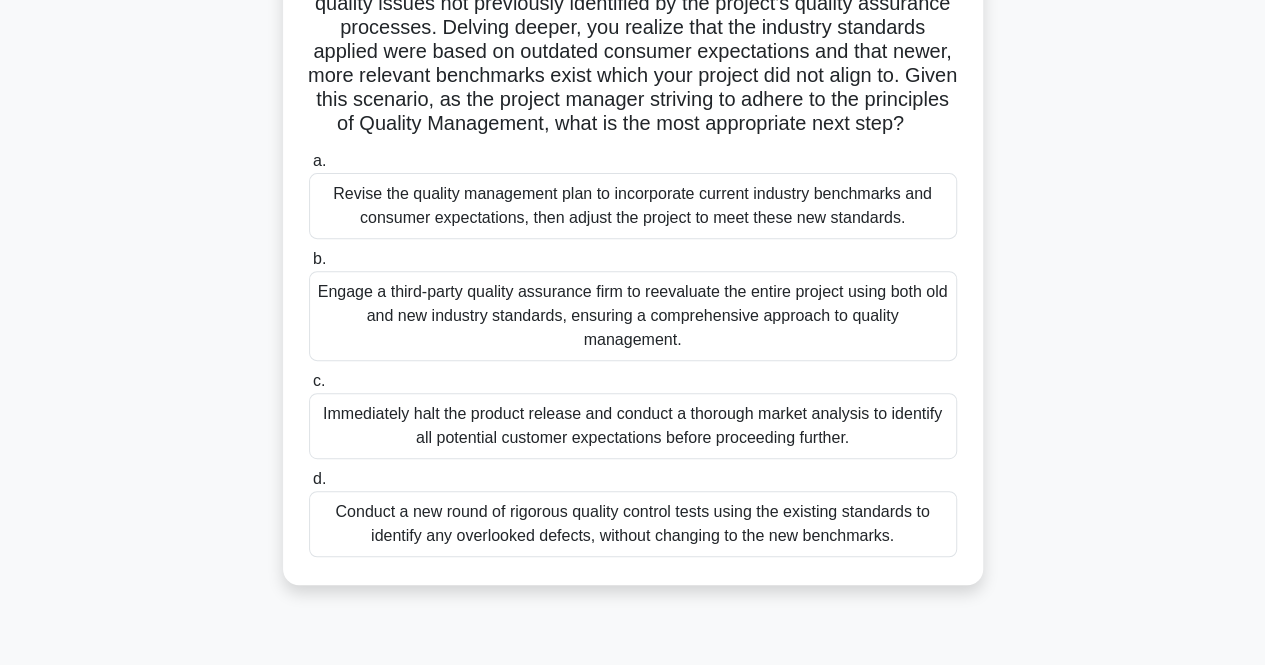 click on "Engage a third-party quality assurance firm to reevaluate the entire project using both old and new industry standards, ensuring a comprehensive approach to quality management." at bounding box center [633, 316] 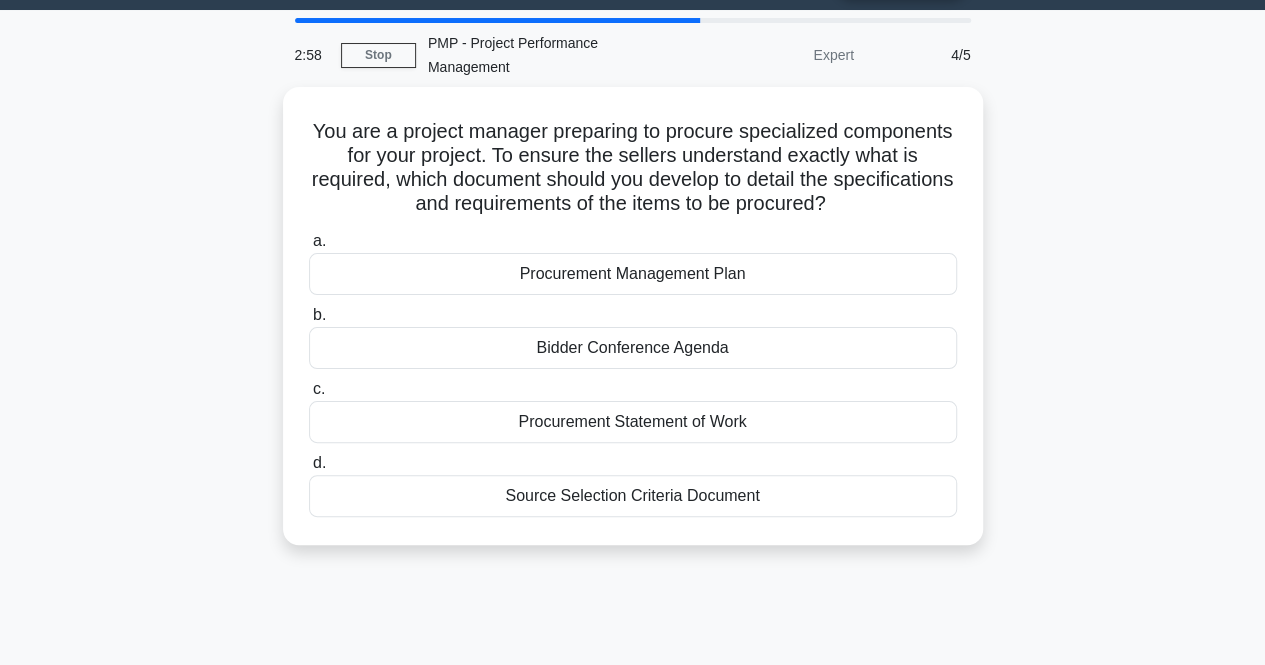 scroll, scrollTop: 0, scrollLeft: 0, axis: both 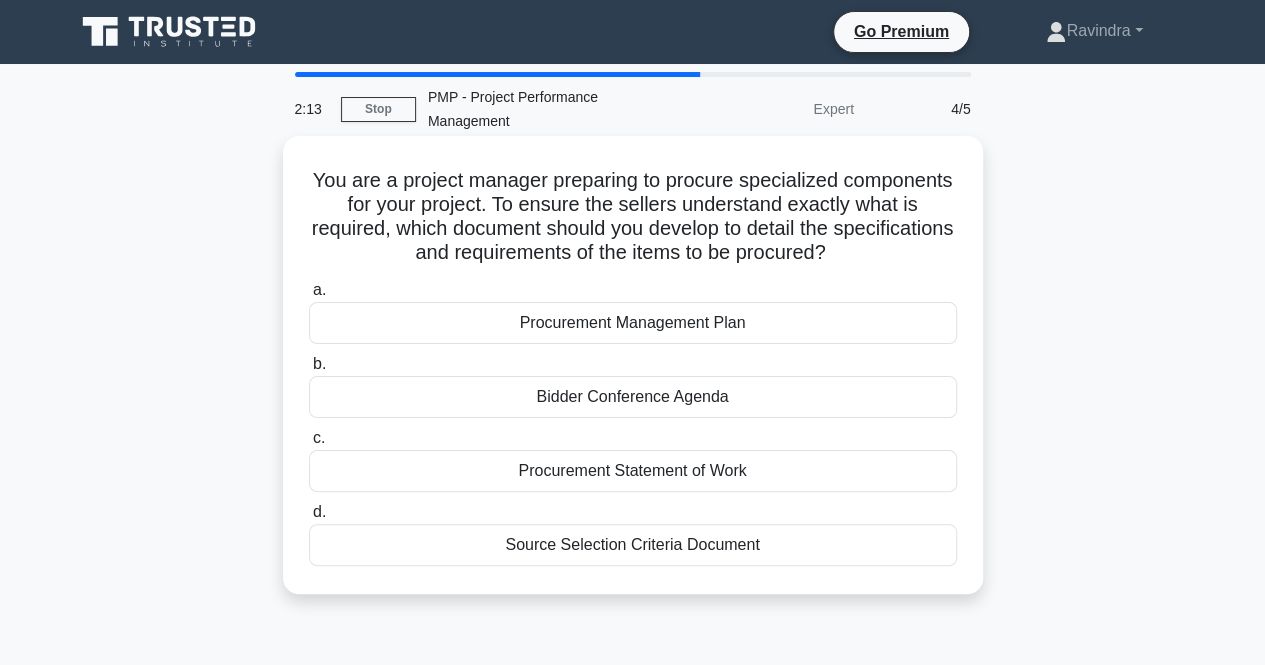 click on "Source Selection Criteria Document" at bounding box center [633, 545] 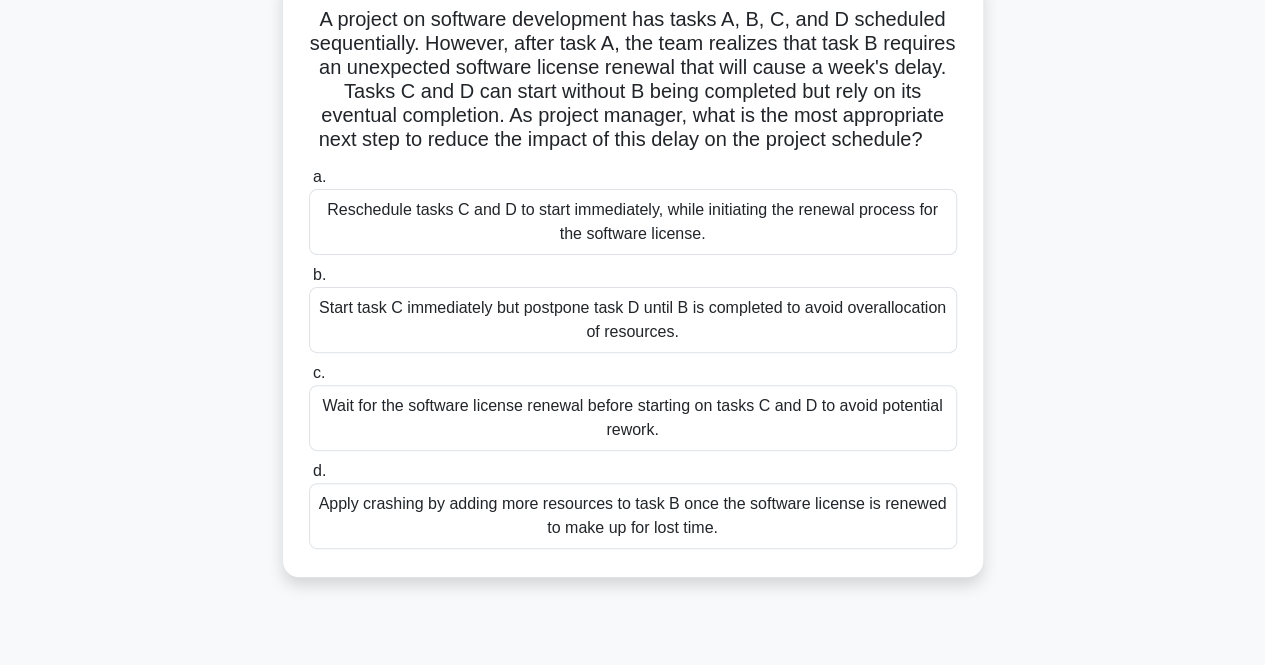 scroll, scrollTop: 173, scrollLeft: 0, axis: vertical 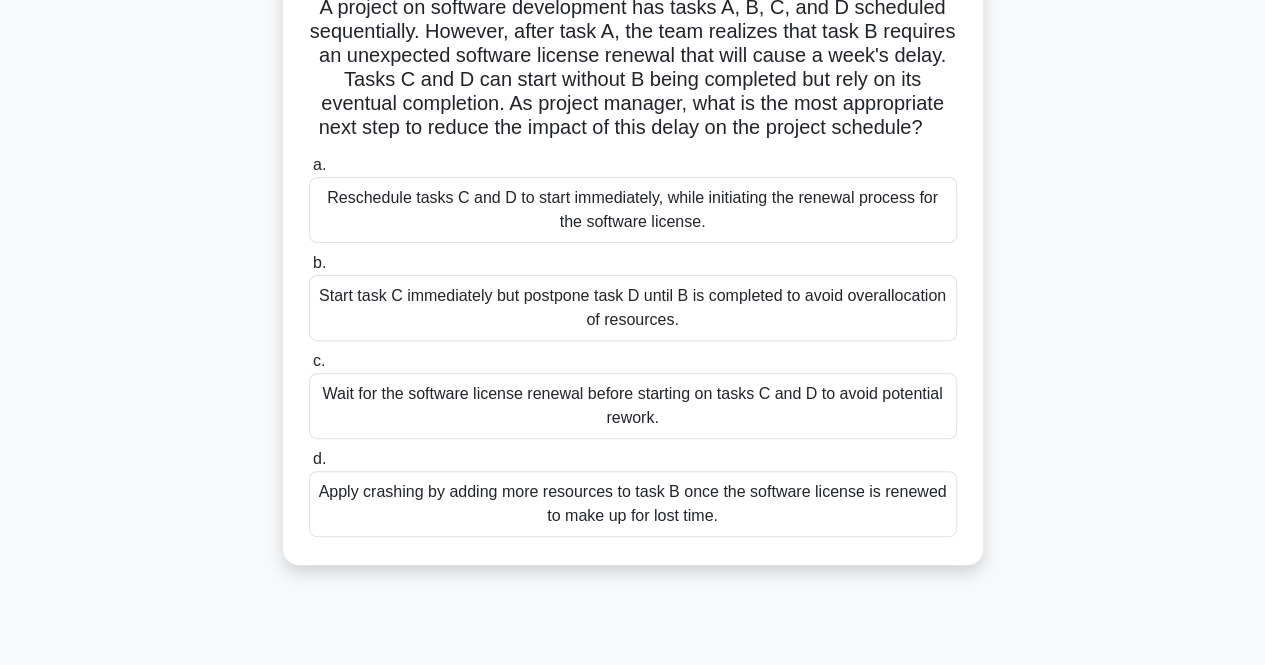 click on "Reschedule tasks C and D to start immediately, while initiating the renewal process for the software license." at bounding box center (633, 210) 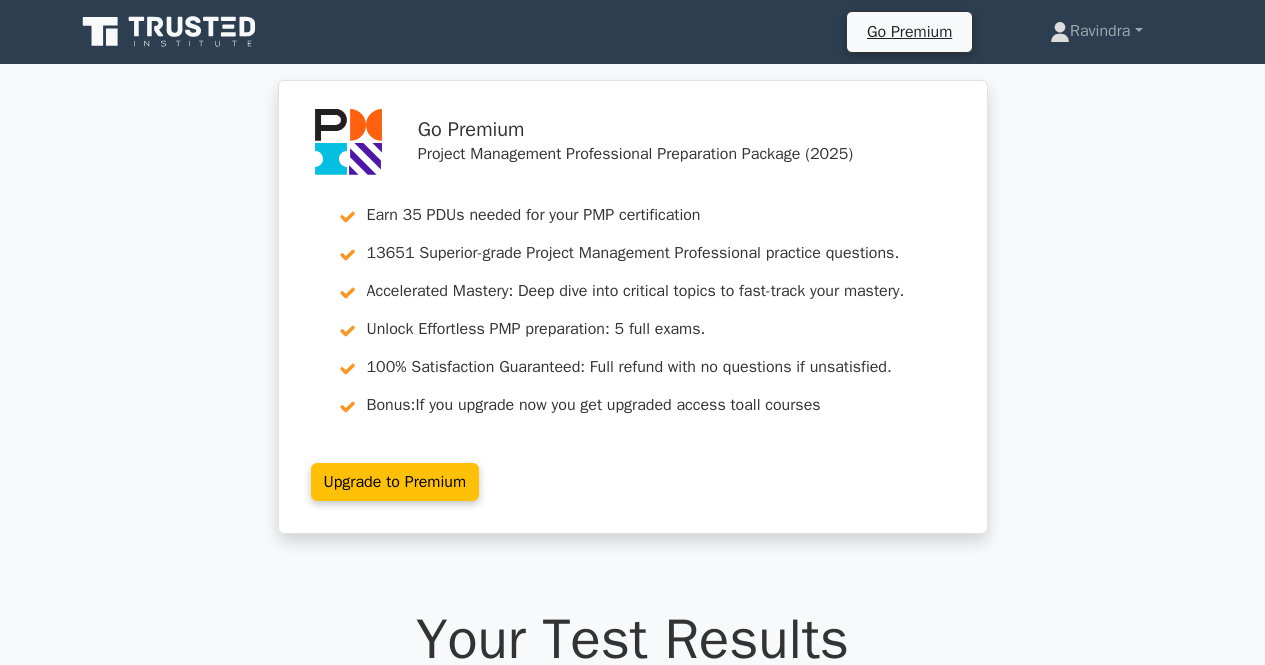 scroll, scrollTop: 0, scrollLeft: 0, axis: both 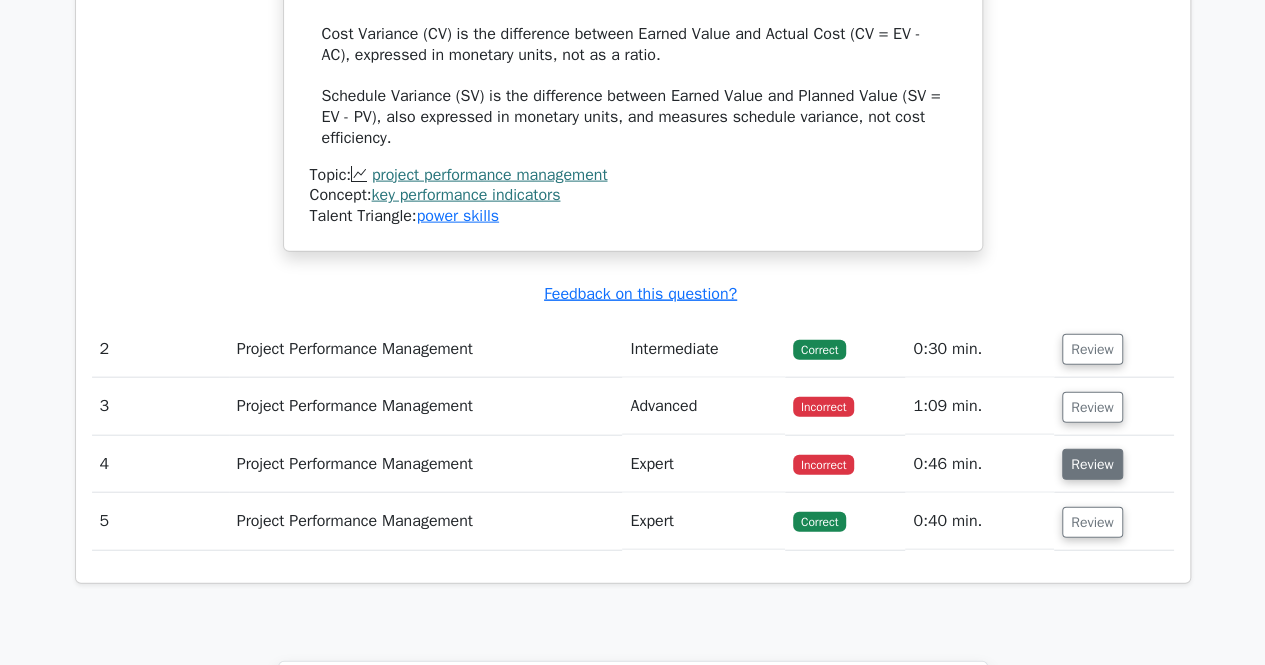 click on "Review" at bounding box center [1092, 464] 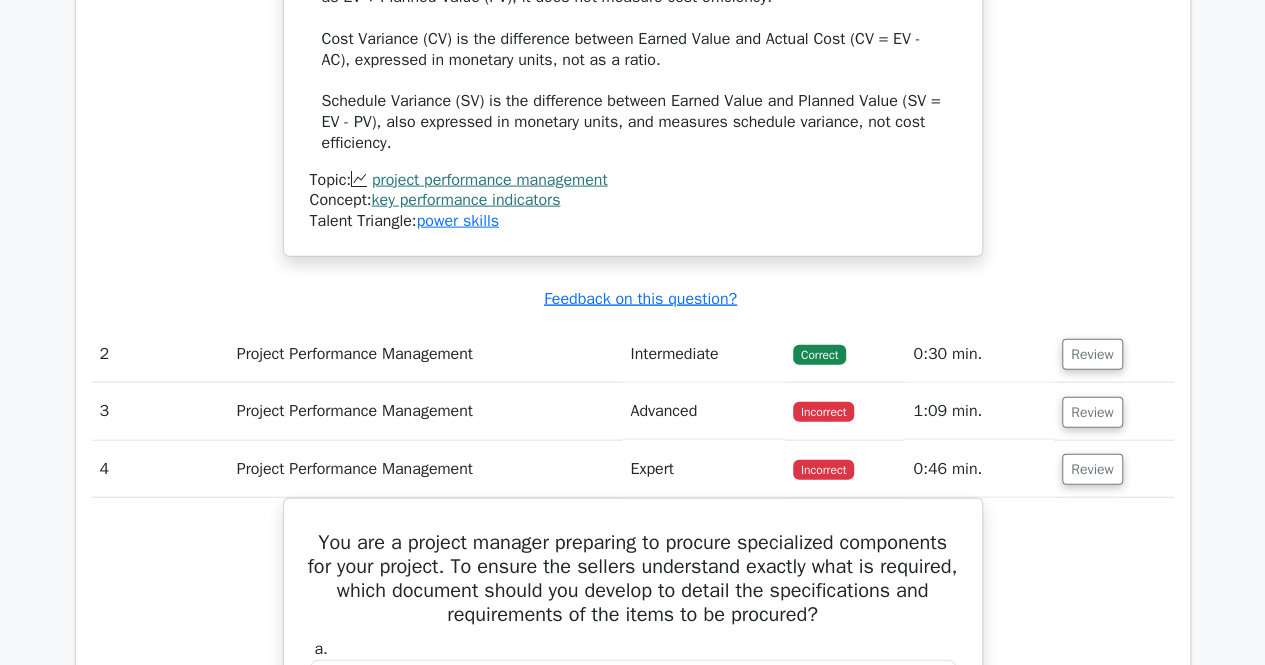 scroll, scrollTop: 1572, scrollLeft: 0, axis: vertical 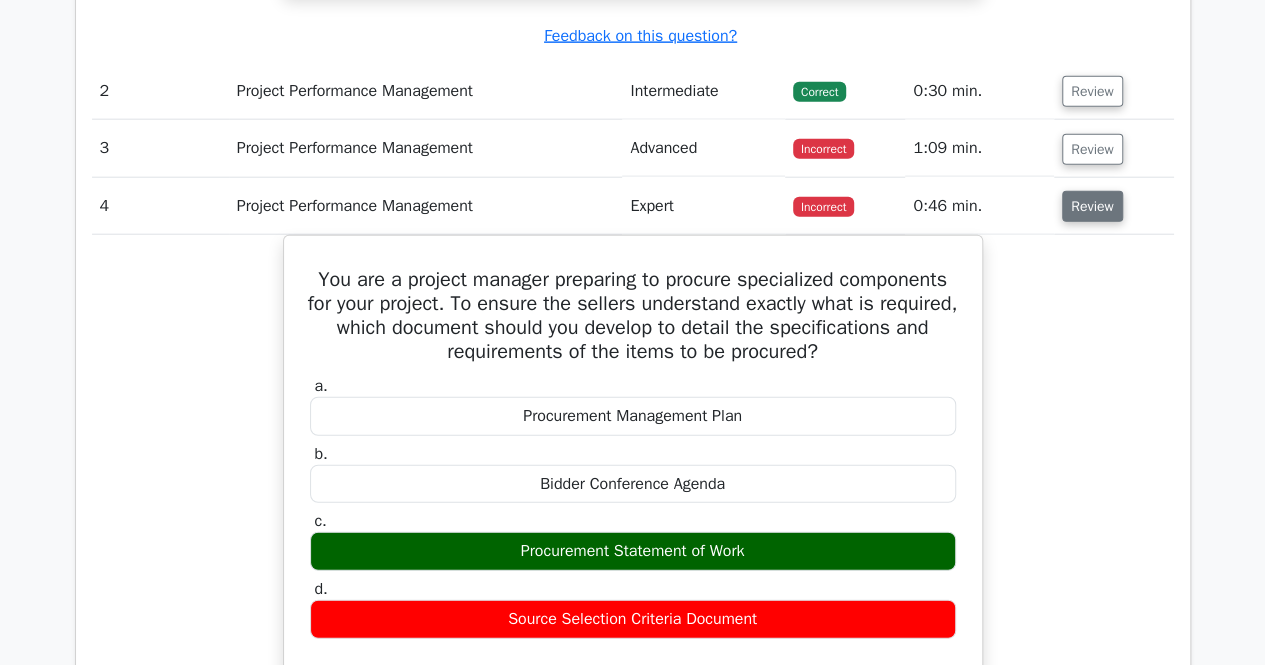 click on "Review" at bounding box center (1092, 206) 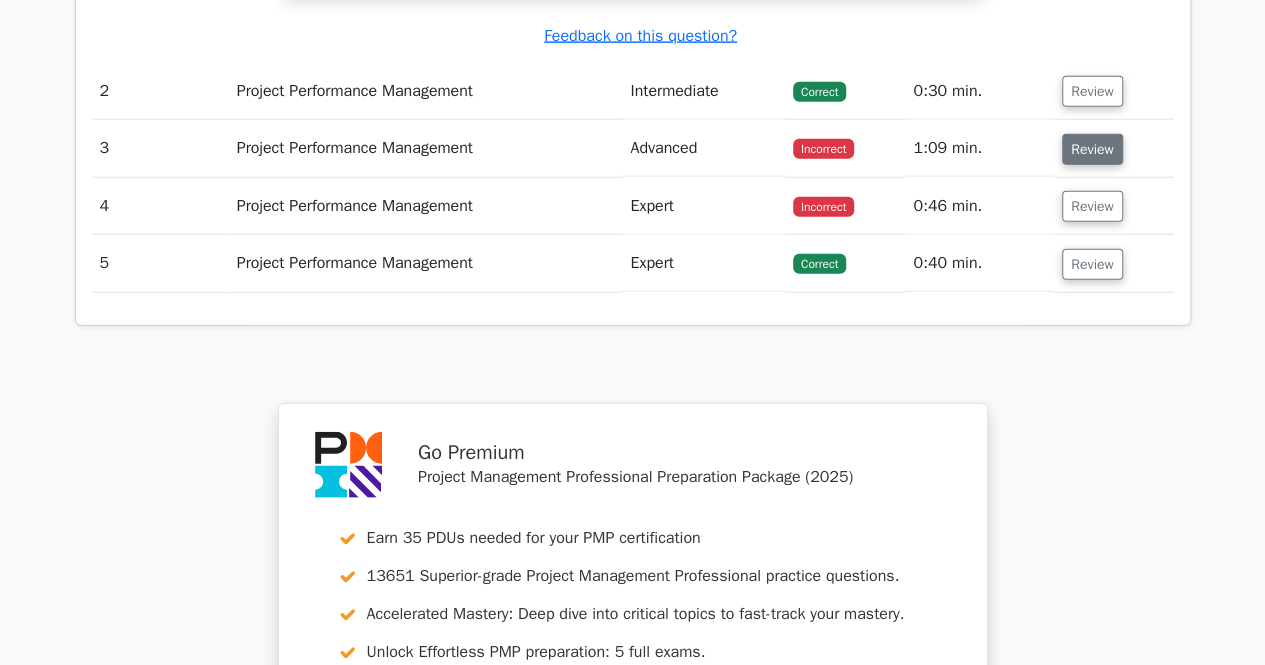 click on "Review" at bounding box center [1092, 149] 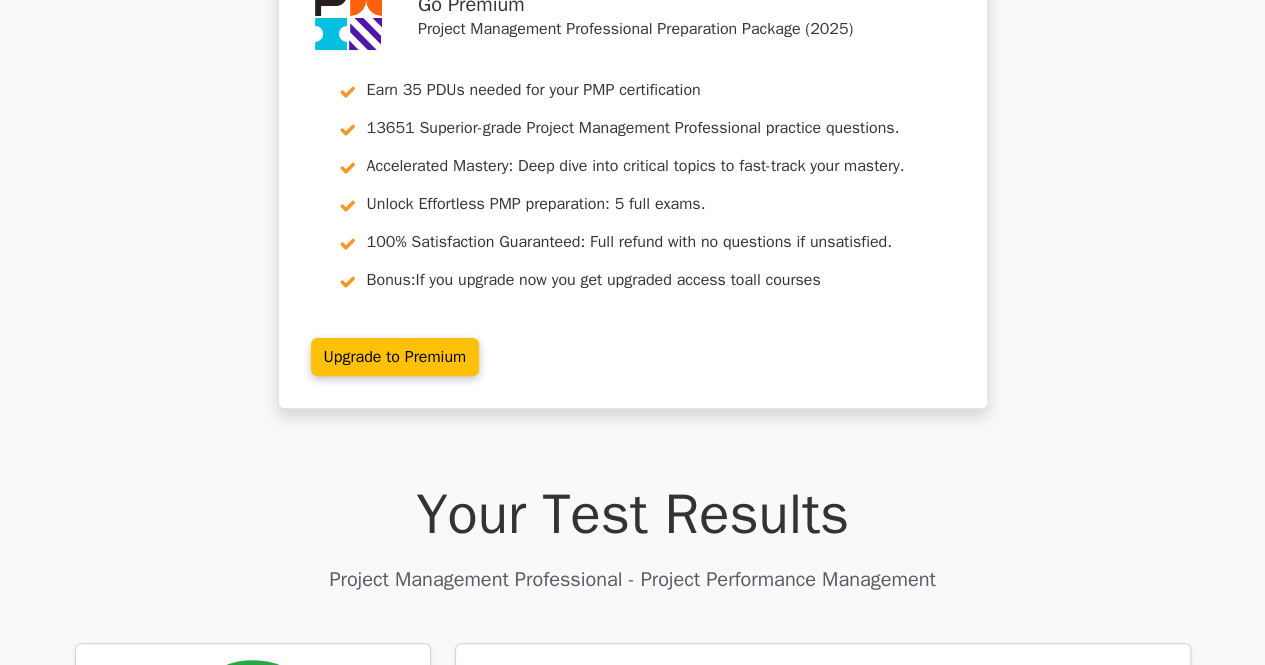 scroll, scrollTop: 0, scrollLeft: 0, axis: both 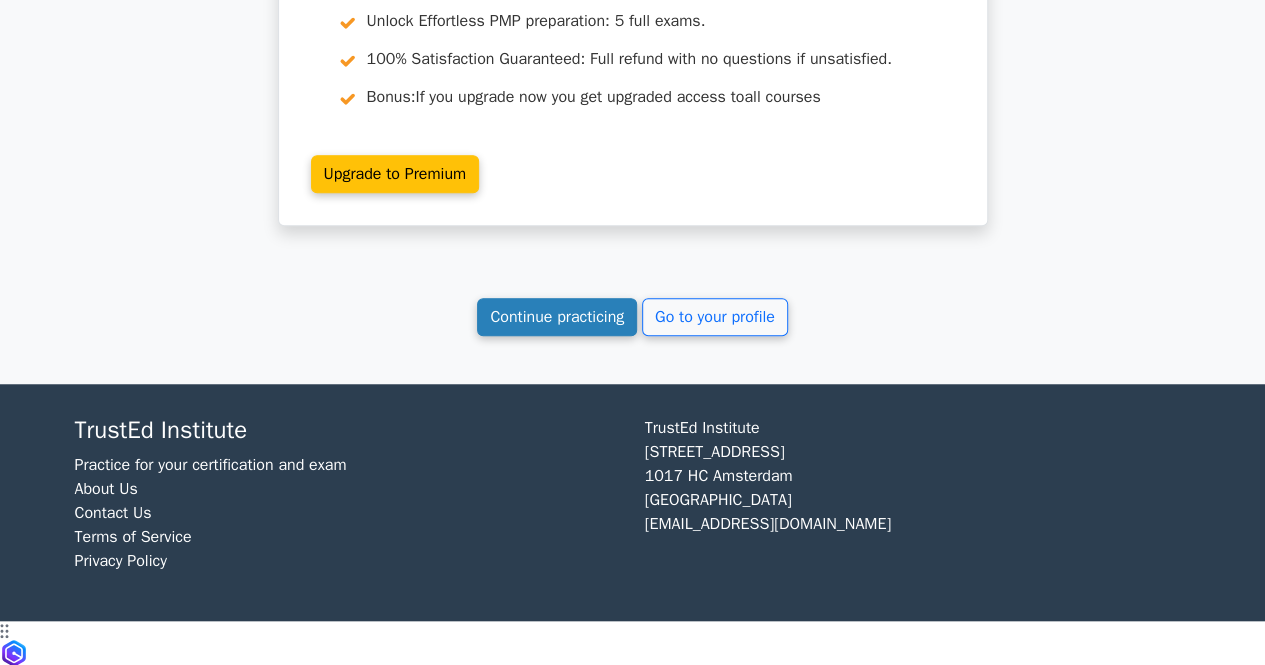 click on "Continue practicing" at bounding box center (557, 317) 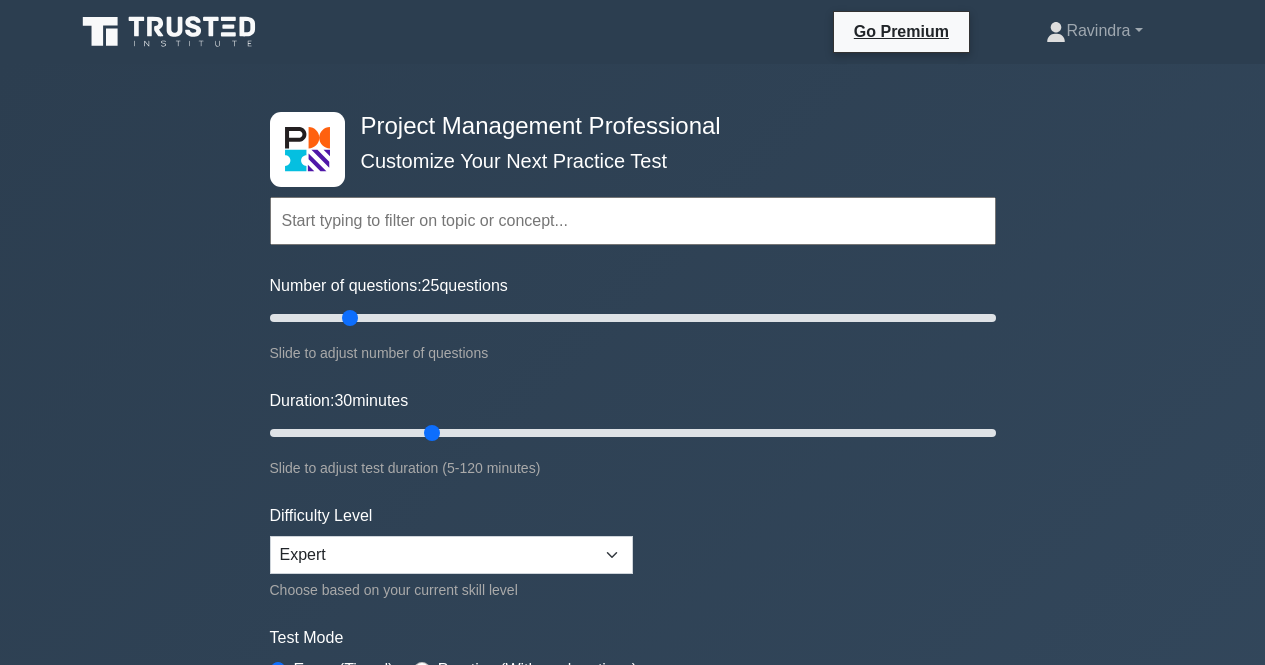 scroll, scrollTop: 0, scrollLeft: 0, axis: both 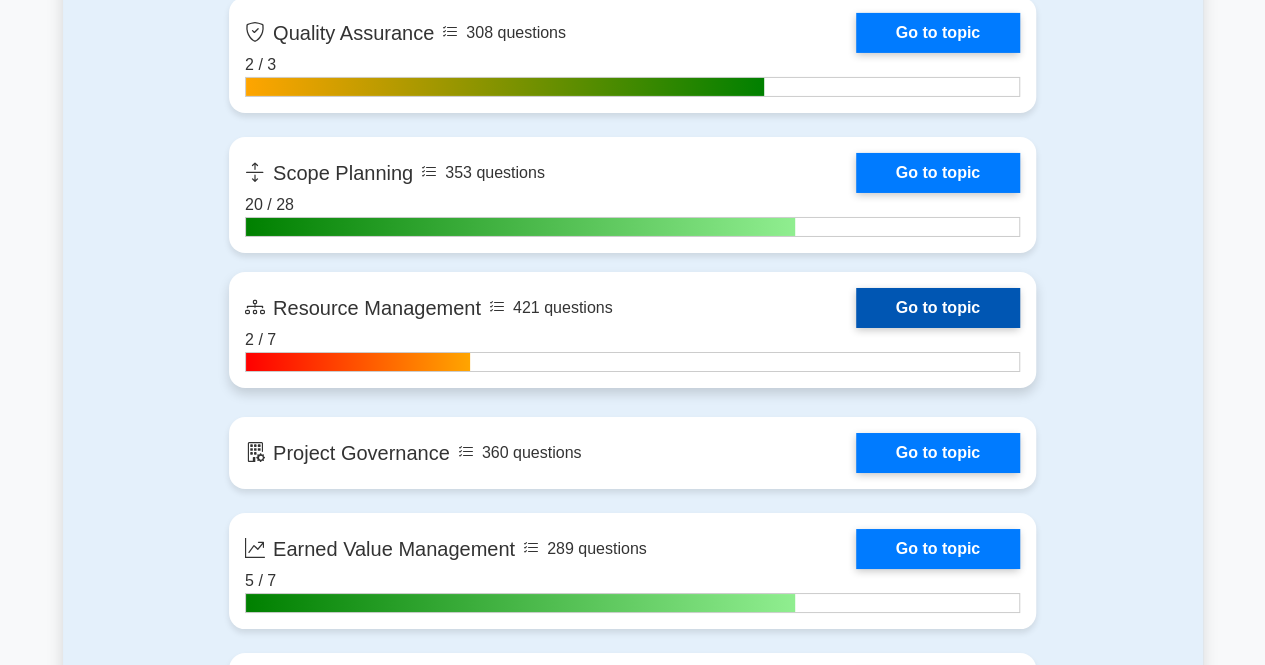 click on "Go to topic" at bounding box center (938, 308) 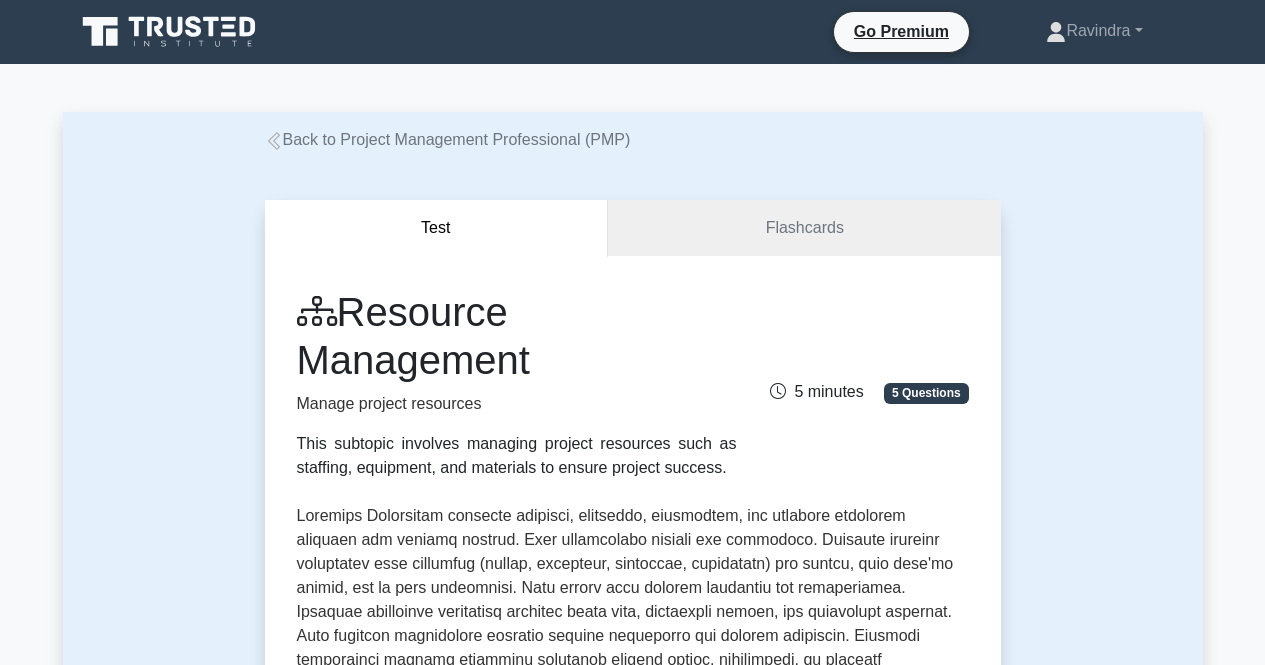 scroll, scrollTop: 0, scrollLeft: 0, axis: both 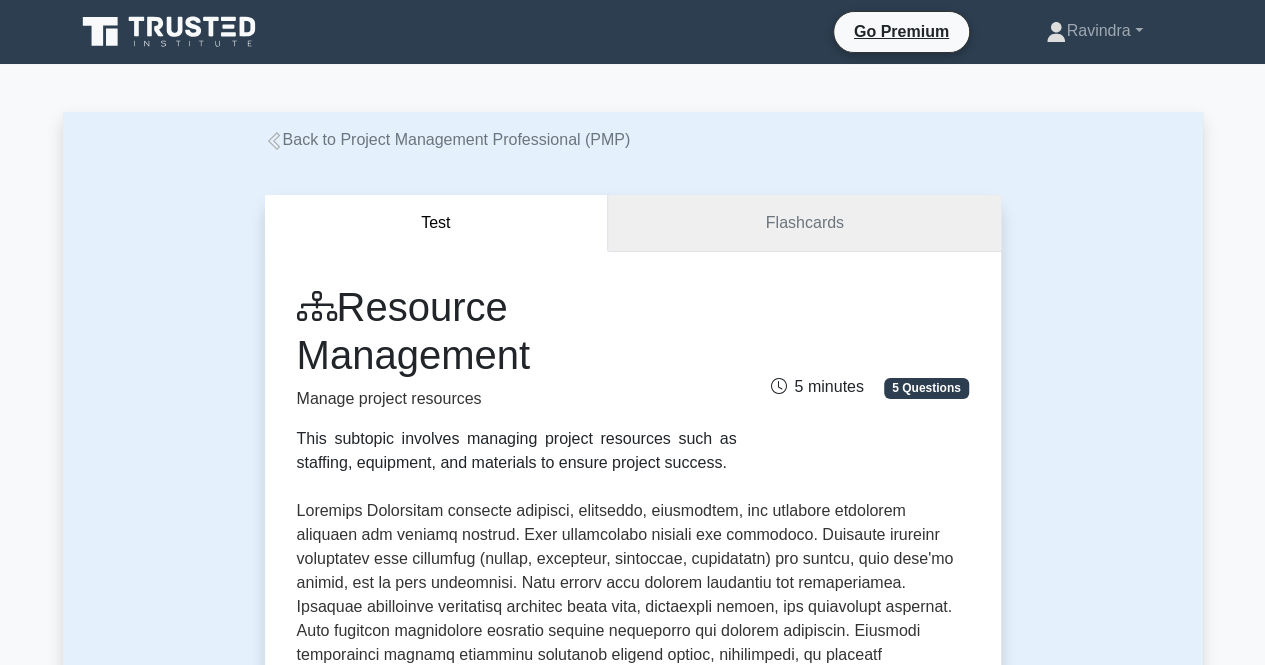 click on "Flashcards" at bounding box center [804, 223] 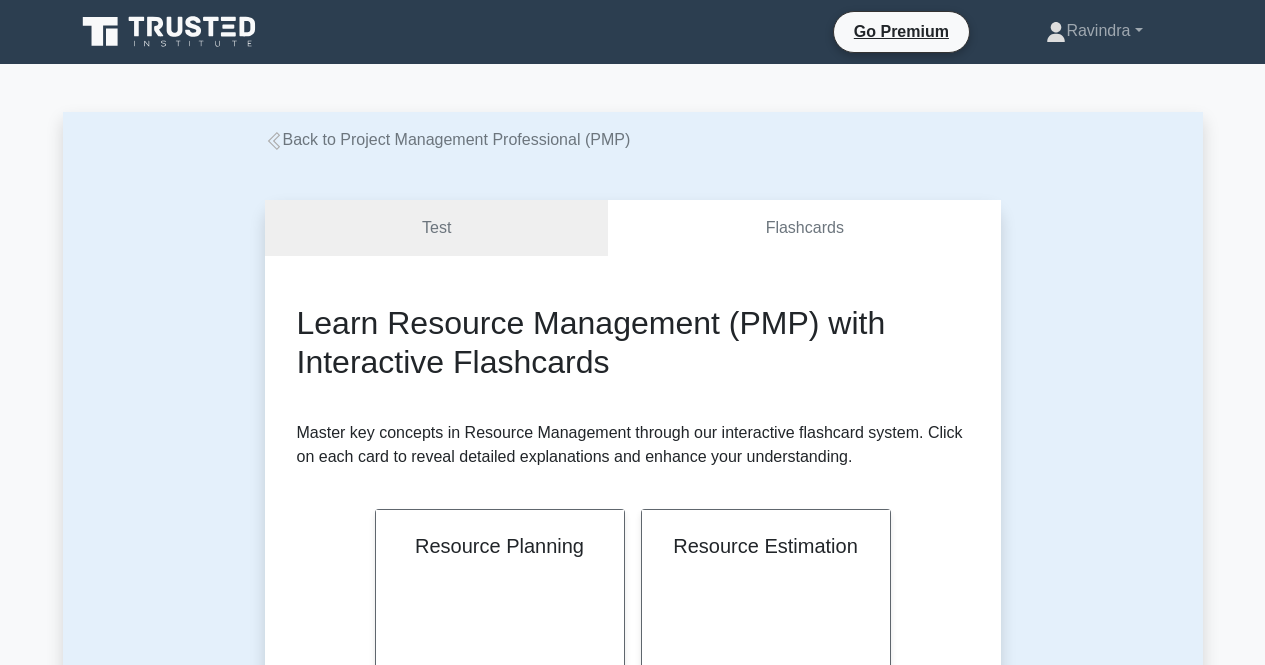 scroll, scrollTop: 0, scrollLeft: 0, axis: both 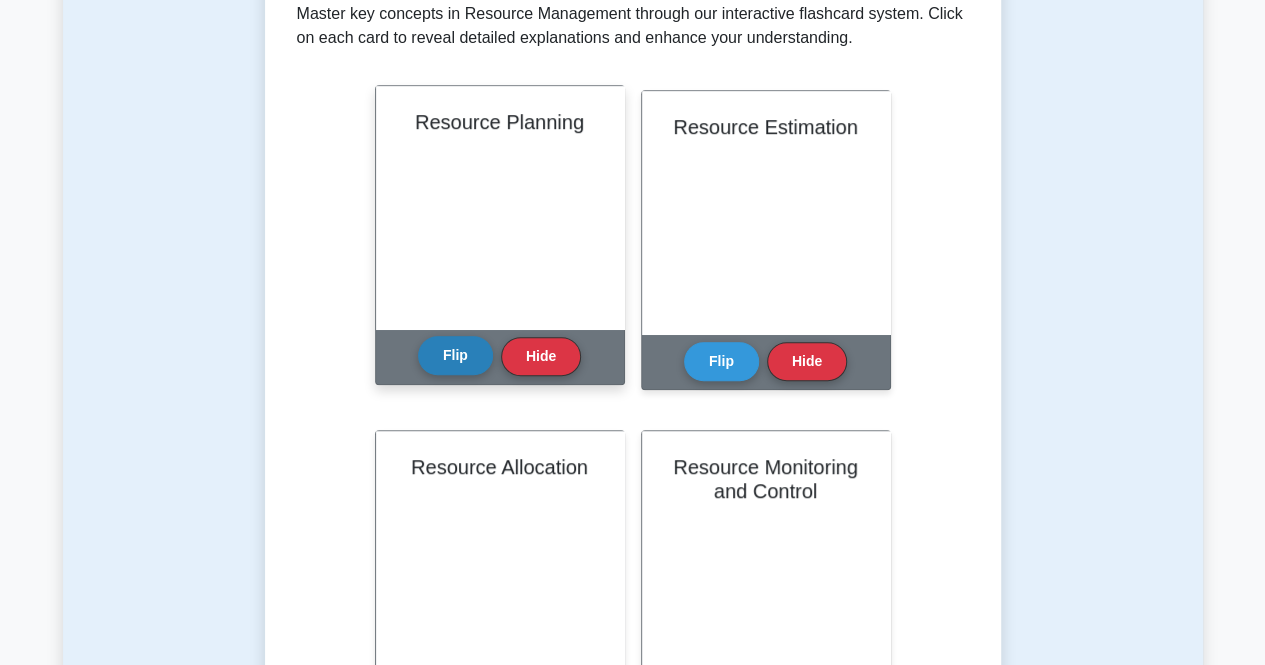 click on "Flip" at bounding box center [455, 355] 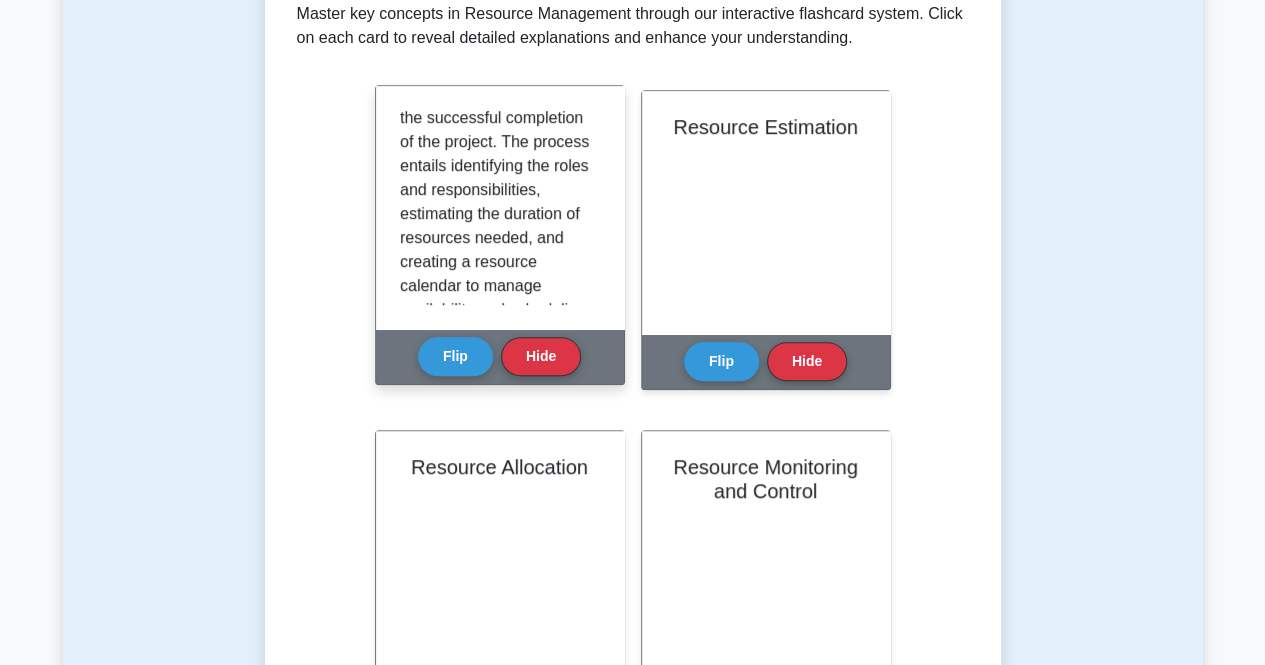 scroll, scrollTop: 491, scrollLeft: 0, axis: vertical 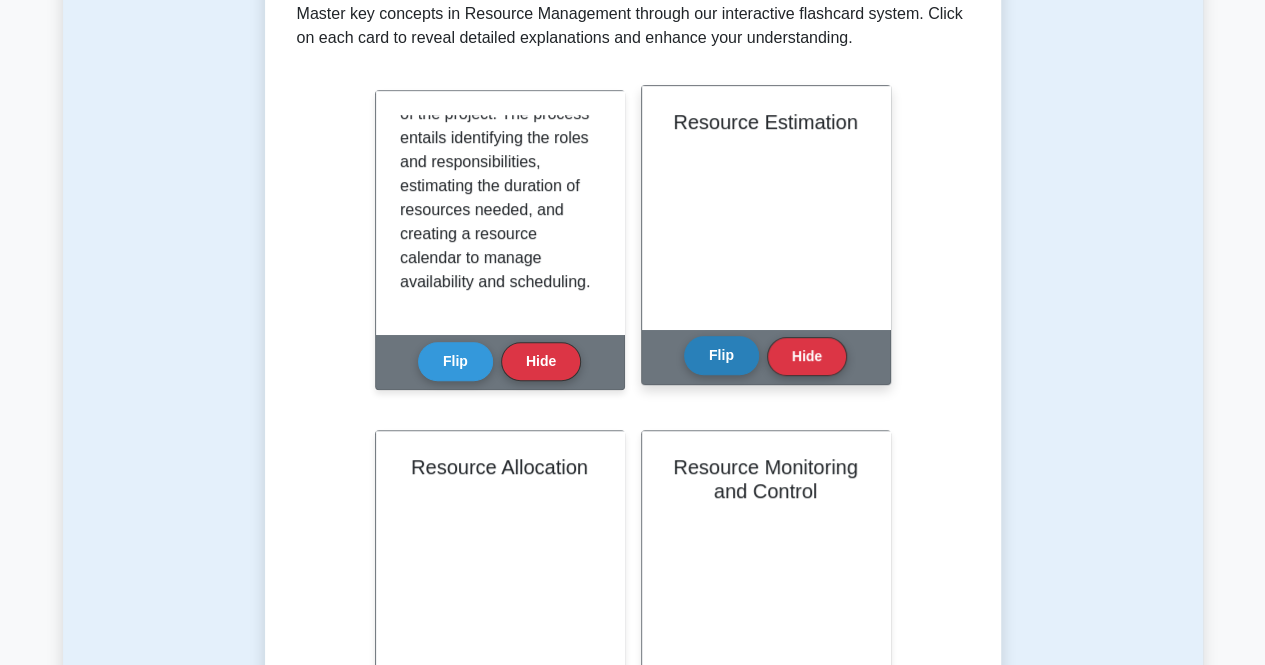 click on "Flip" at bounding box center [721, 355] 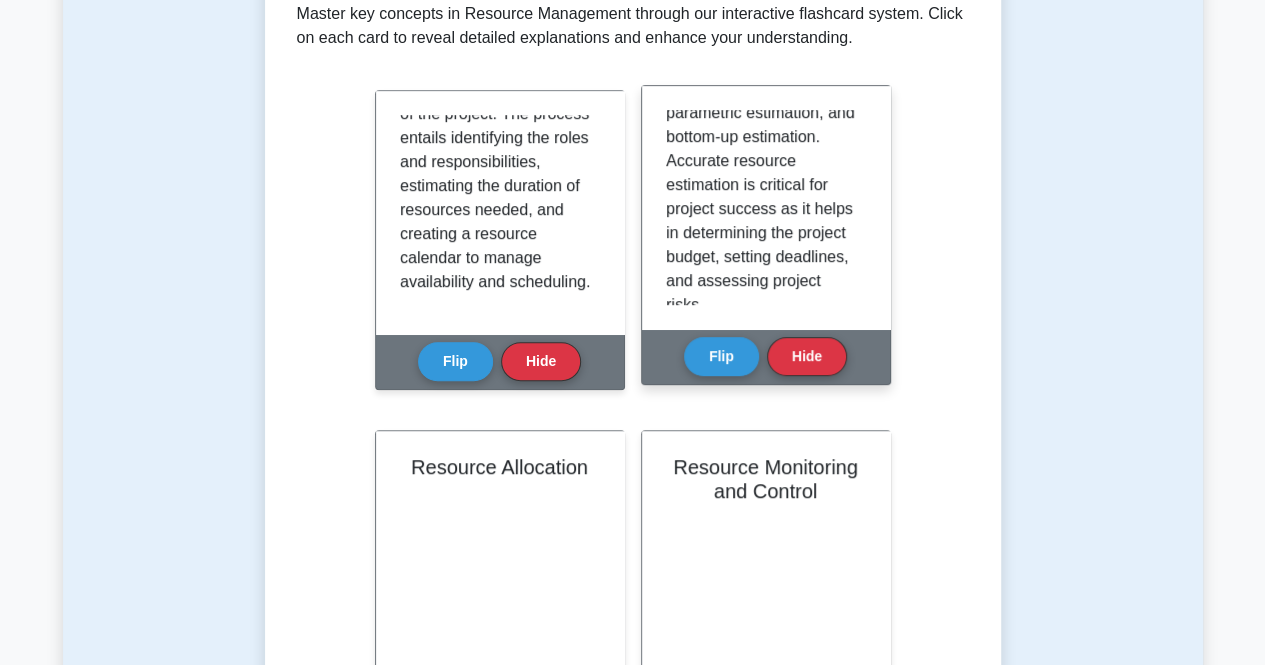 scroll, scrollTop: 515, scrollLeft: 0, axis: vertical 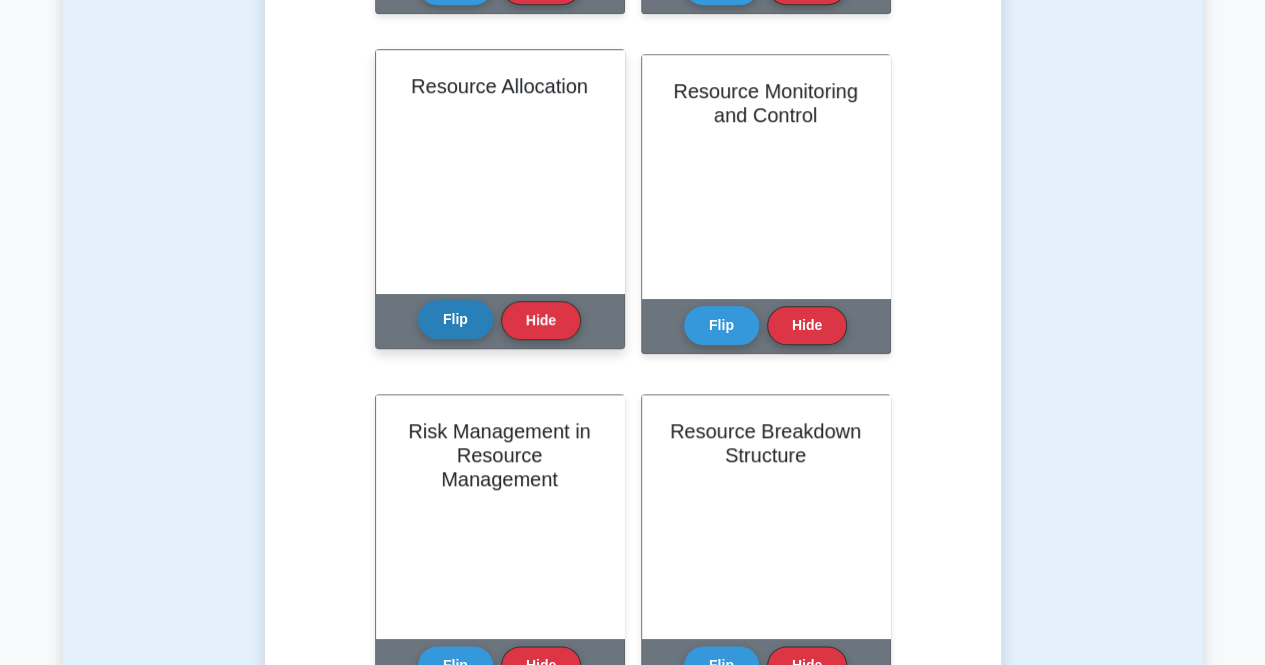 click on "Flip" at bounding box center (455, 319) 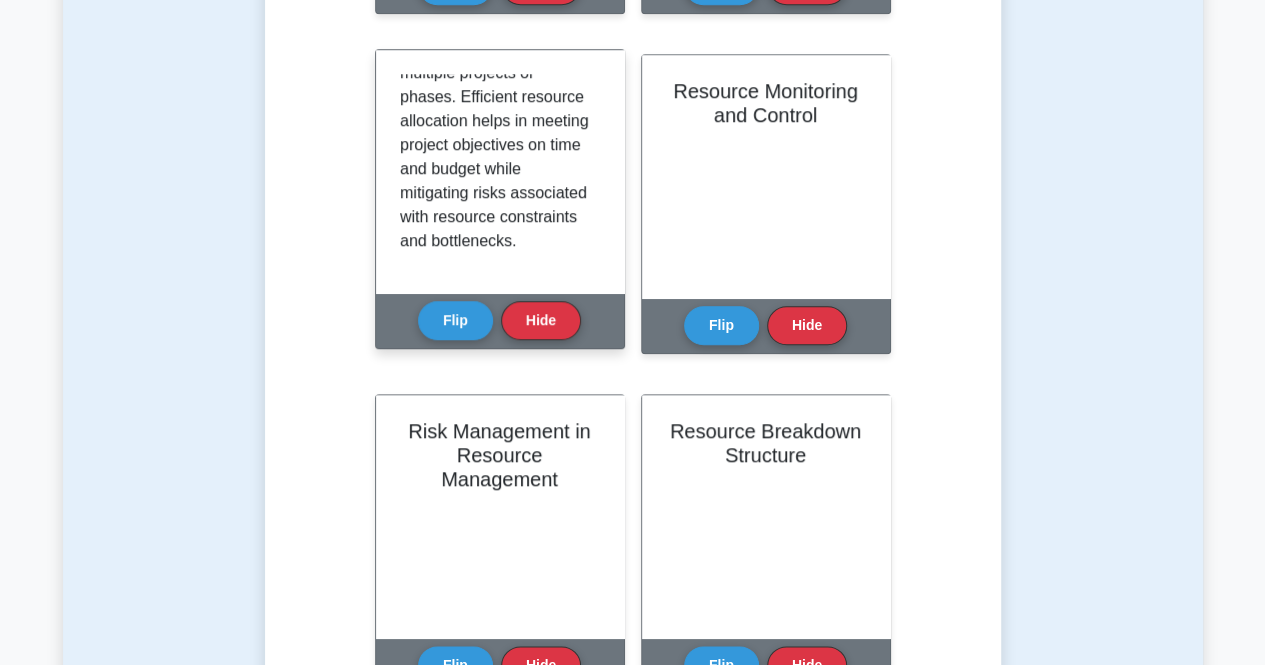 scroll, scrollTop: 635, scrollLeft: 0, axis: vertical 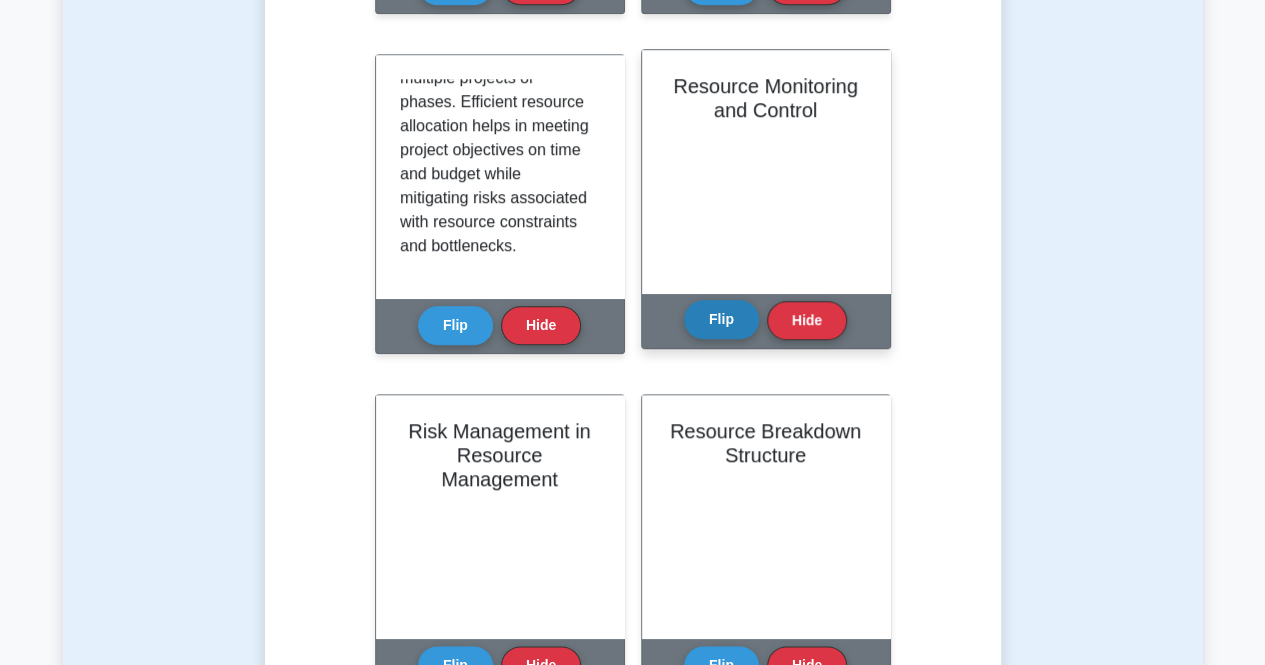 click on "Flip" at bounding box center (721, 319) 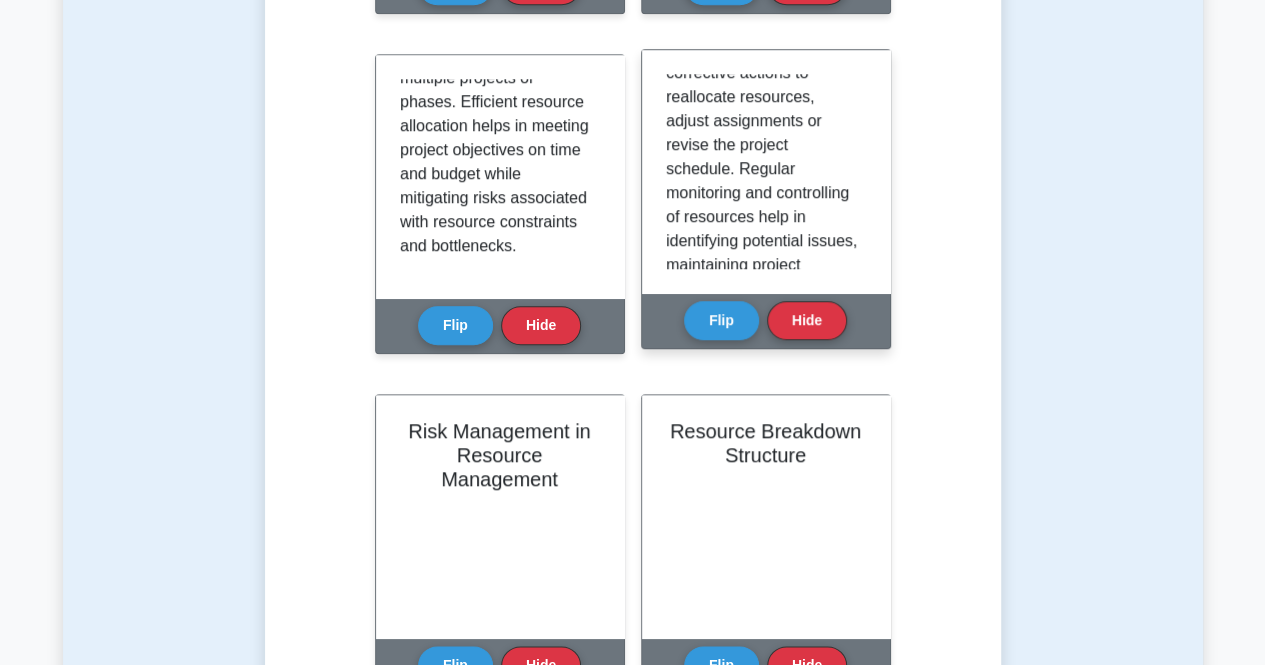 scroll, scrollTop: 611, scrollLeft: 0, axis: vertical 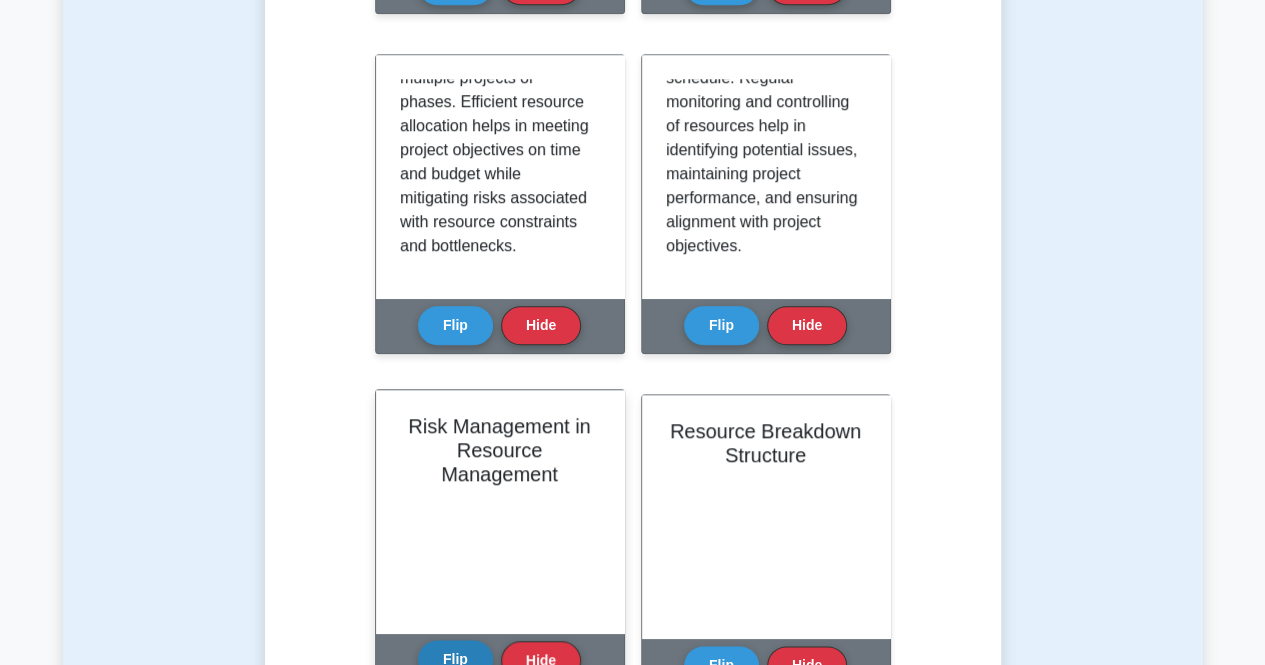 click on "Flip" at bounding box center [455, 659] 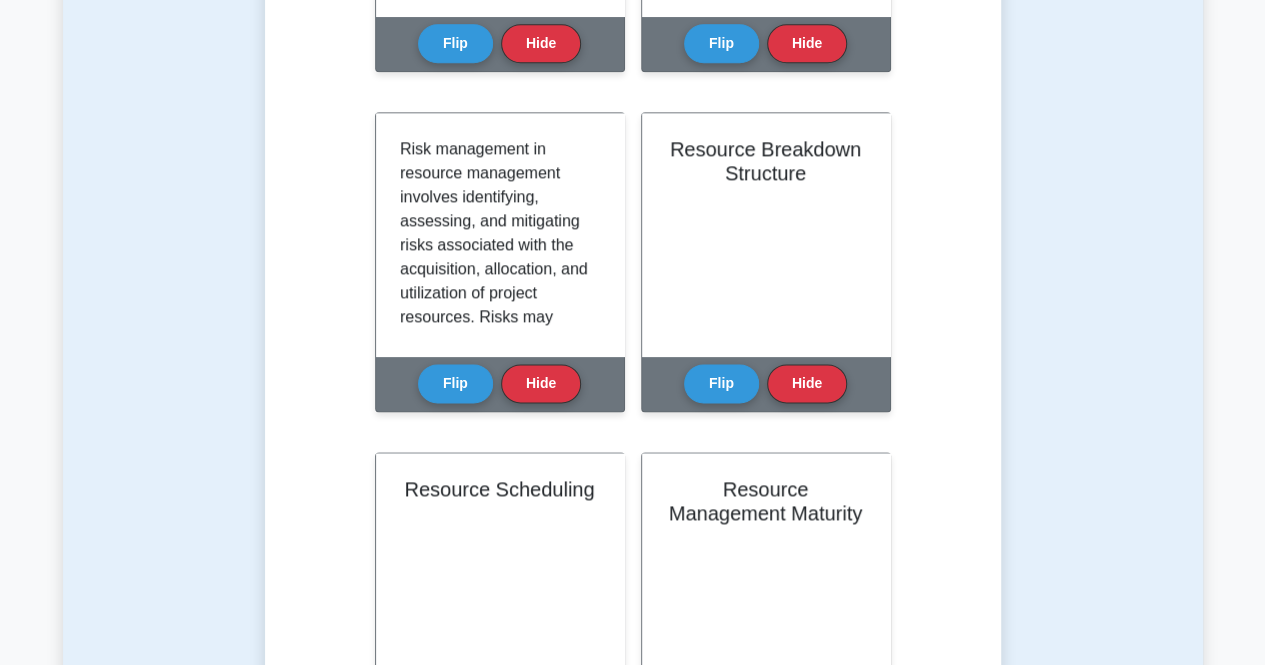 scroll, scrollTop: 1094, scrollLeft: 0, axis: vertical 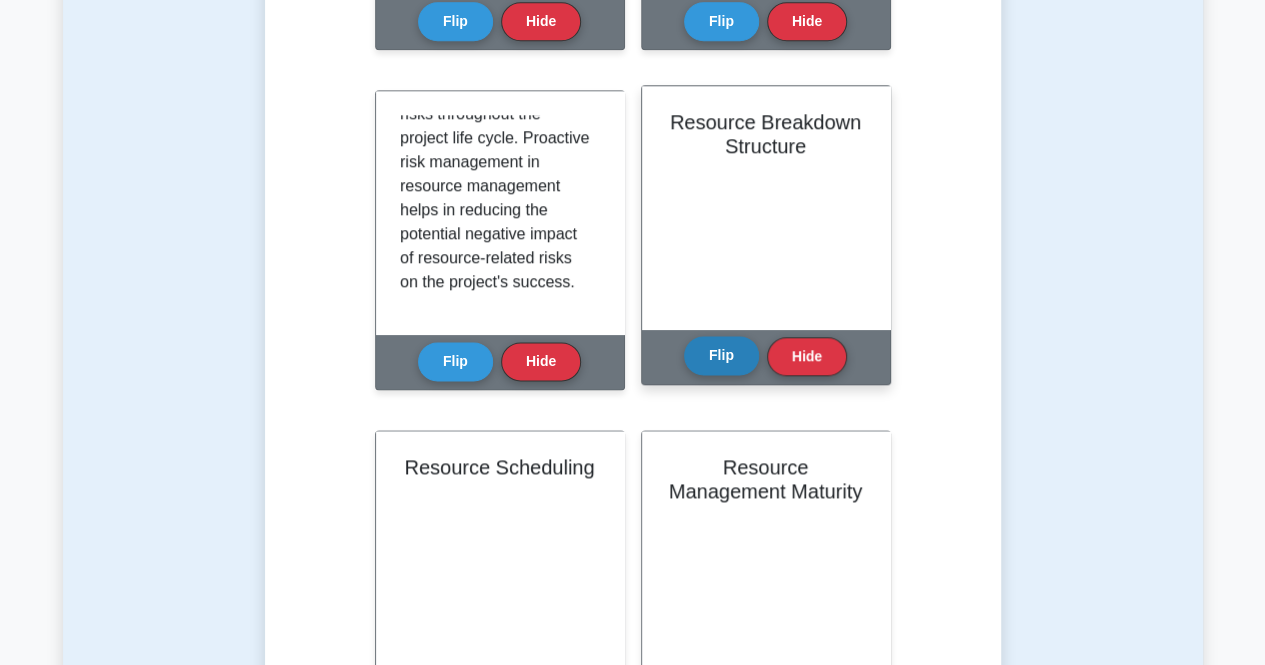click on "Flip" at bounding box center [721, 355] 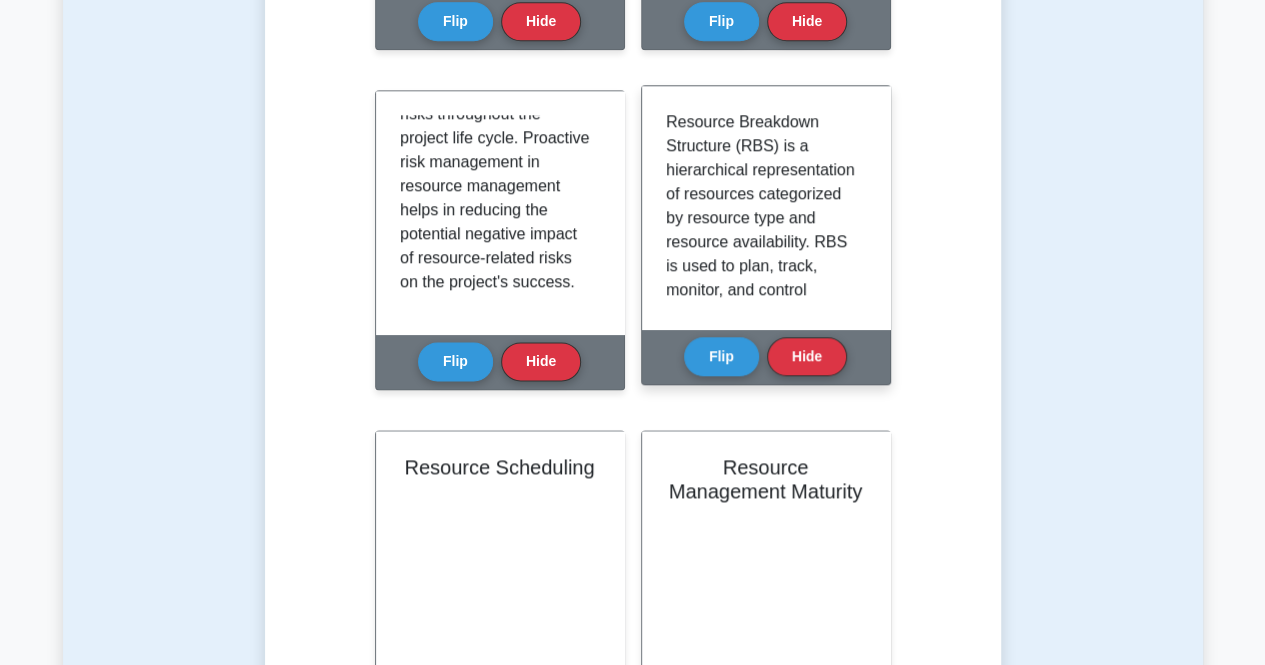 drag, startPoint x: 872, startPoint y: 133, endPoint x: 859, endPoint y: 141, distance: 15.264338 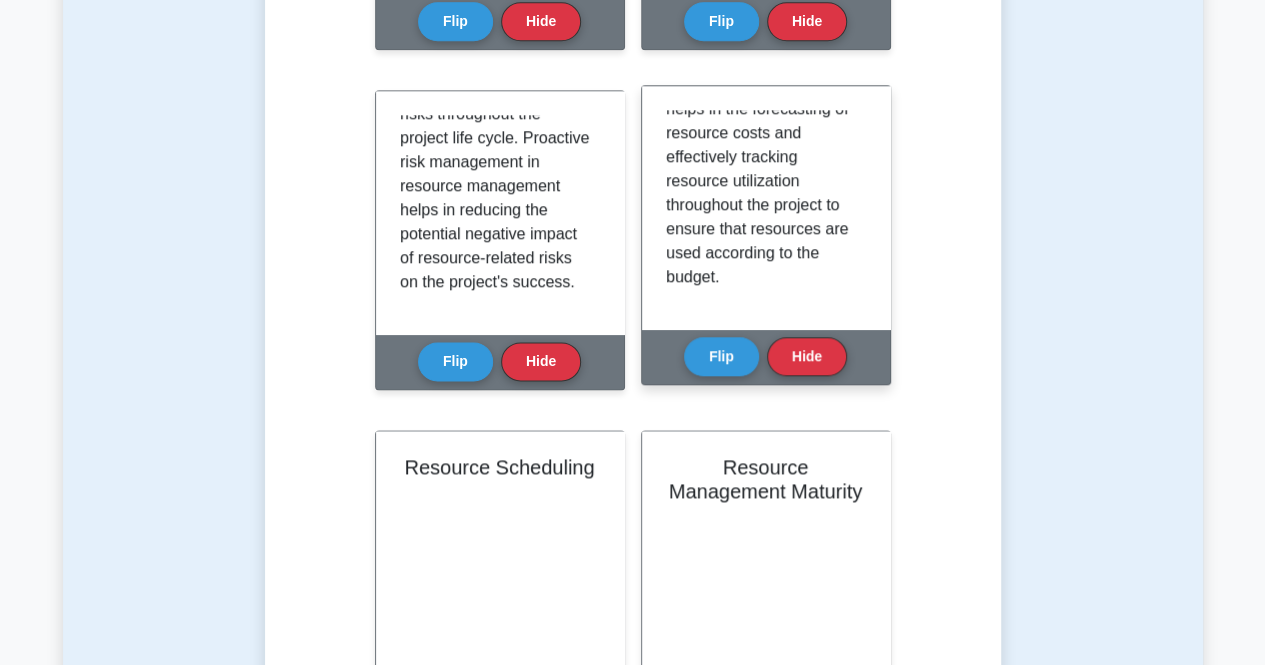 scroll, scrollTop: 539, scrollLeft: 0, axis: vertical 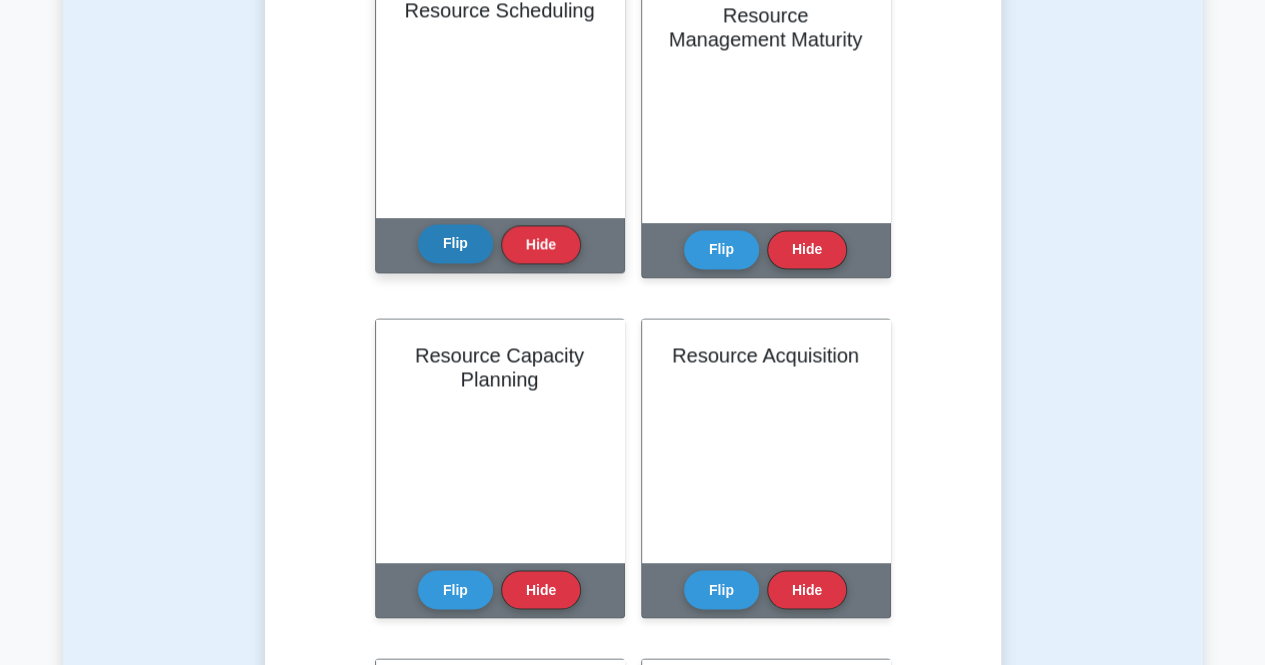 click on "Flip" at bounding box center (455, 243) 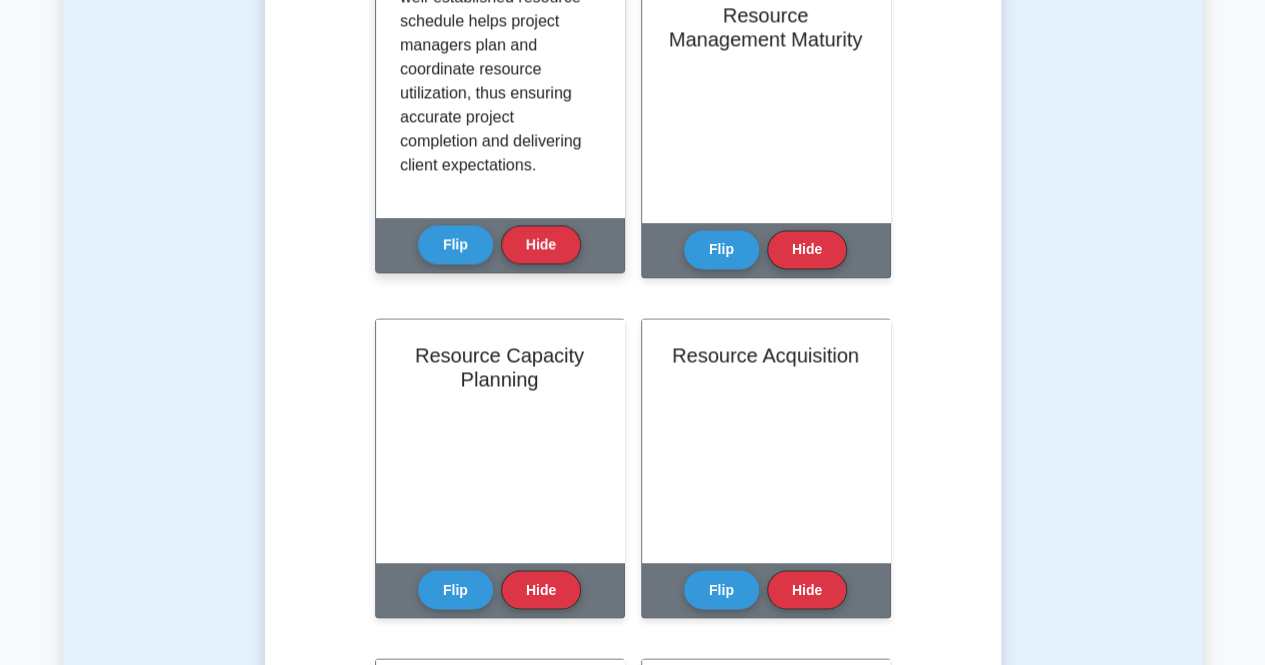 scroll, scrollTop: 587, scrollLeft: 0, axis: vertical 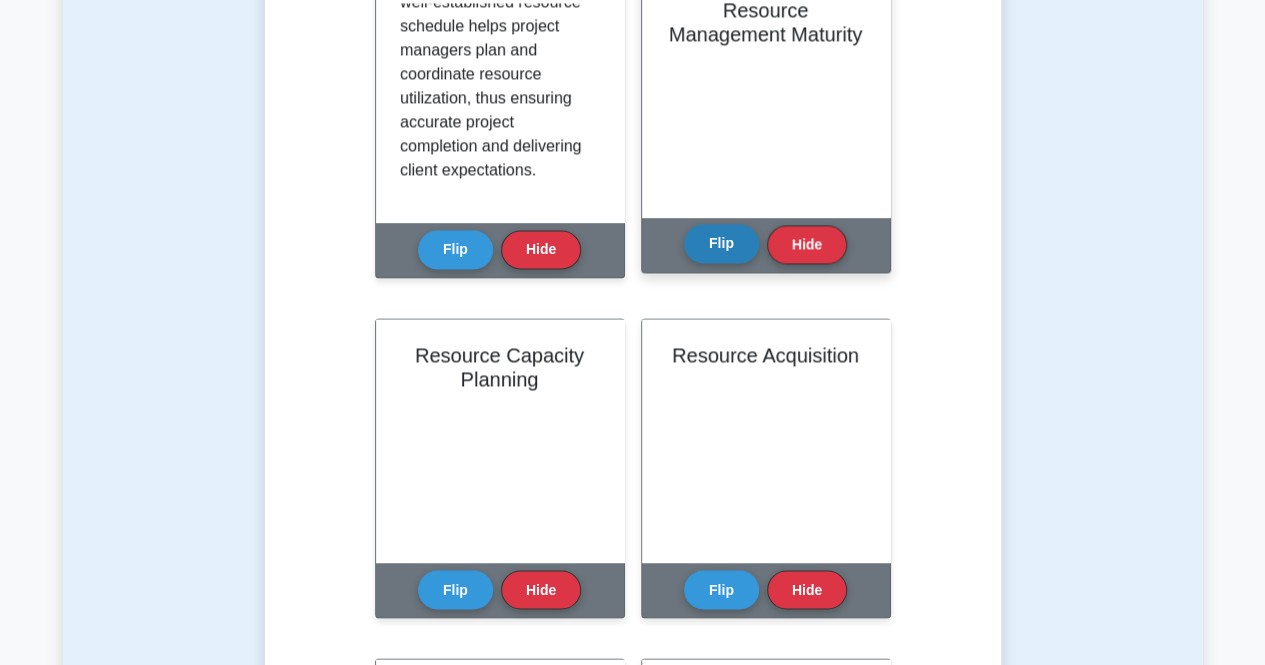 click on "Flip" at bounding box center (721, 243) 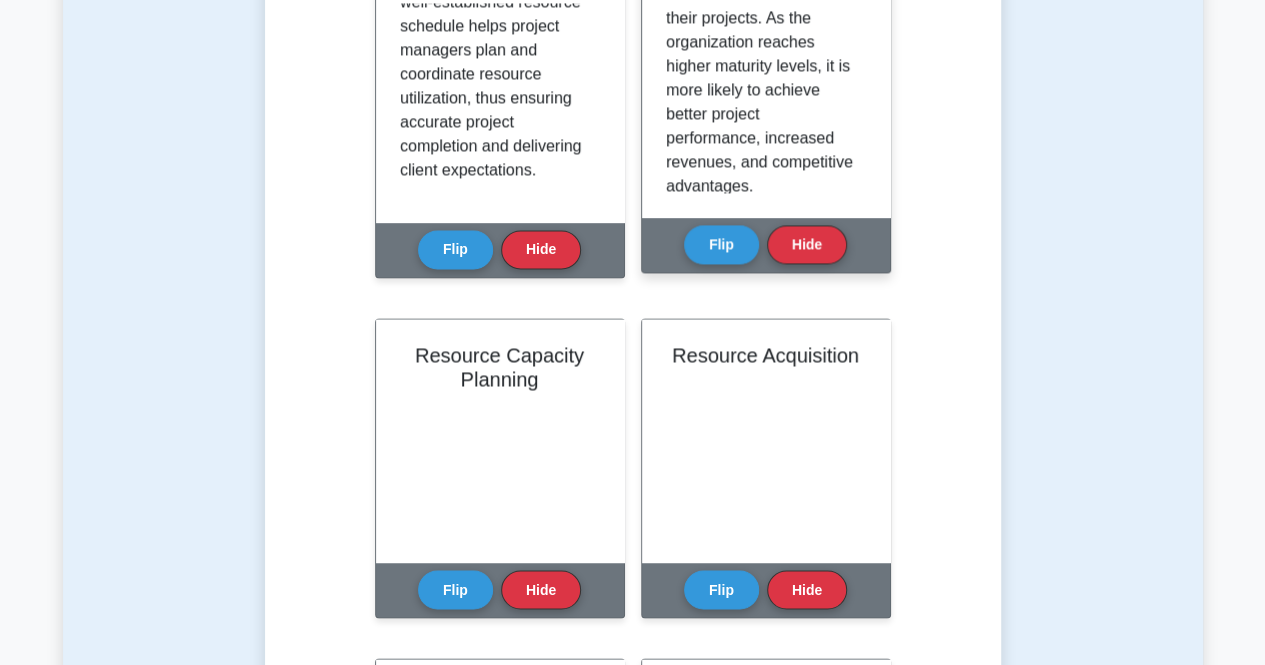 scroll, scrollTop: 659, scrollLeft: 0, axis: vertical 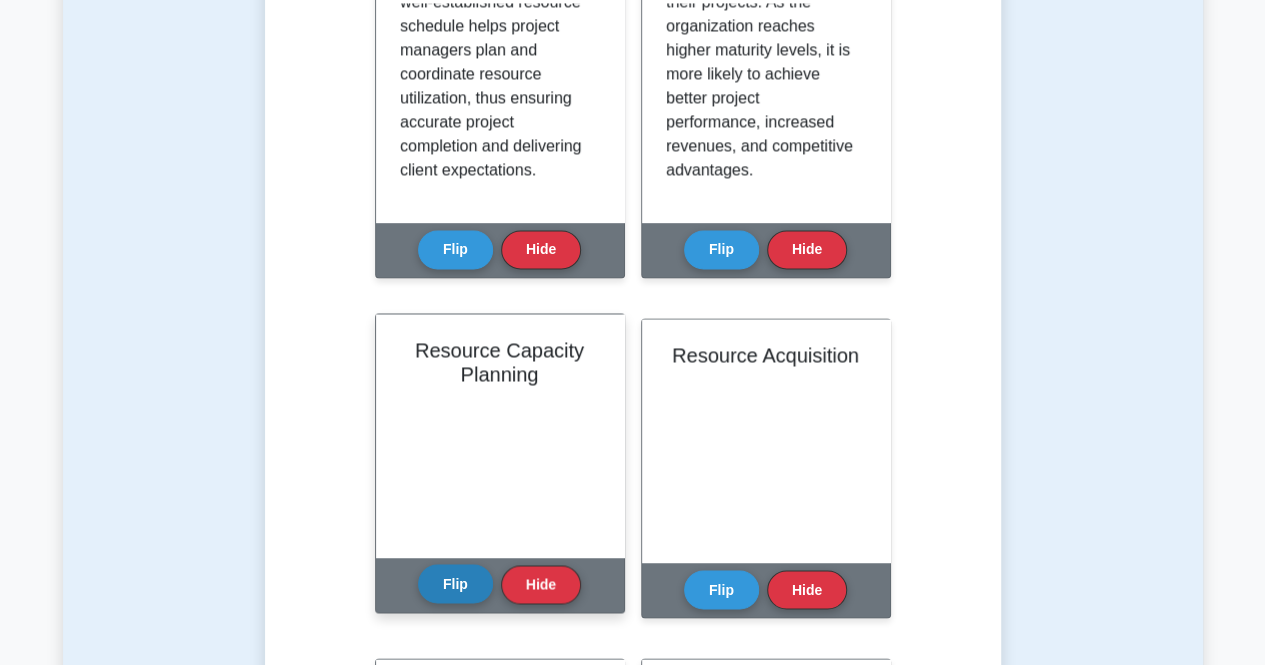click on "Flip" at bounding box center [455, 583] 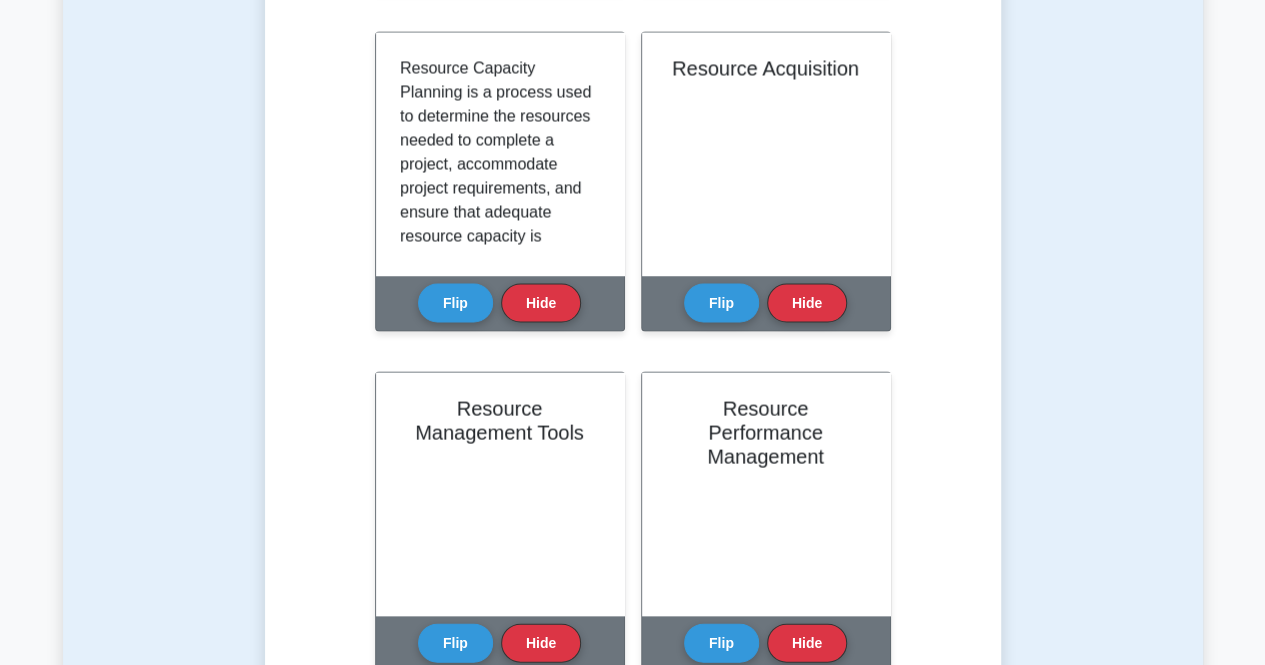 scroll, scrollTop: 1846, scrollLeft: 0, axis: vertical 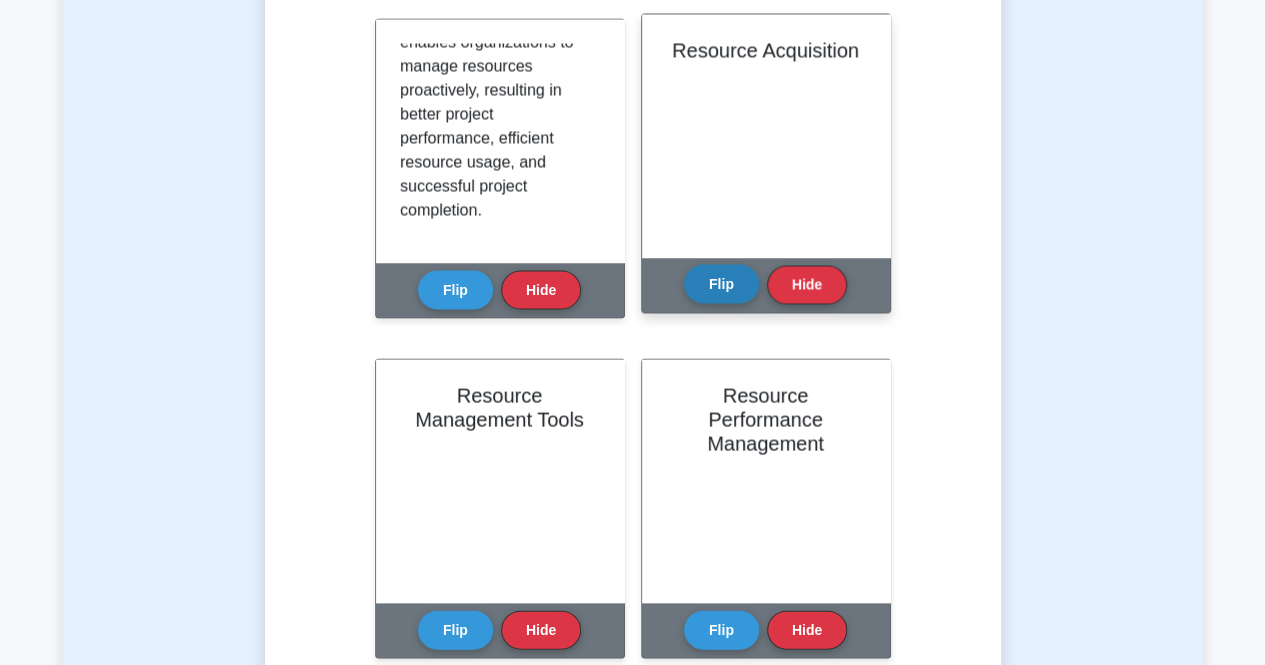 click on "Flip" at bounding box center [721, 283] 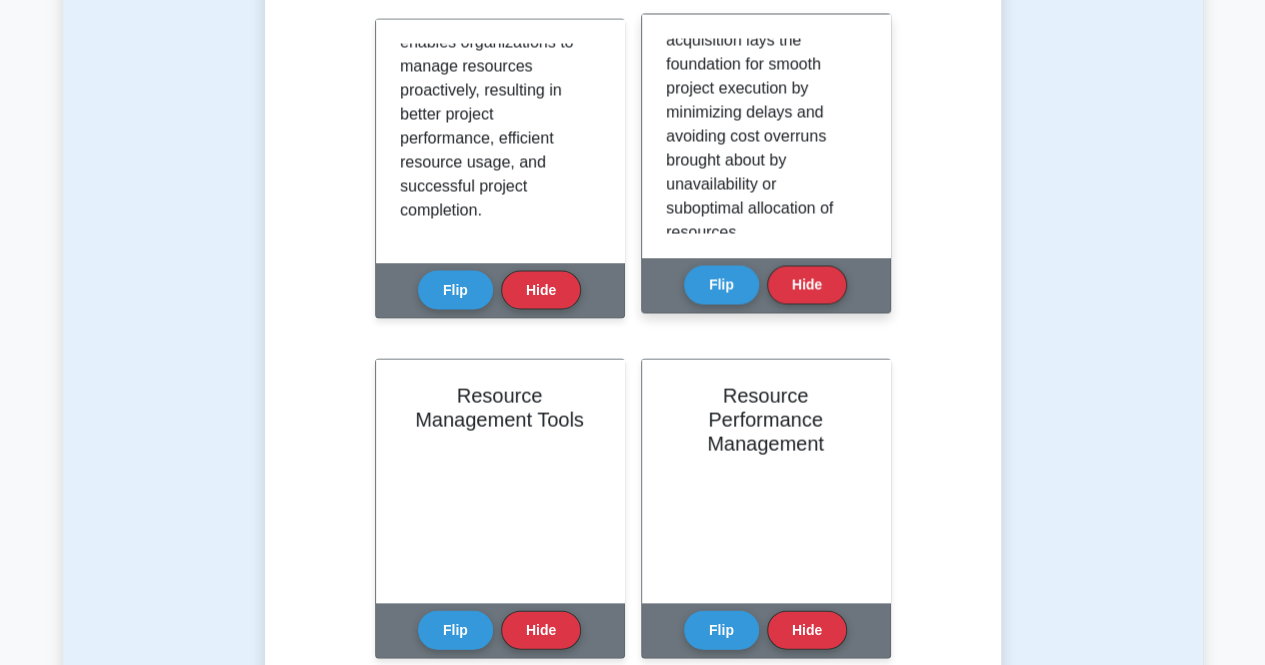 scroll, scrollTop: 563, scrollLeft: 0, axis: vertical 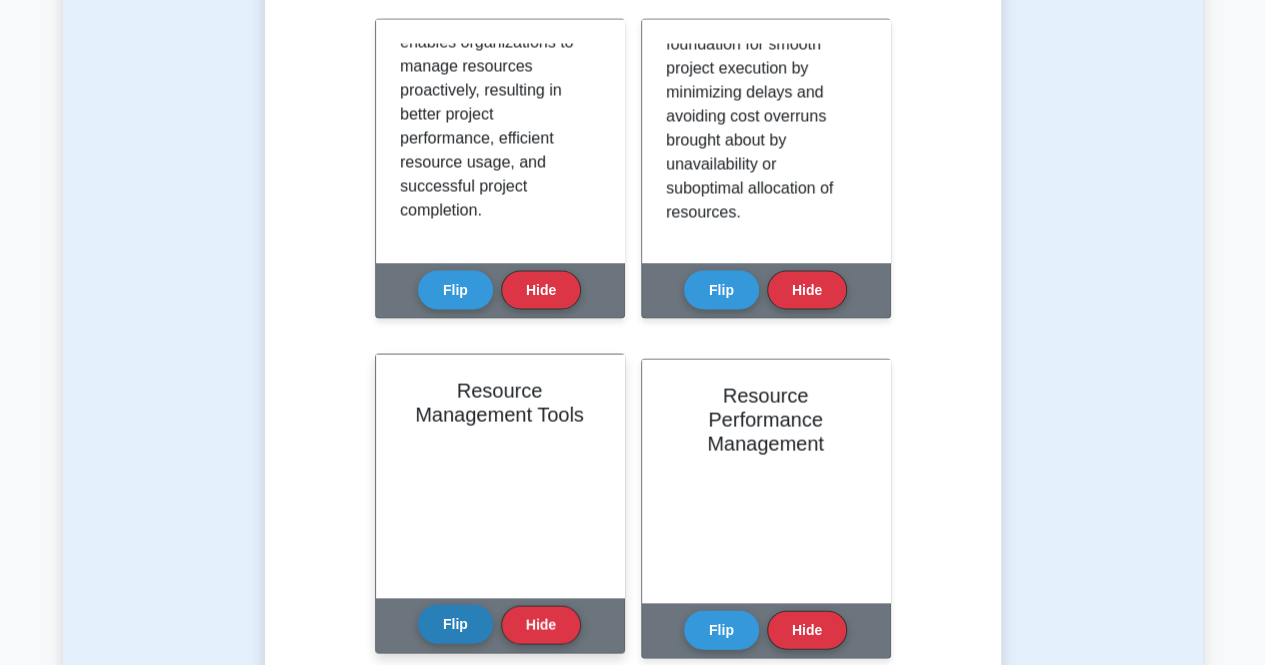 click on "Flip" at bounding box center [455, 623] 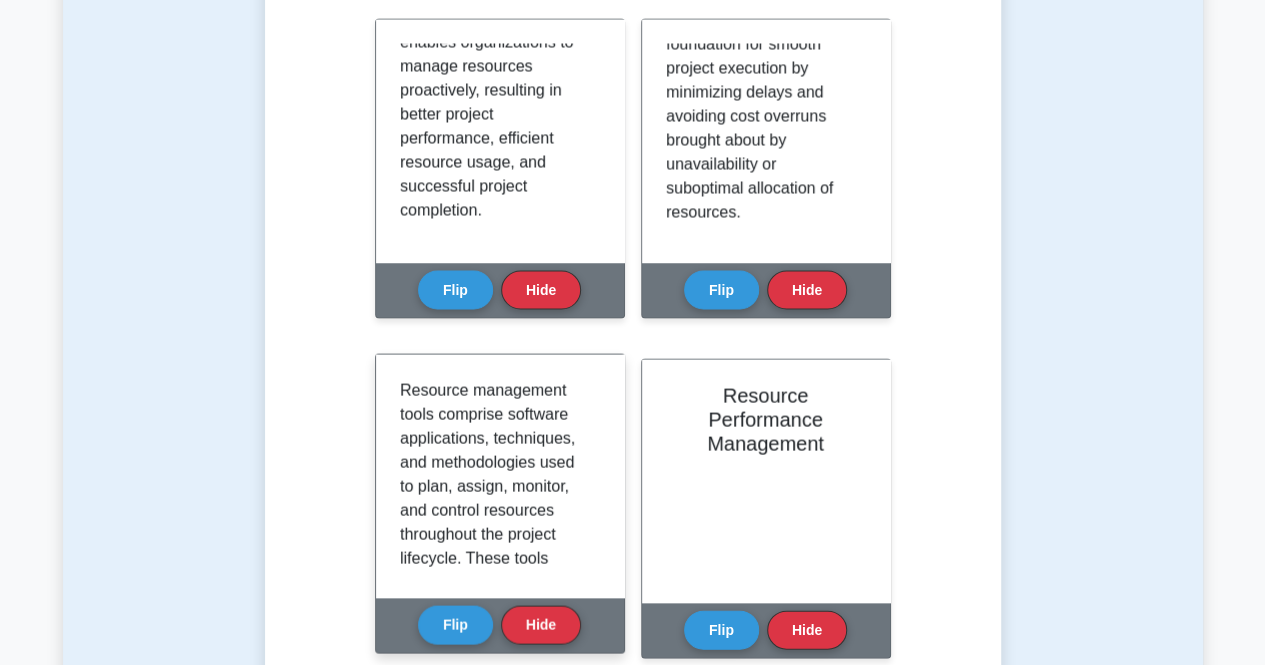 click on "Resource management tools comprise software applications, techniques, and methodologies used to plan, assign, monitor, and control resources throughout the project lifecycle. These tools enable project managers to optimize resource utilization, monitor resource performance, and track resource-related risks proactively. Some widely-used resource management tools include project management software like Microsoft Project or Smartsheet, resource scheduling and time tracking applications, and visual planning tools like Gantt charts or Kanban boards. Effective use of resource management tools aids project teams in maintaining schedules, controlling costs, and improving overall project performance." at bounding box center (500, 475) 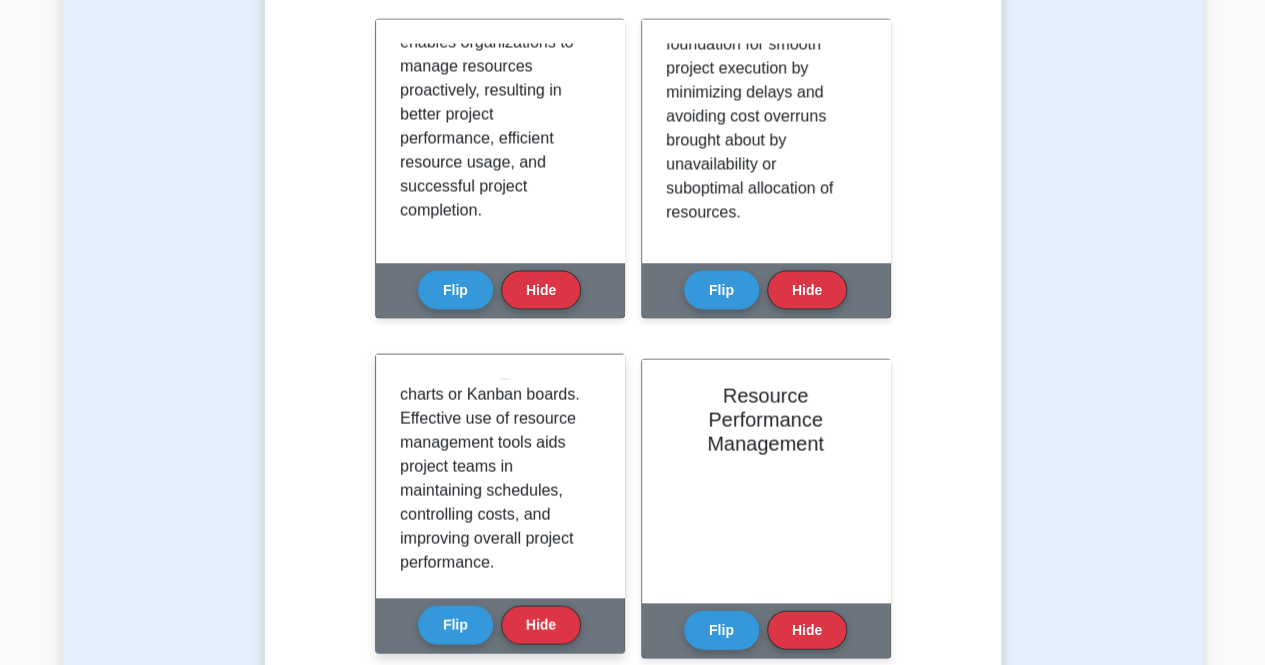 scroll, scrollTop: 563, scrollLeft: 0, axis: vertical 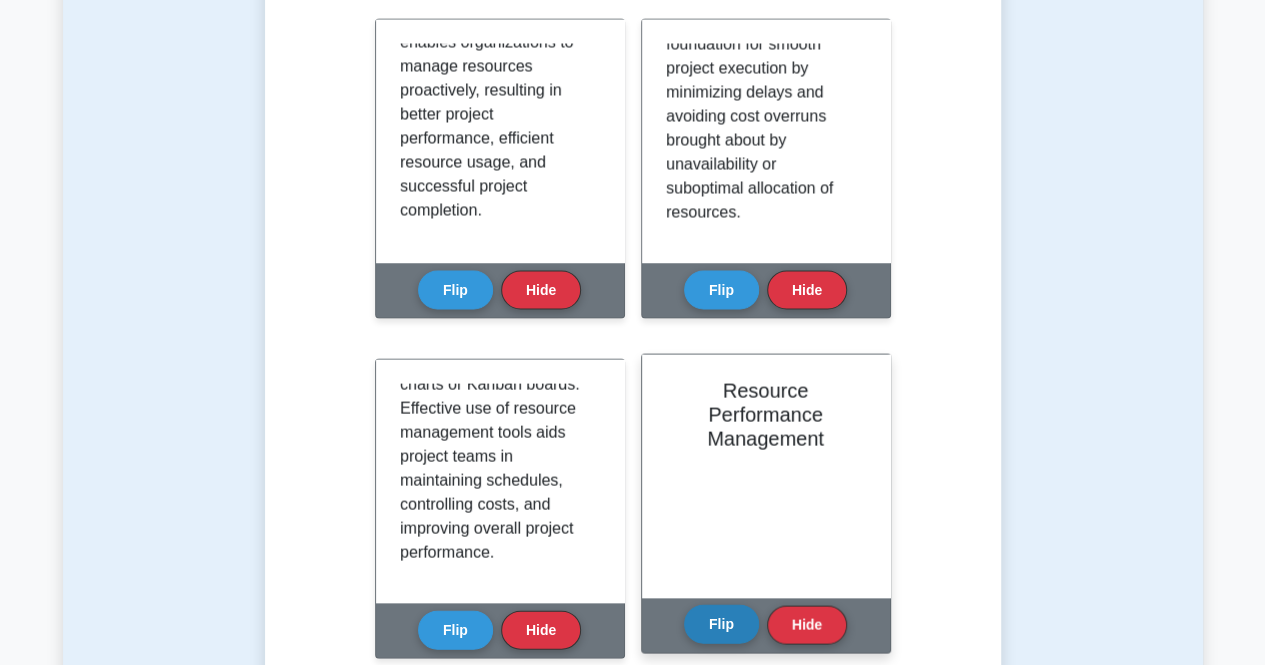 click on "Flip" at bounding box center (721, 623) 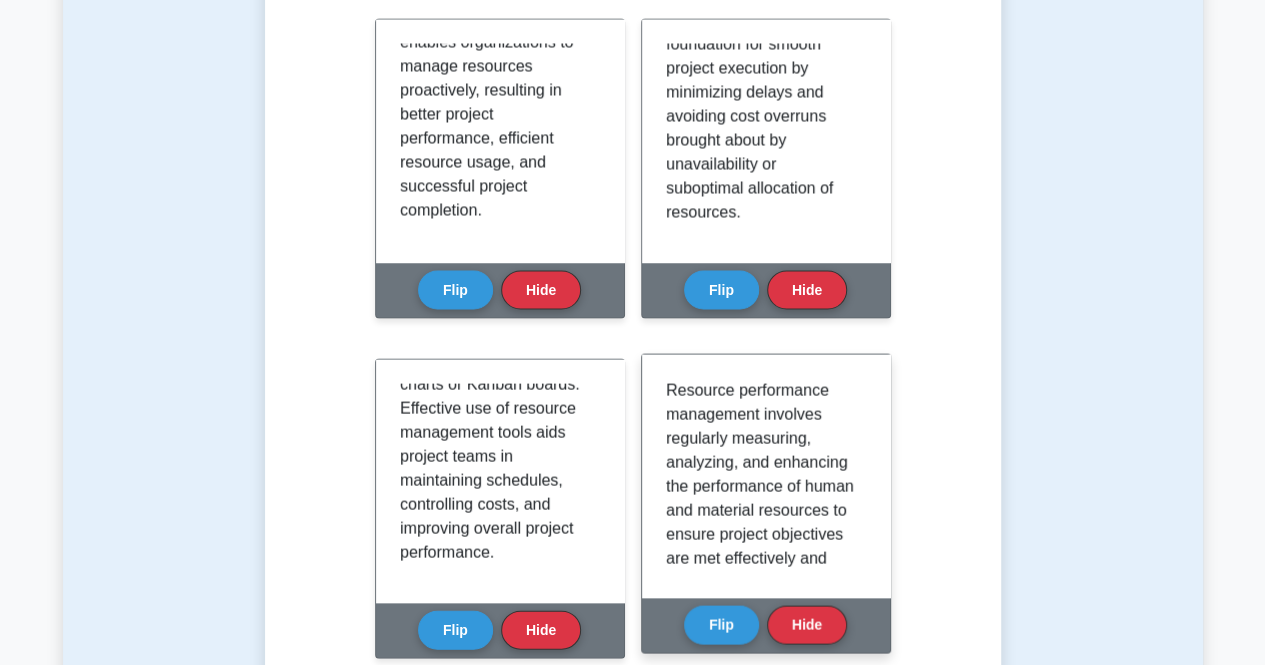 drag, startPoint x: 875, startPoint y: 404, endPoint x: 859, endPoint y: 406, distance: 16.124516 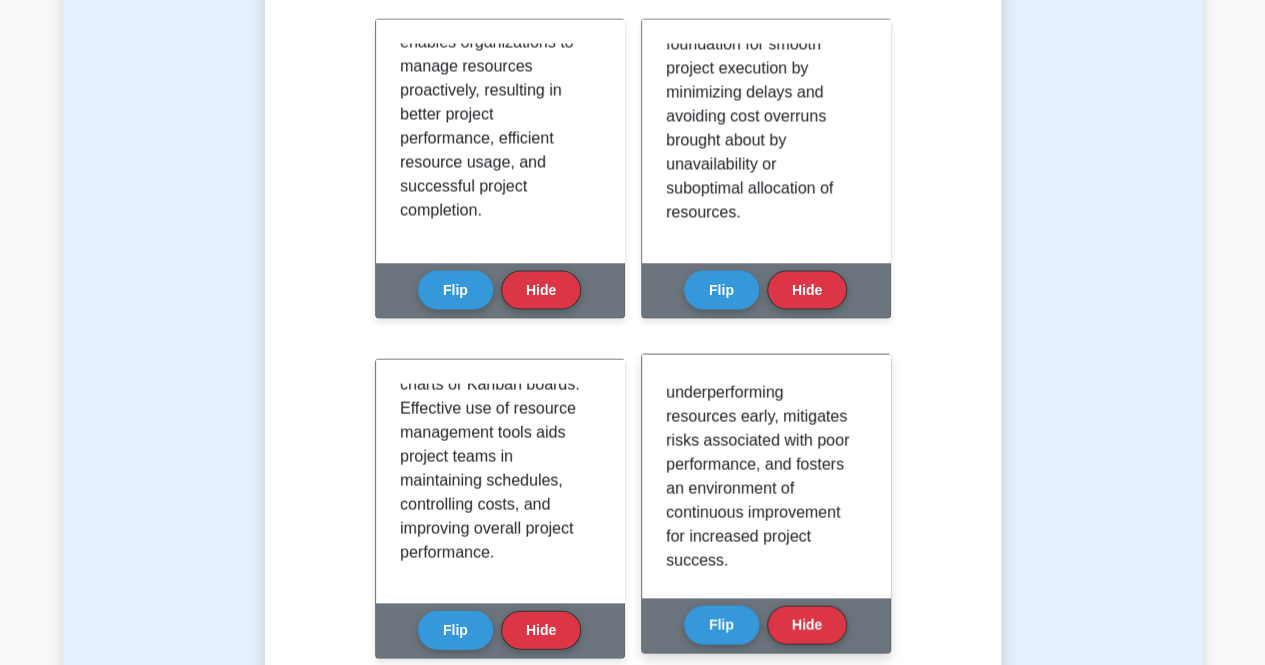 scroll, scrollTop: 563, scrollLeft: 0, axis: vertical 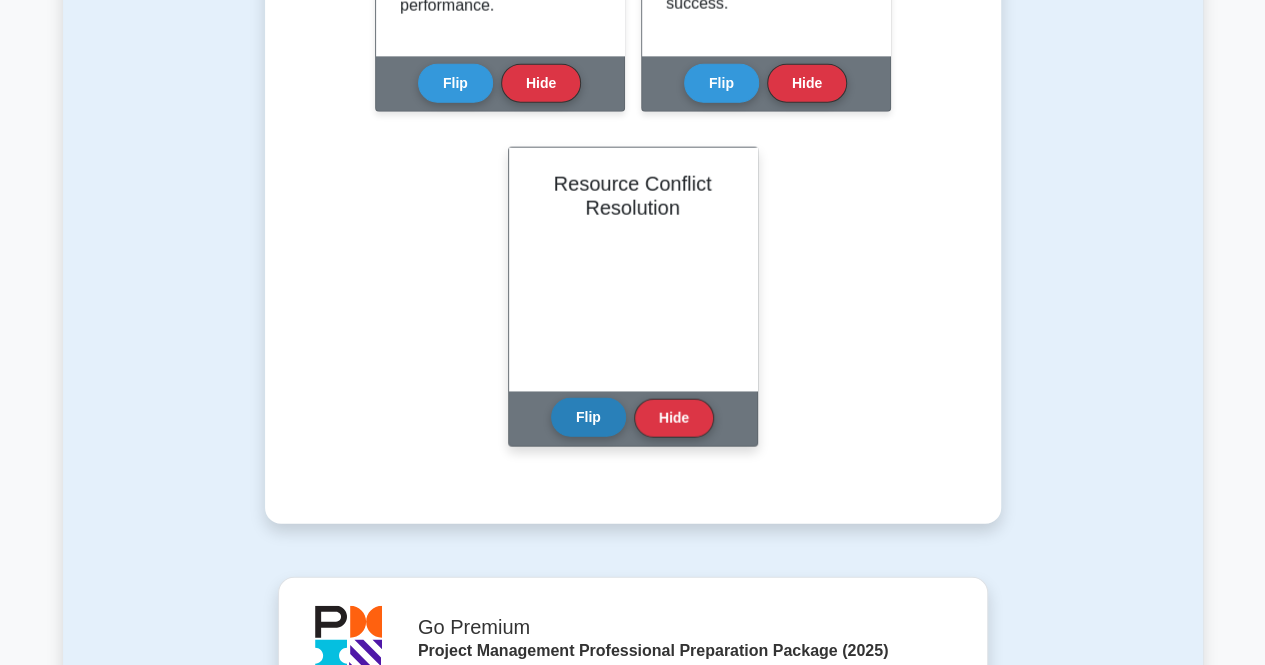 click on "Flip" at bounding box center (588, 417) 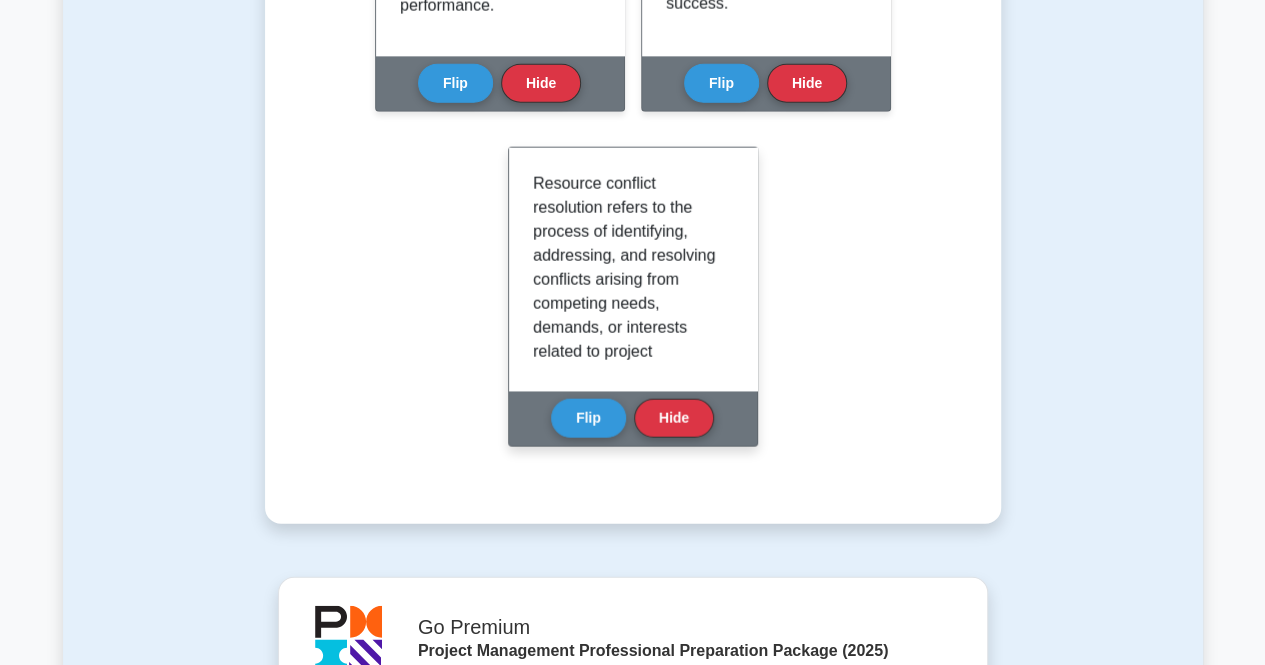 click on "Resource conflict resolution refers to the process of identifying, addressing, and resolving conflicts arising from competing needs, demands, or interests related to project resources. Conflicts may arise due to limited resources, conflicting priorities or schedules, communication gaps, or differing stakeholder expectations. Conflict resolution techniques include negotiation, mediating, proactive communication, and prioritization of resource allocation based on project objectives and constraints. By effectively resolving resource conflicts, project managers can enhance cooperation, reduce delays, and ensure successful project delivery by minimizing disruptions and resource-related risks." at bounding box center [633, 269] 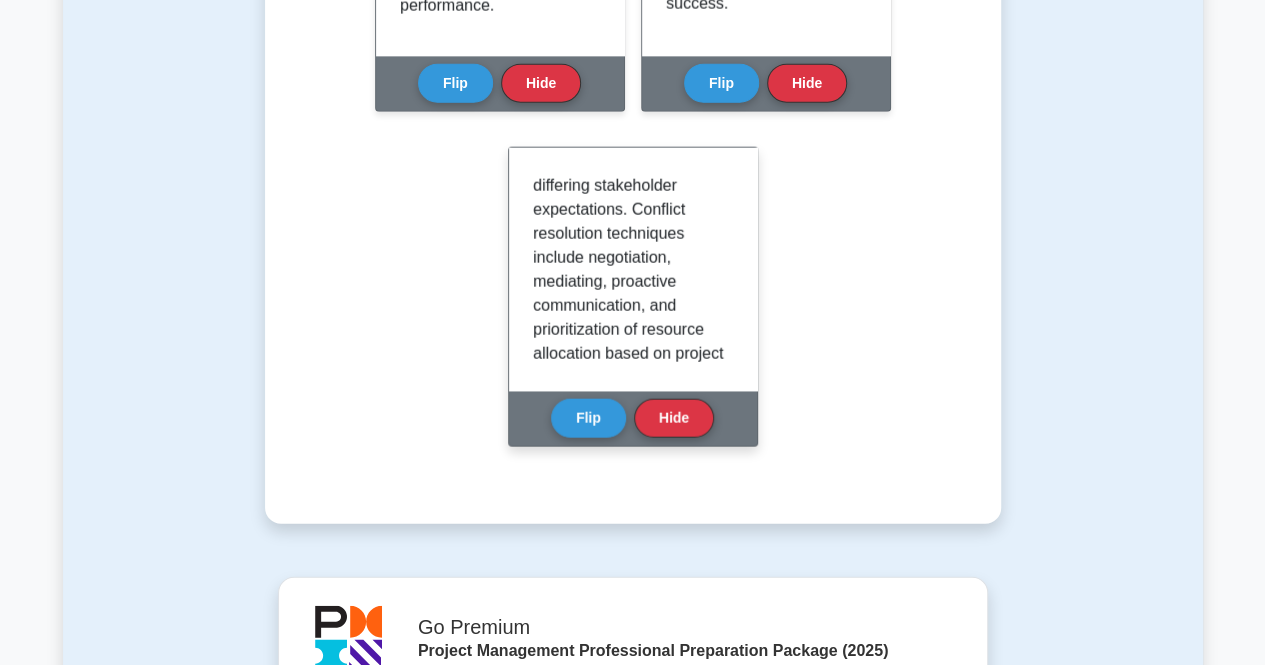 scroll, scrollTop: 587, scrollLeft: 0, axis: vertical 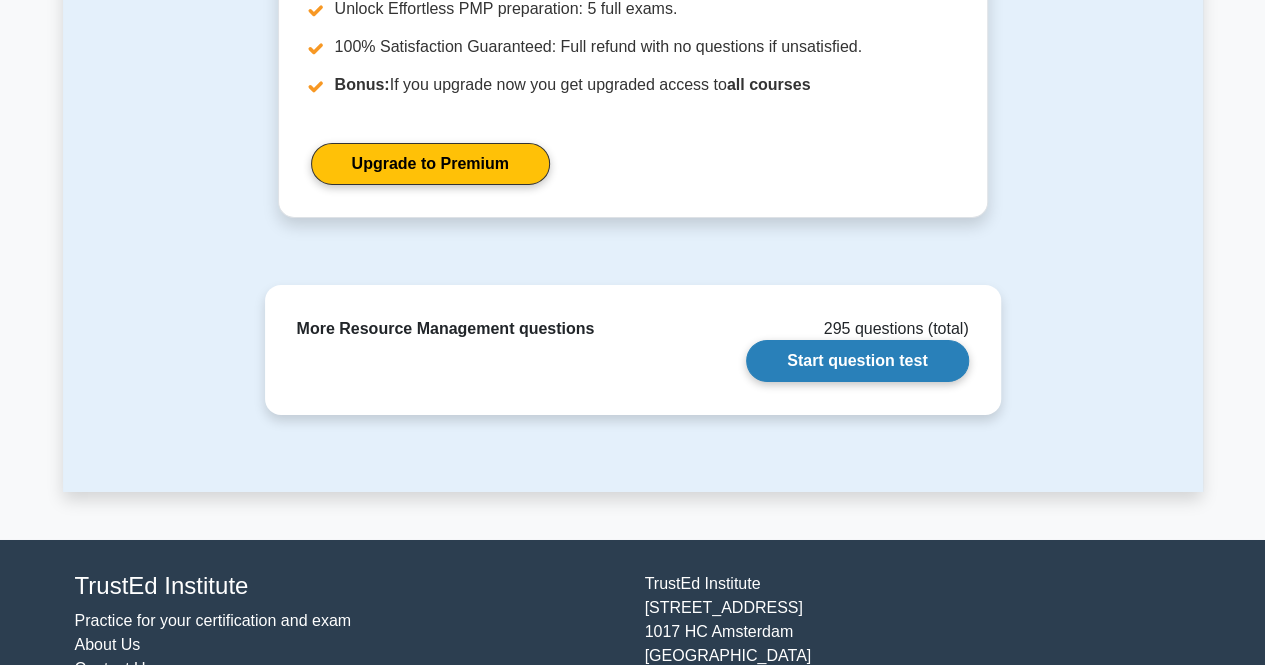 click on "Start  question test" at bounding box center [857, 361] 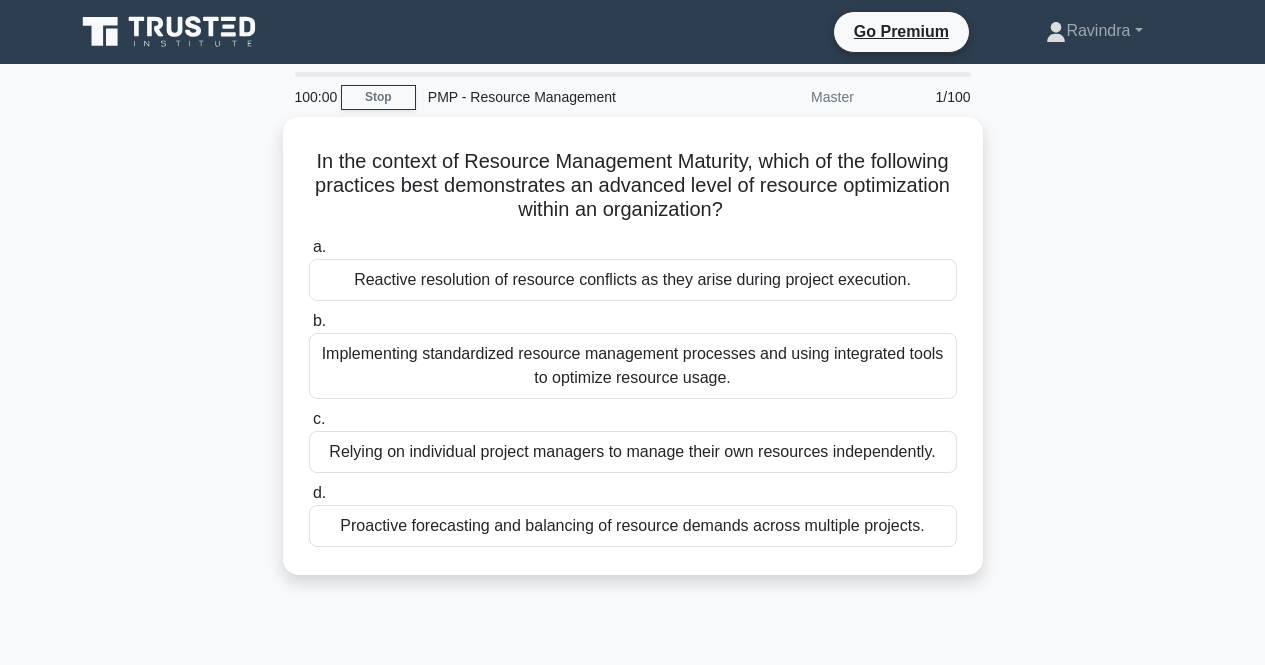 scroll, scrollTop: 0, scrollLeft: 0, axis: both 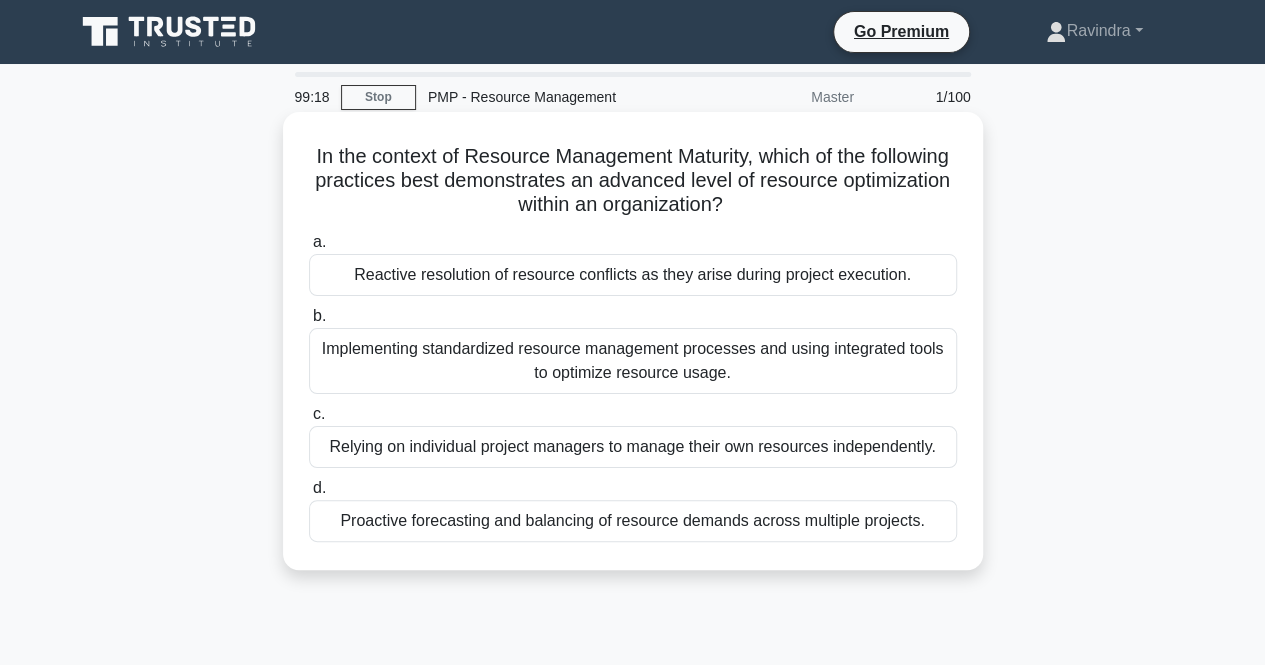 click on "Implementing standardized resource management processes and using integrated tools to optimize resource usage." at bounding box center (633, 361) 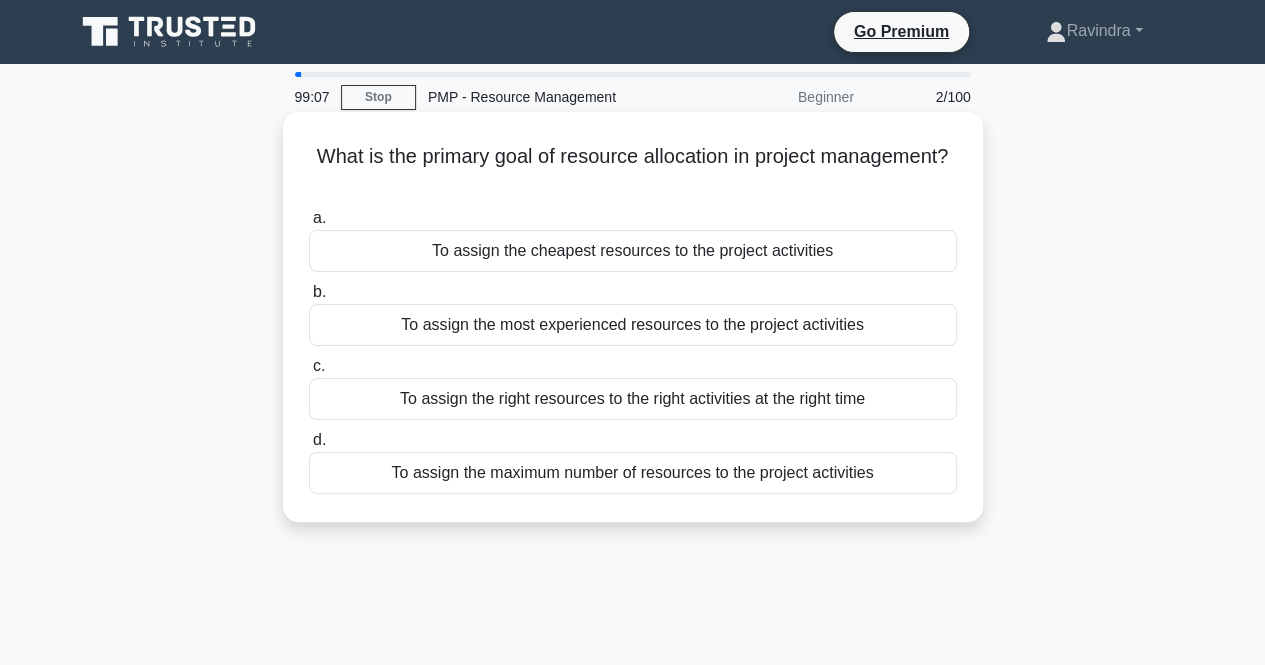 click on "To assign the right resources to the right activities at the right time" at bounding box center (633, 399) 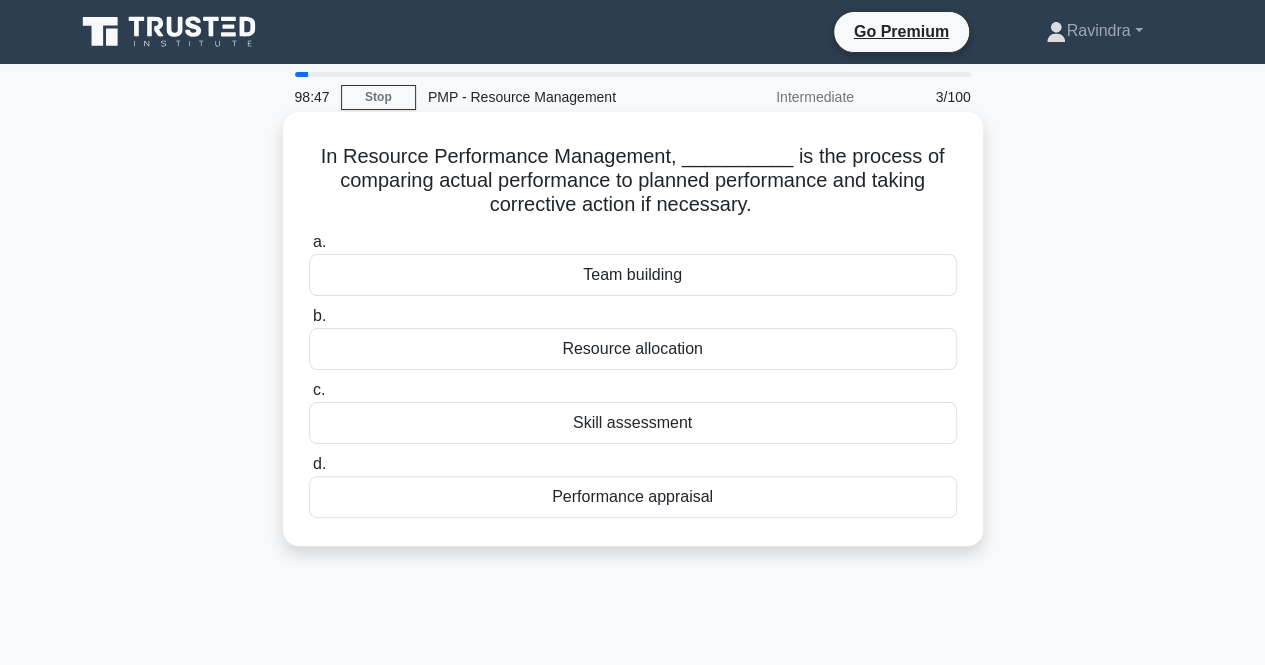 click on "Skill assessment" at bounding box center (633, 423) 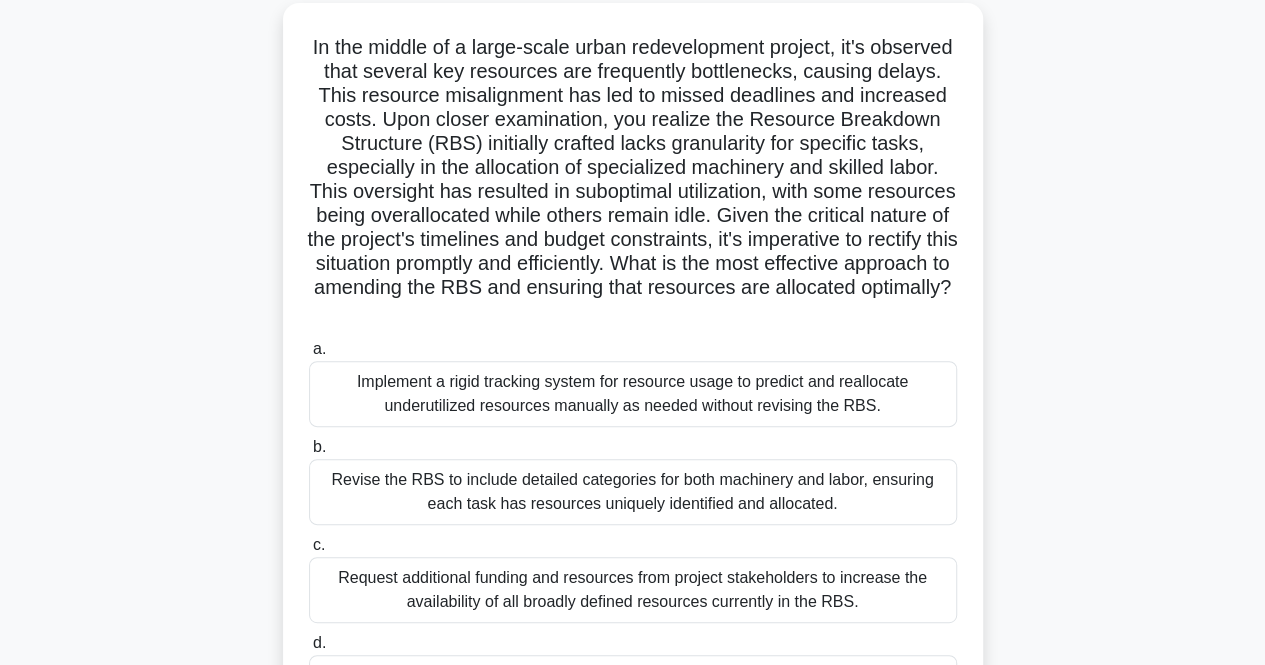 scroll, scrollTop: 119, scrollLeft: 0, axis: vertical 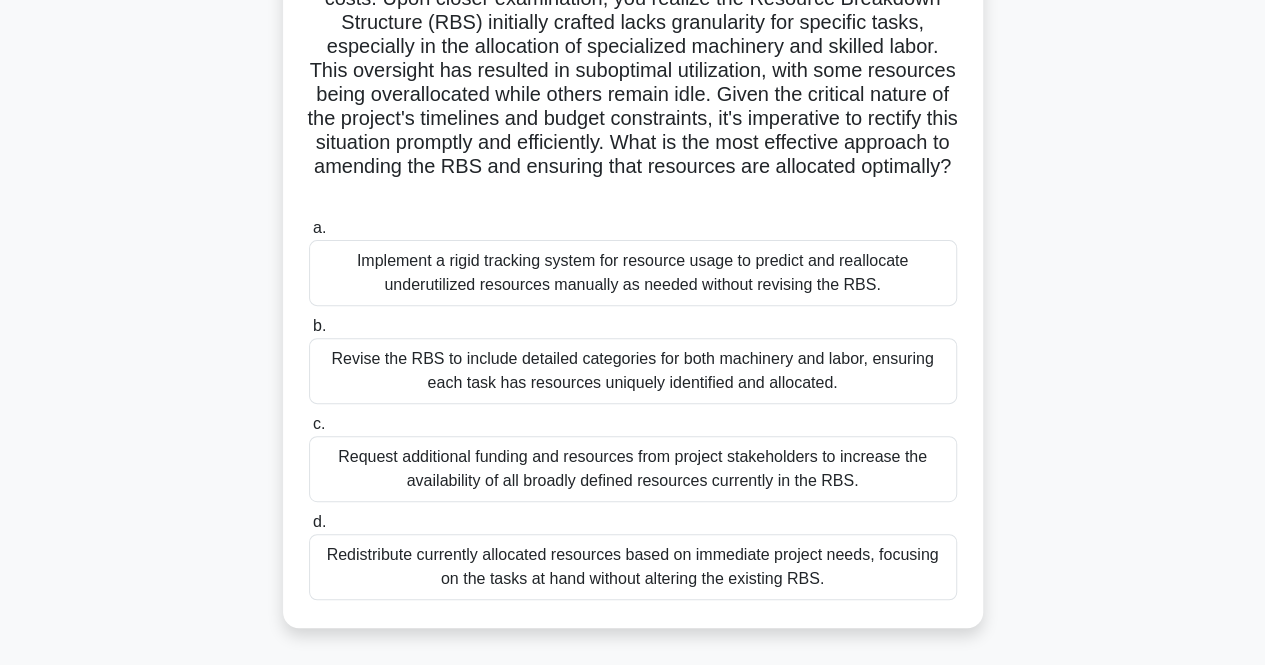 click on "Revise the RBS to include detailed categories for both machinery and labor, ensuring each task has resources uniquely identified and allocated." at bounding box center (633, 371) 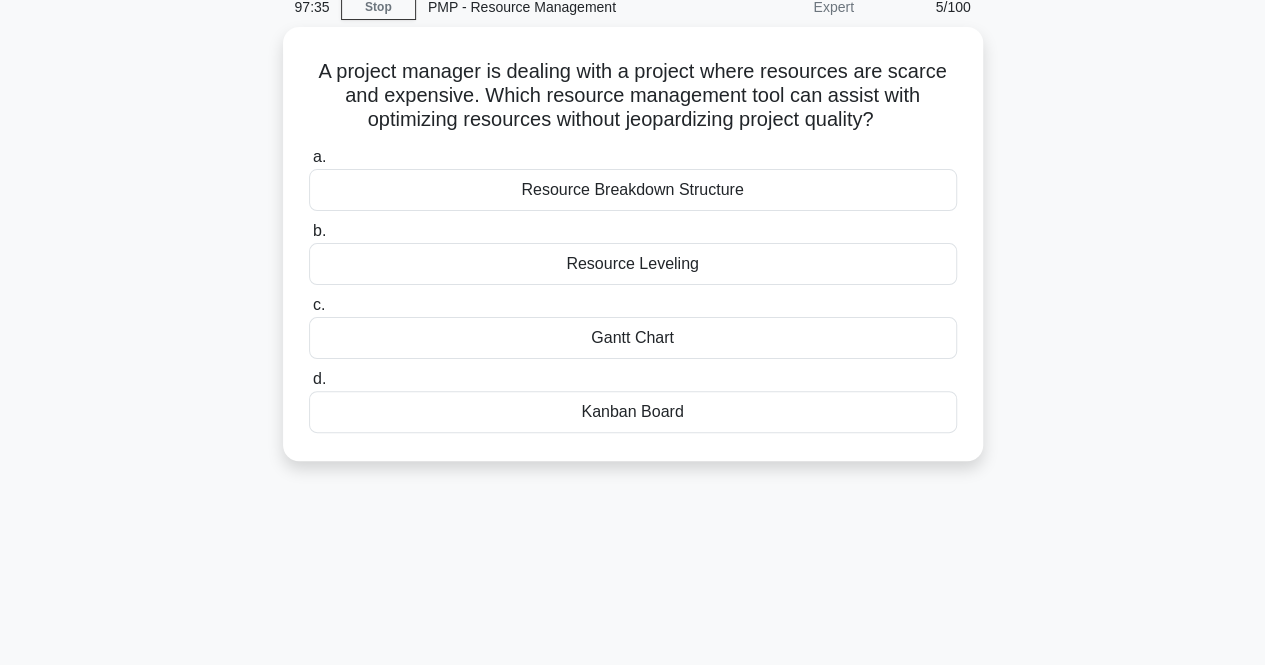 scroll, scrollTop: 88, scrollLeft: 0, axis: vertical 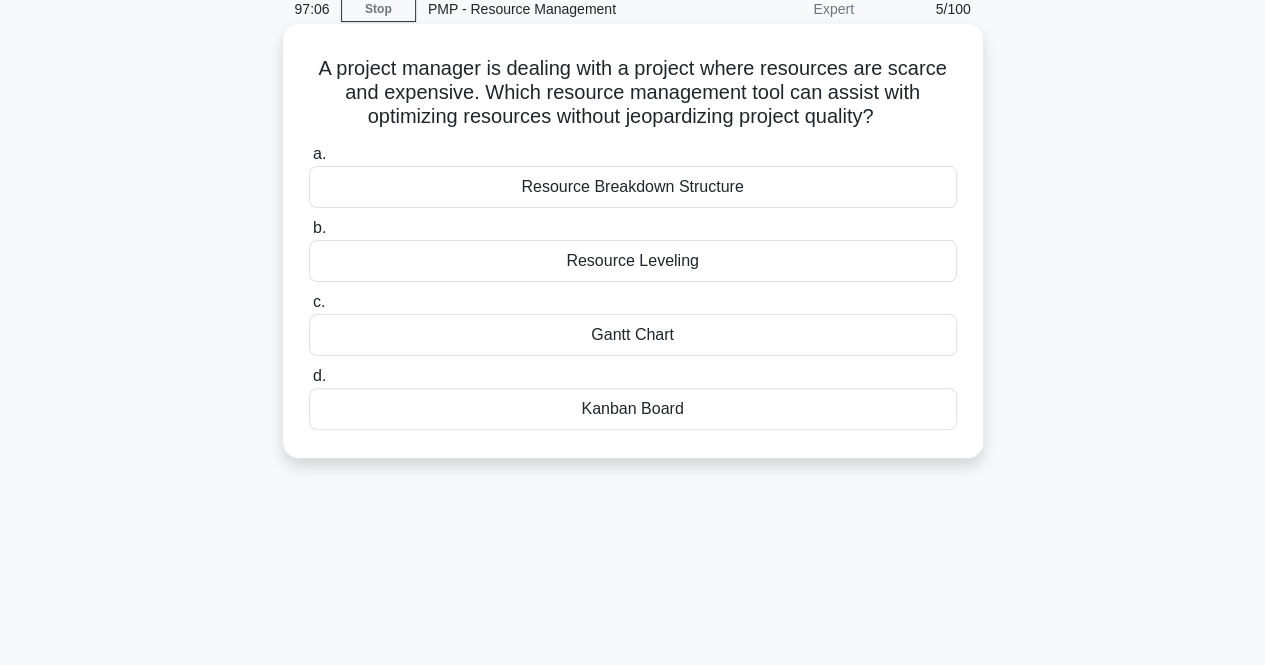 click on "Resource Leveling" at bounding box center [633, 261] 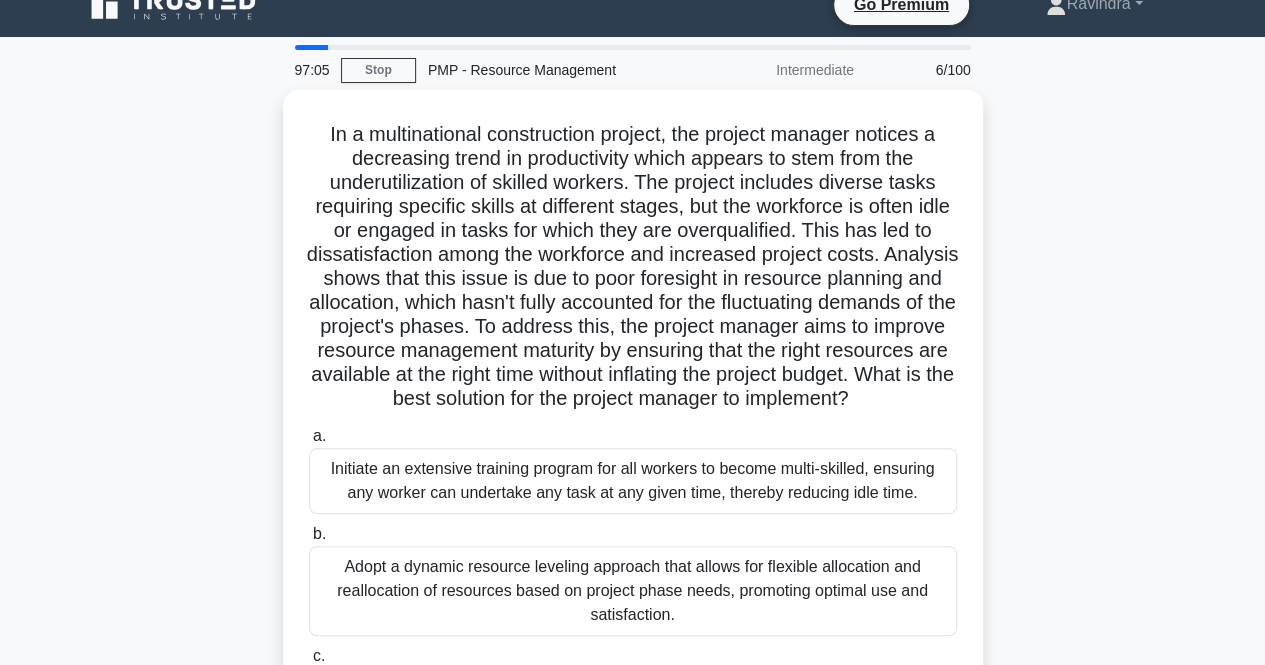 scroll, scrollTop: 0, scrollLeft: 0, axis: both 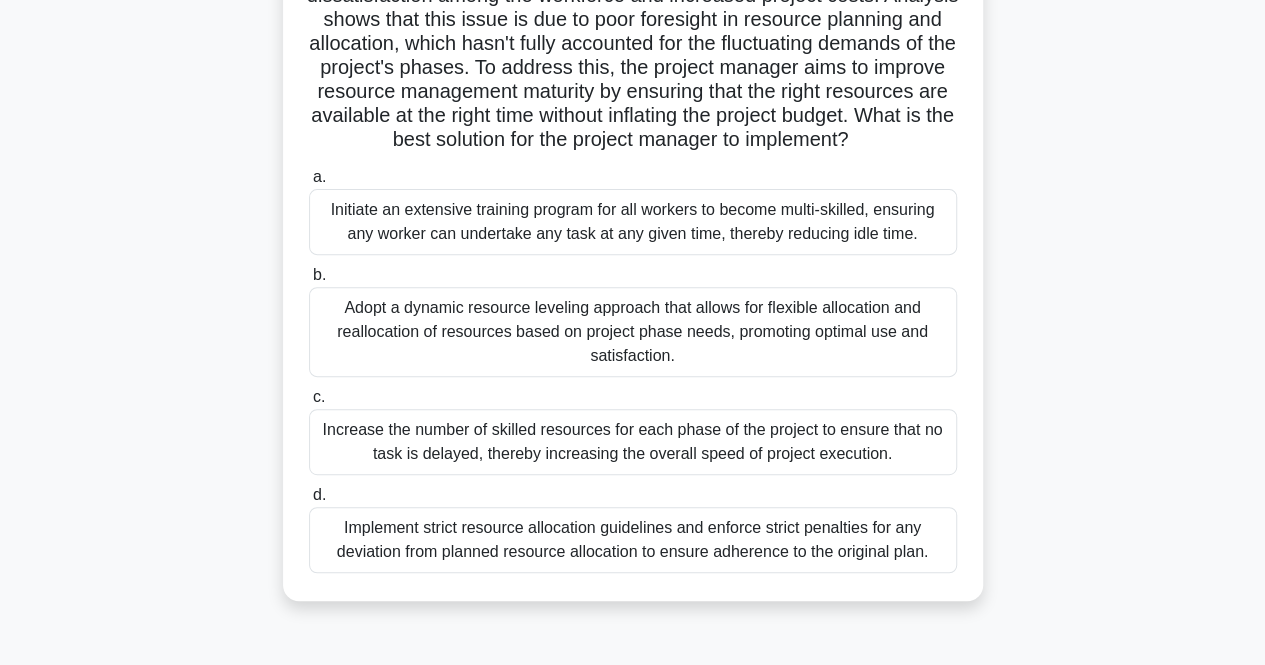 click on "Adopt a dynamic resource leveling approach that allows for flexible allocation and reallocation of resources based on project phase needs, promoting optimal use and satisfaction." at bounding box center (633, 332) 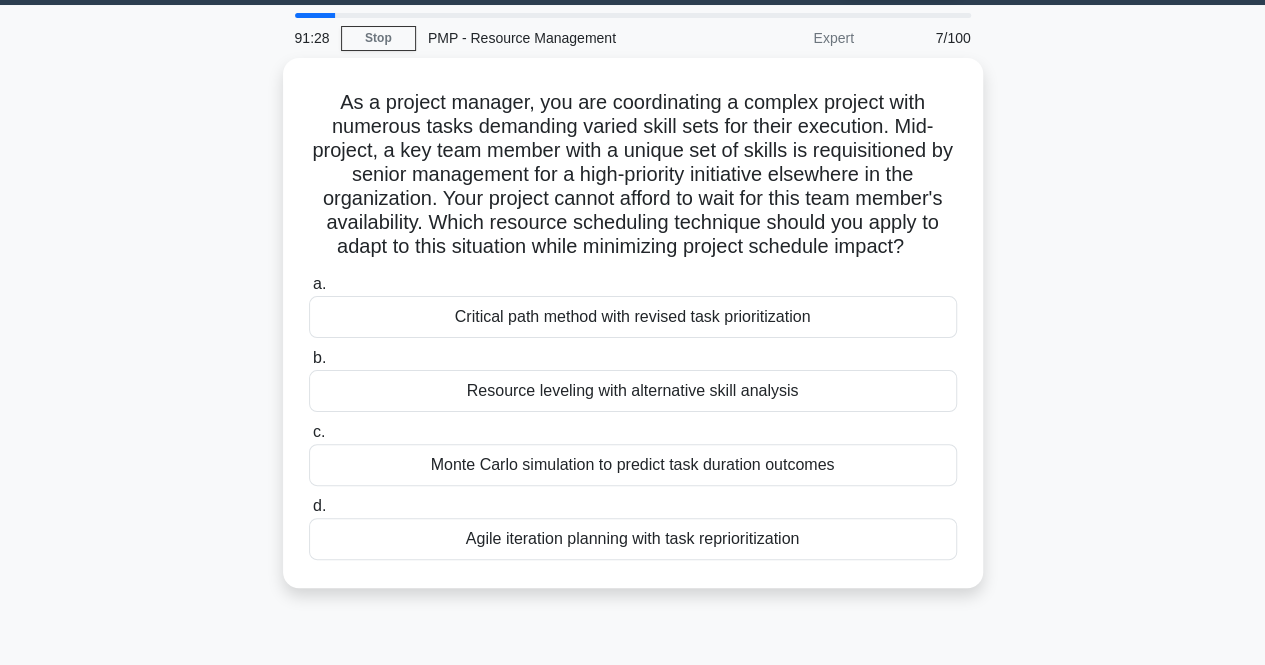 scroll, scrollTop: 0, scrollLeft: 0, axis: both 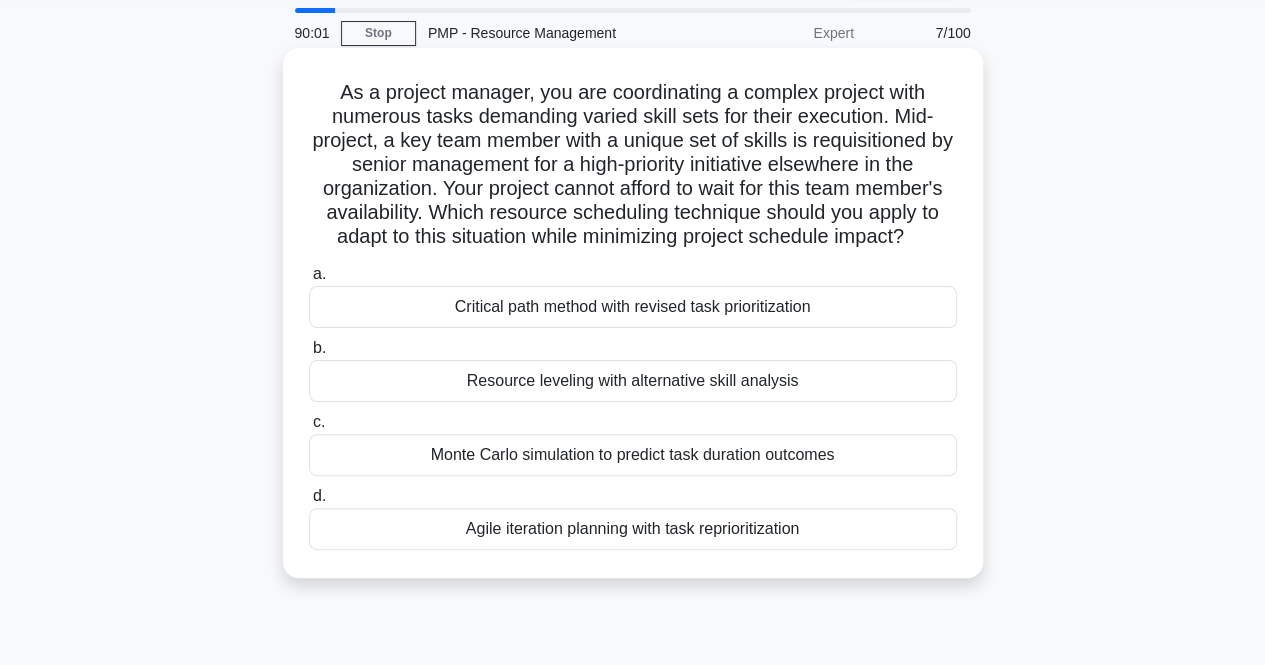 click on "Resource leveling with alternative skill analysis" at bounding box center [633, 381] 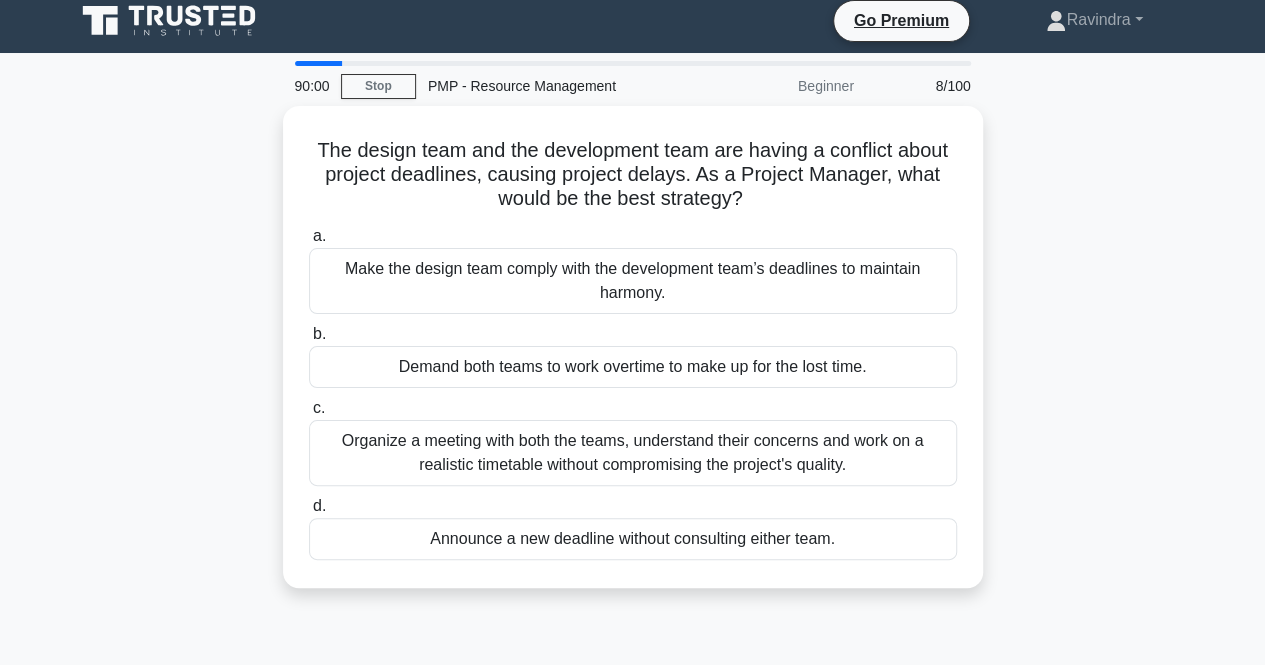 scroll, scrollTop: 0, scrollLeft: 0, axis: both 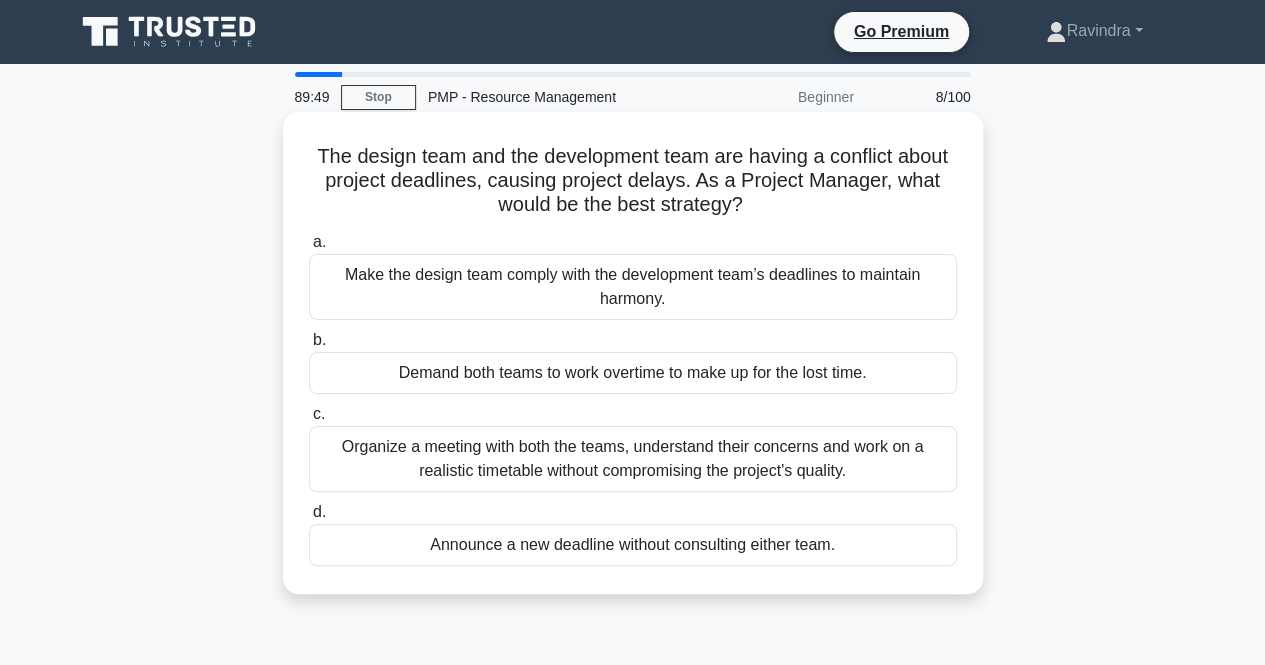click on "Organize a meeting with both the teams, understand their concerns and work on a realistic timetable without compromising the project's quality." at bounding box center (633, 459) 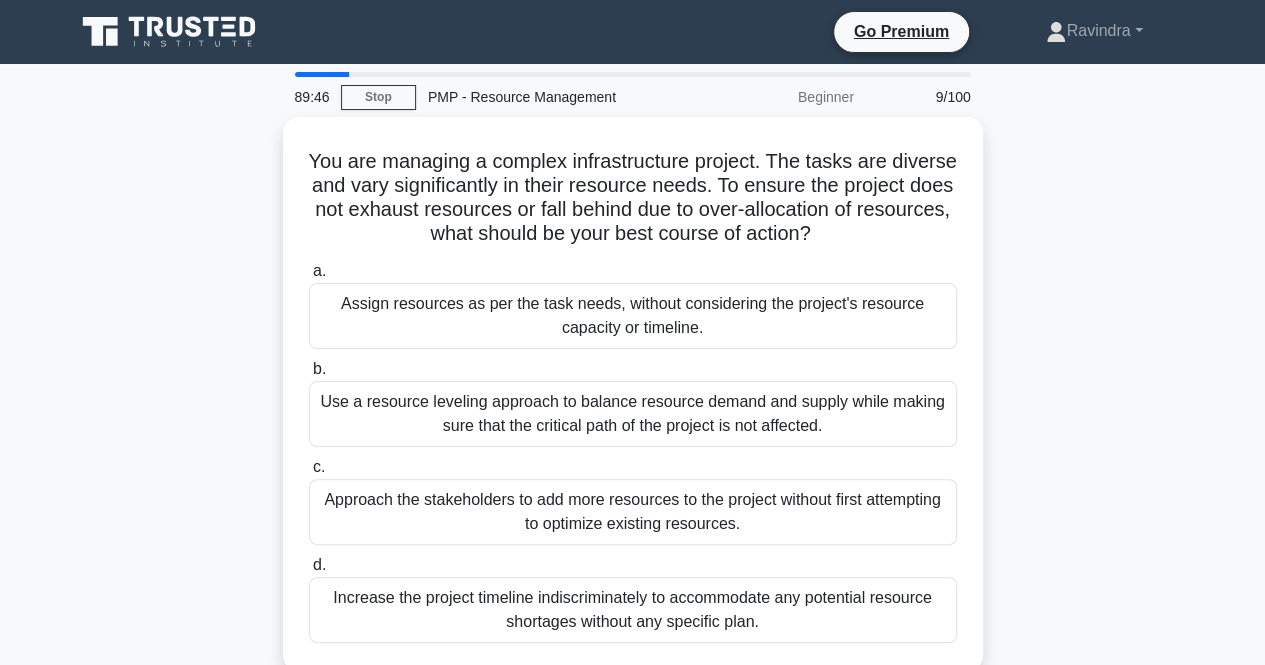scroll, scrollTop: 21, scrollLeft: 0, axis: vertical 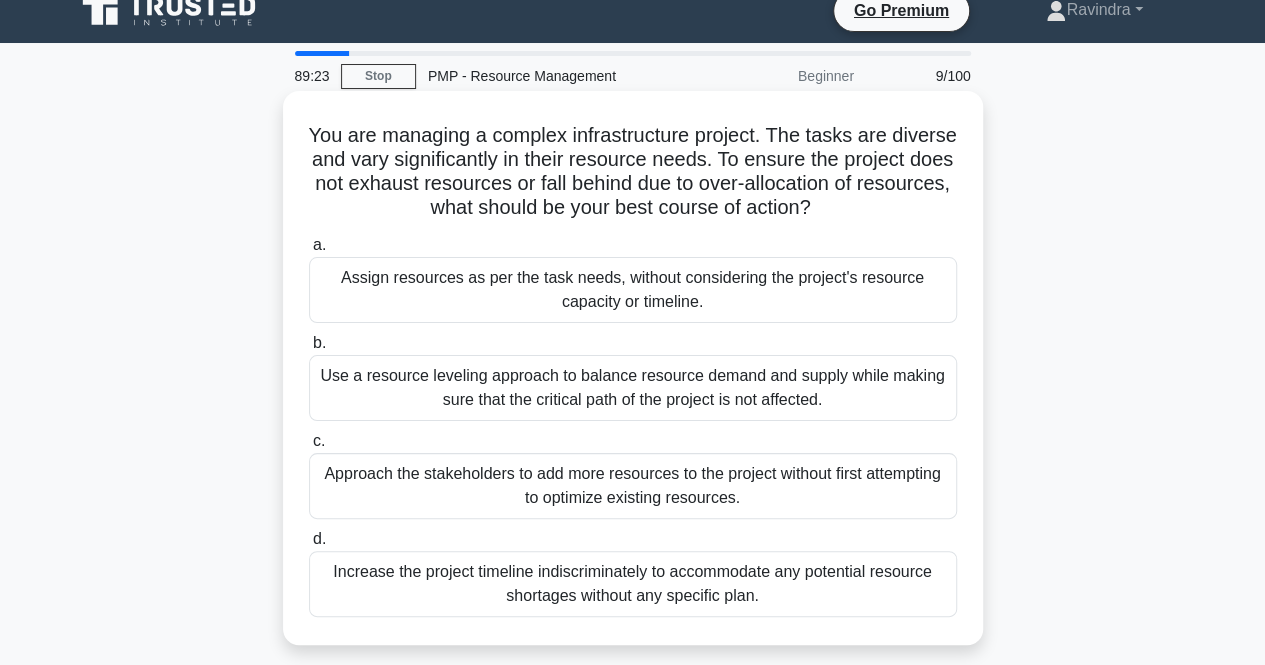 click on "Use a resource leveling approach to balance resource demand and supply while making sure that the critical path of the project is not affected." at bounding box center (633, 388) 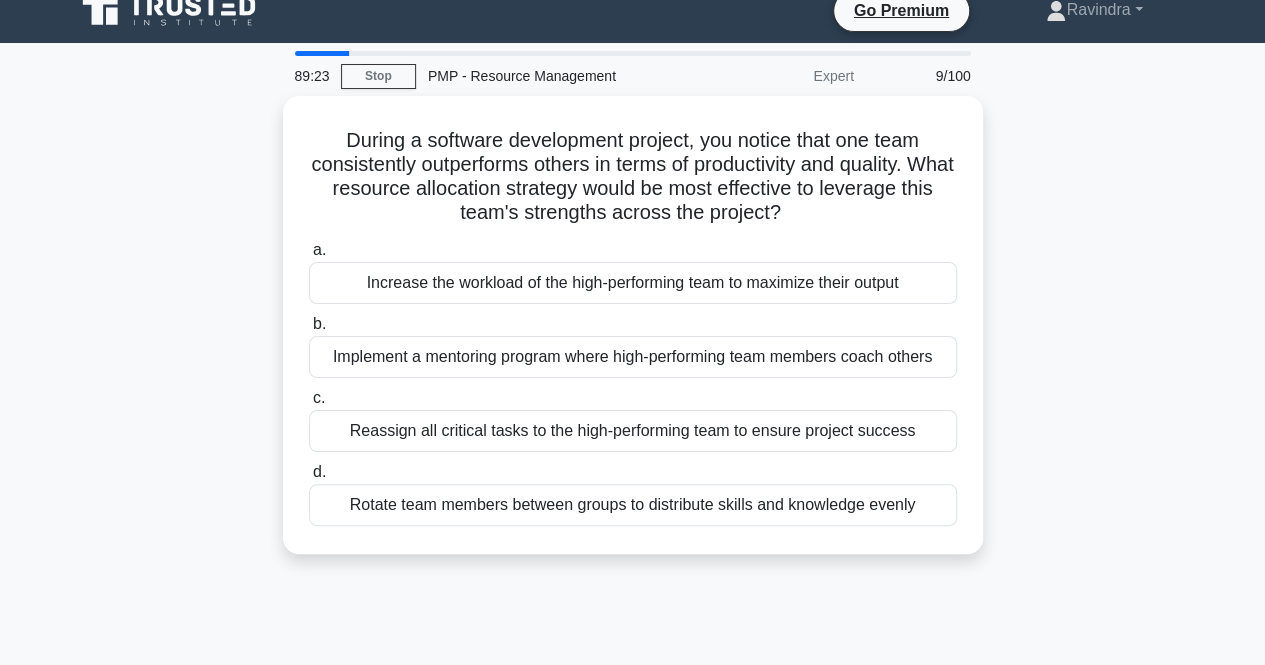 scroll, scrollTop: 0, scrollLeft: 0, axis: both 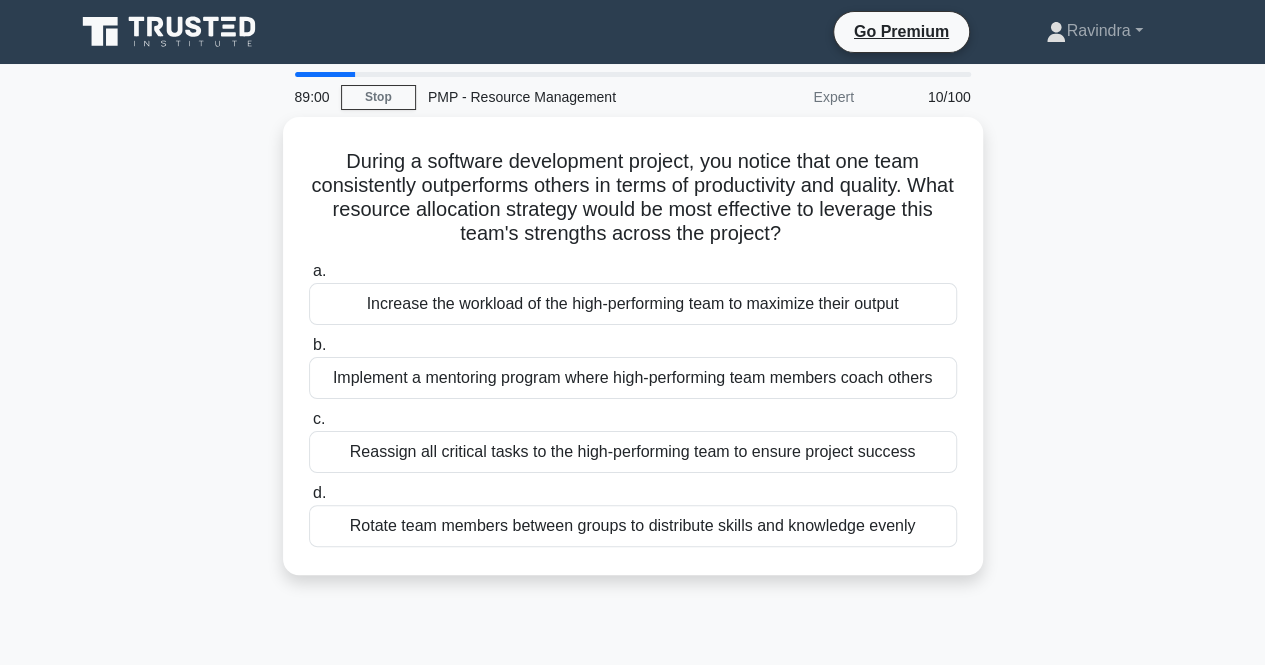 click on "Implement a mentoring program where high-performing team members coach others" at bounding box center (633, 378) 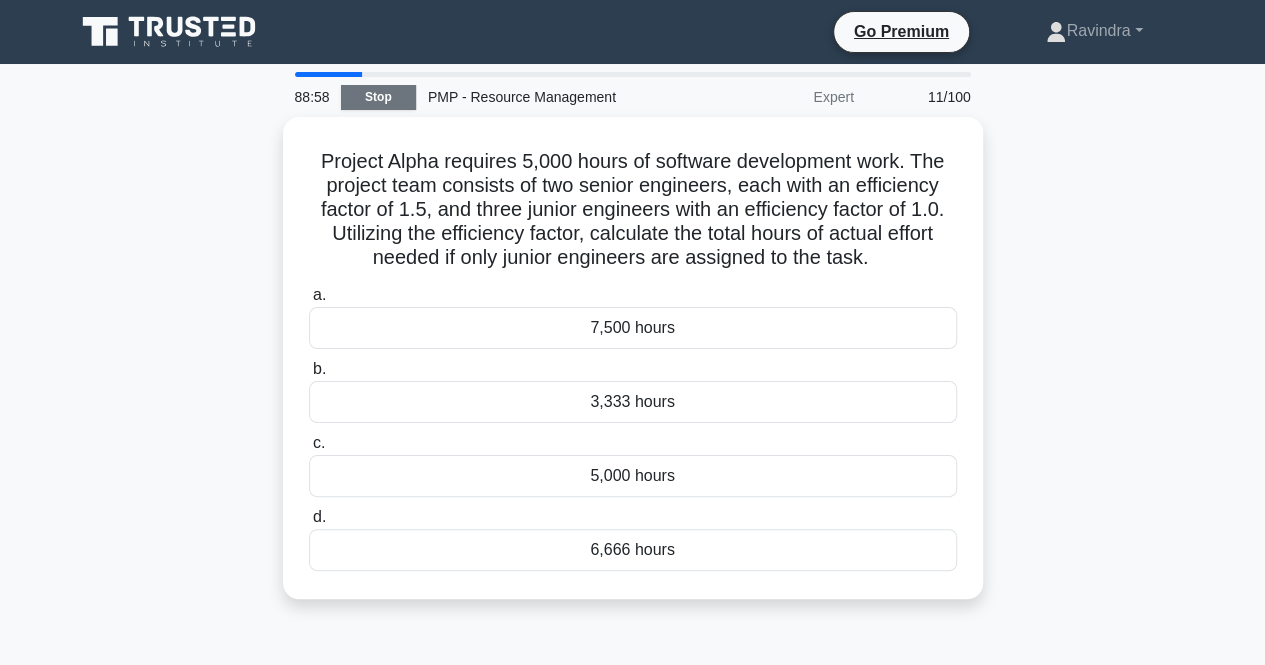 click on "Stop" at bounding box center (378, 97) 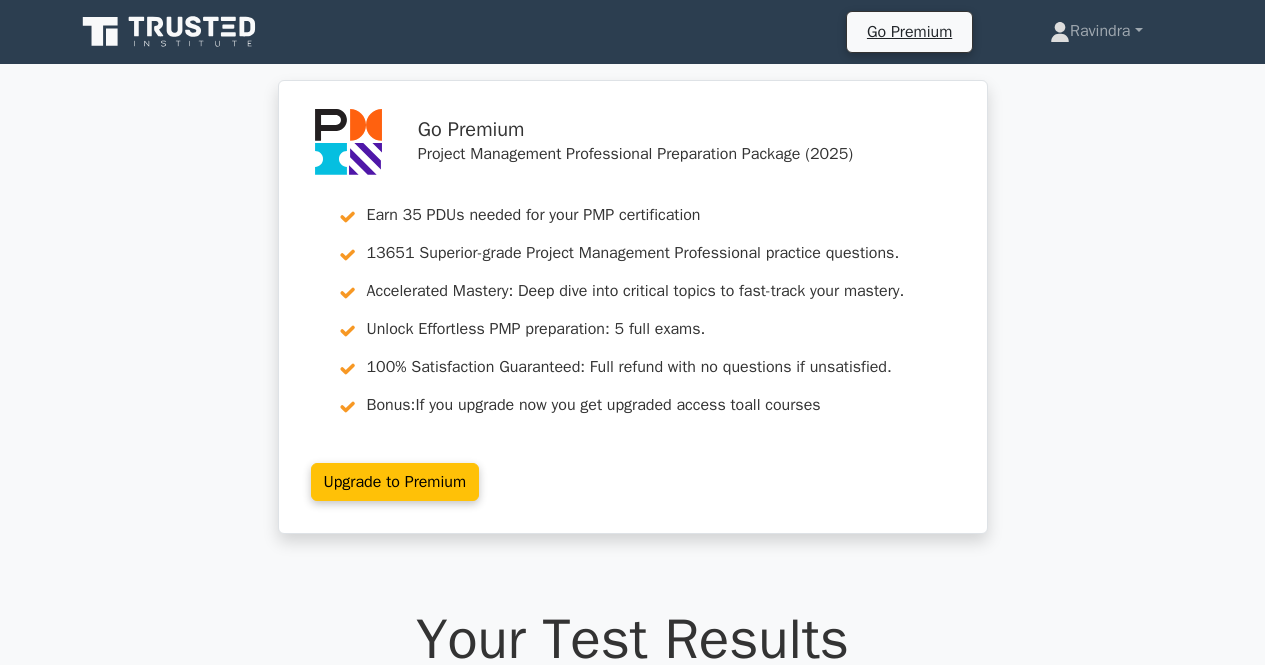 scroll, scrollTop: 0, scrollLeft: 0, axis: both 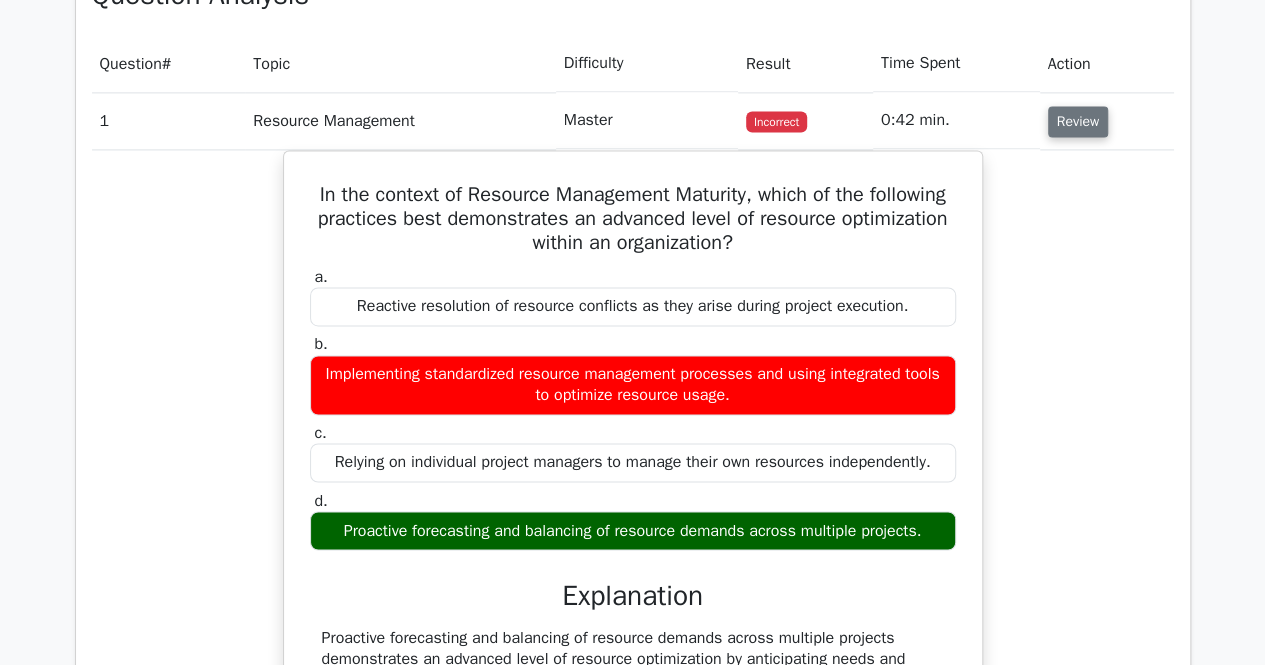 click on "Review" at bounding box center (1078, 121) 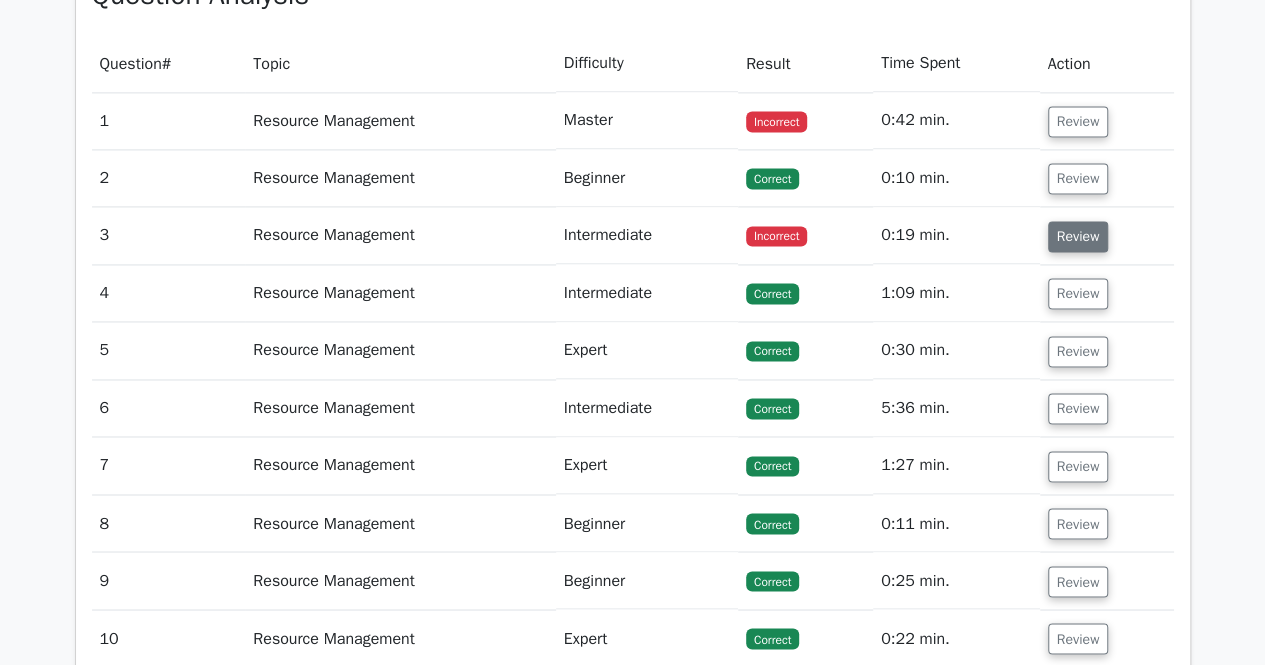 click on "Review" at bounding box center (1078, 236) 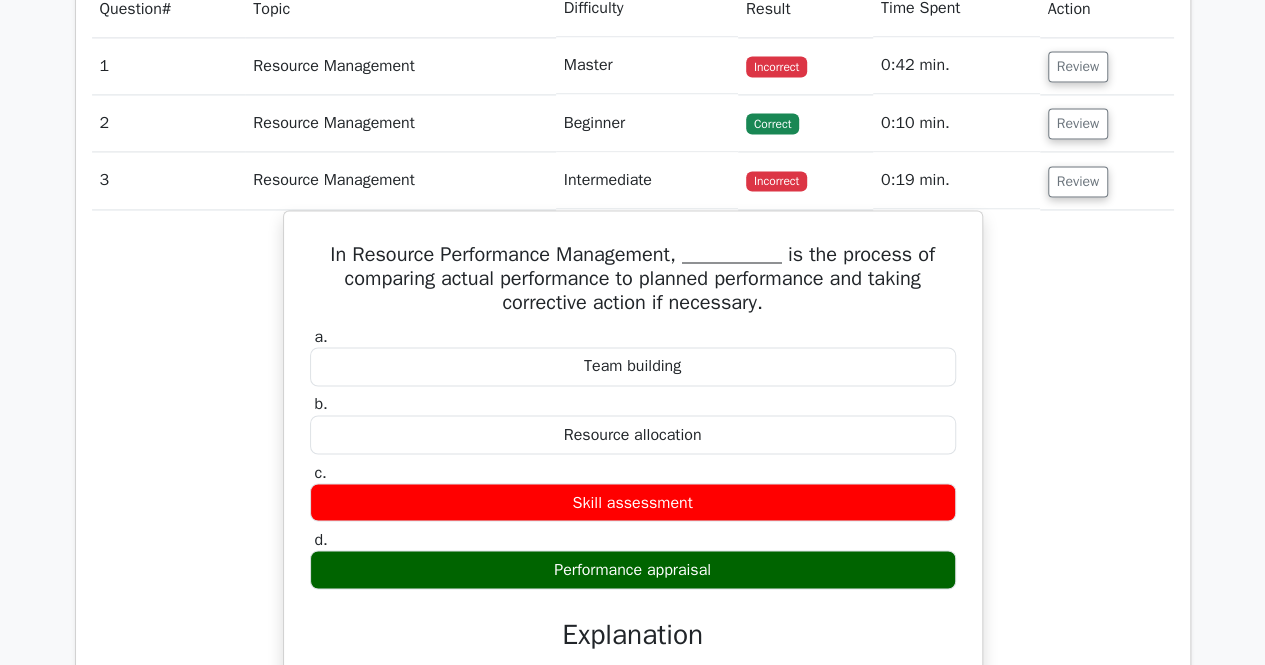 scroll, scrollTop: 1490, scrollLeft: 0, axis: vertical 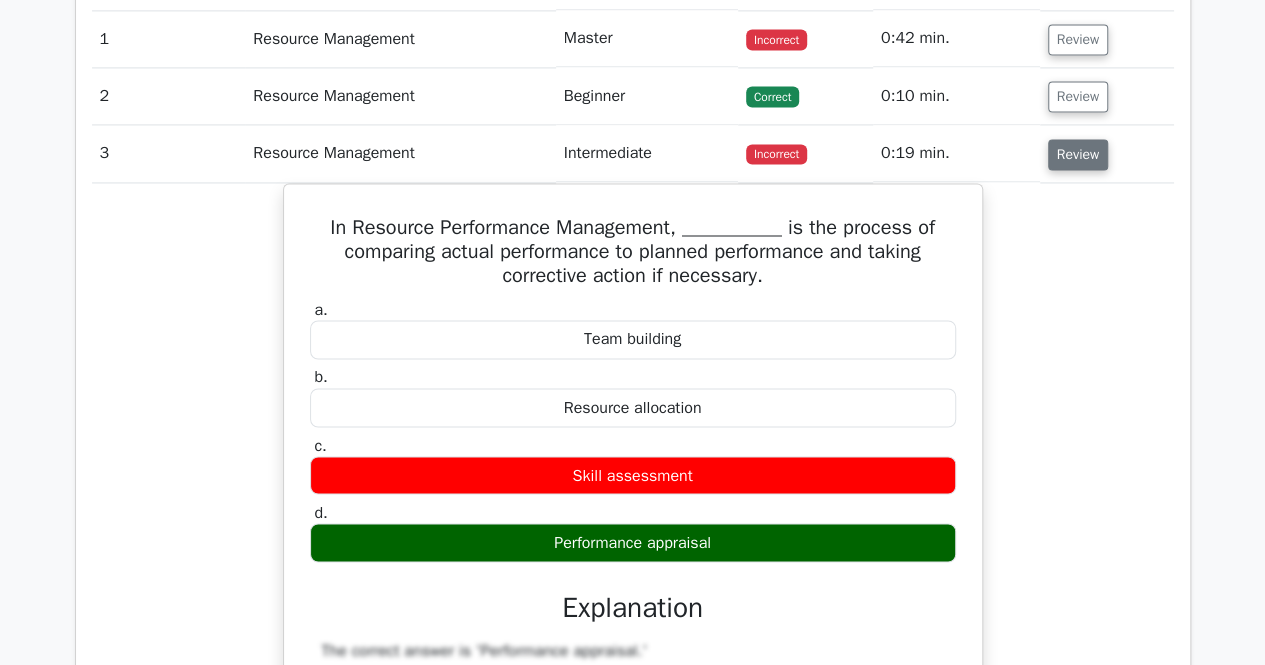 click on "Review" at bounding box center [1078, 154] 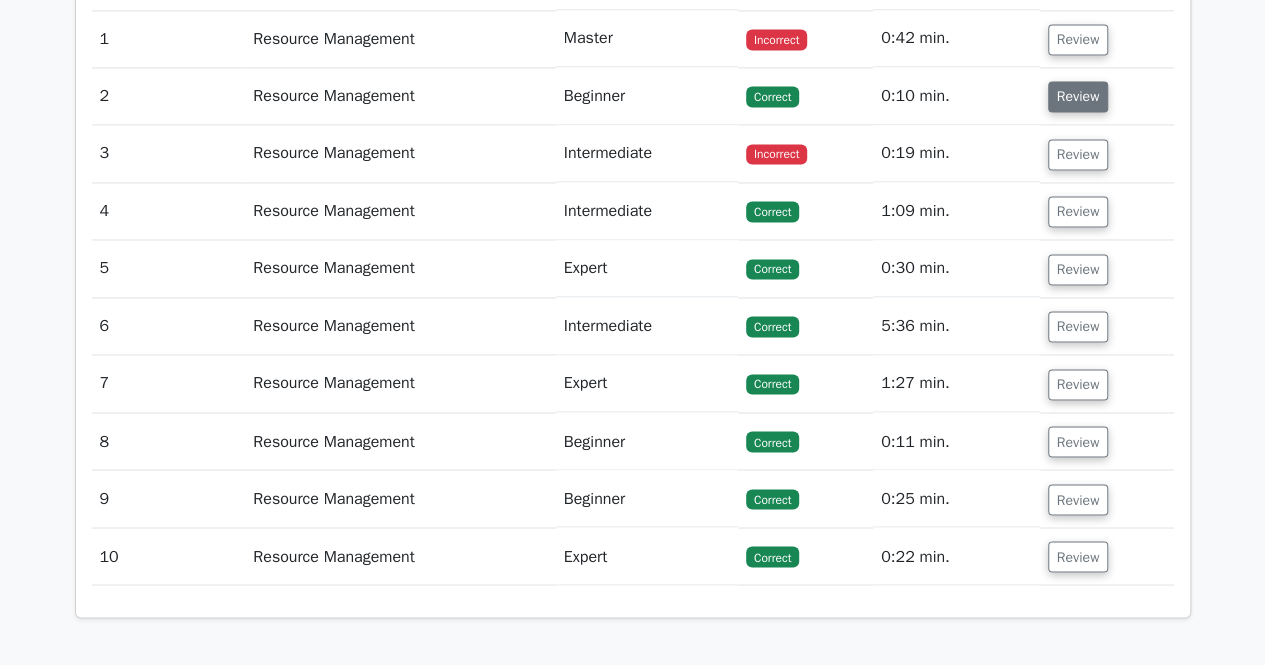 click on "Review" at bounding box center [1078, 96] 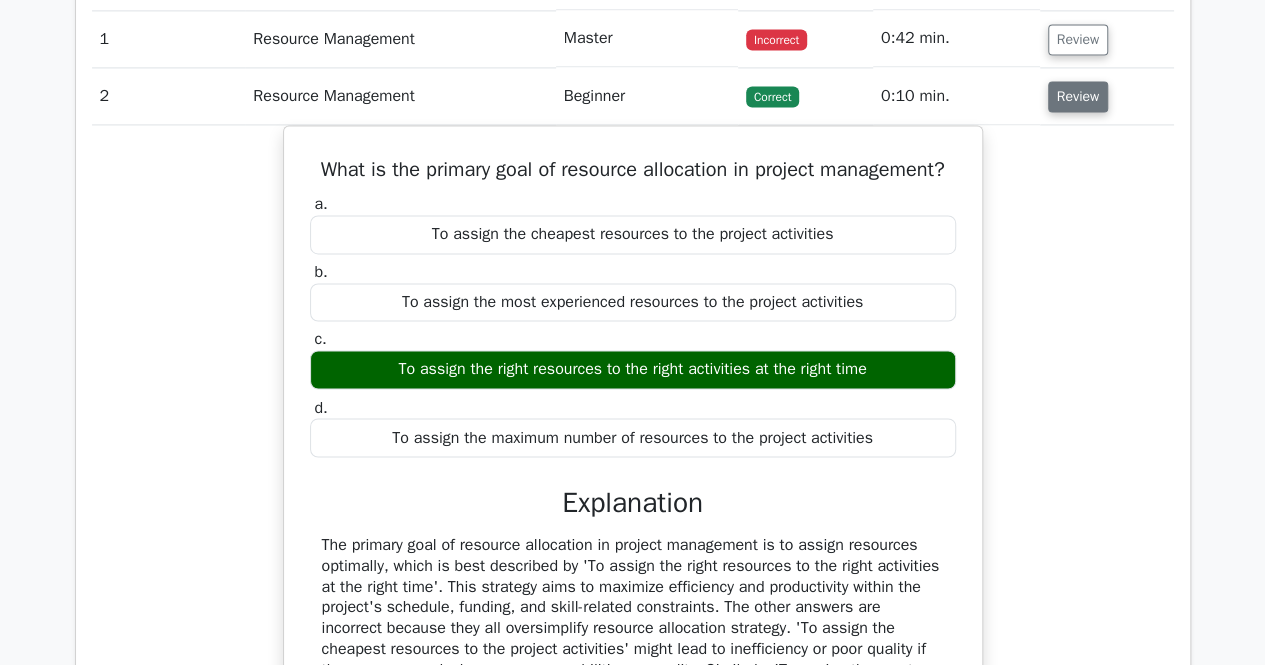 click on "Review" at bounding box center (1078, 96) 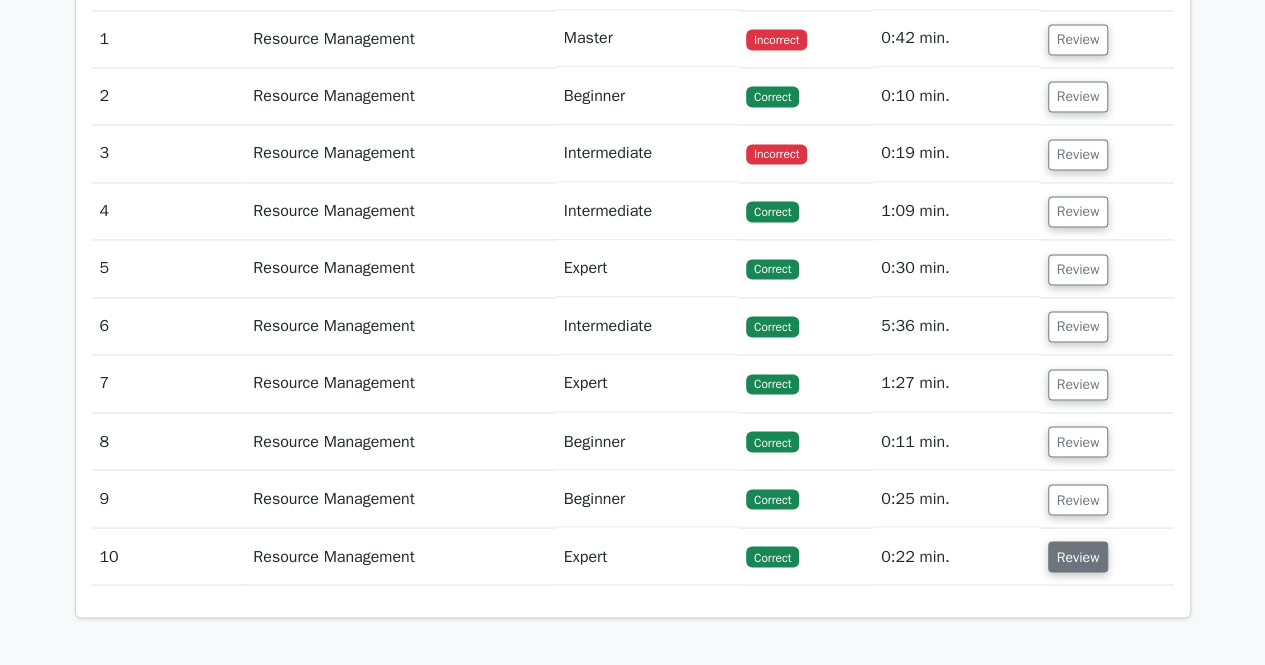 click on "Review" at bounding box center [1078, 556] 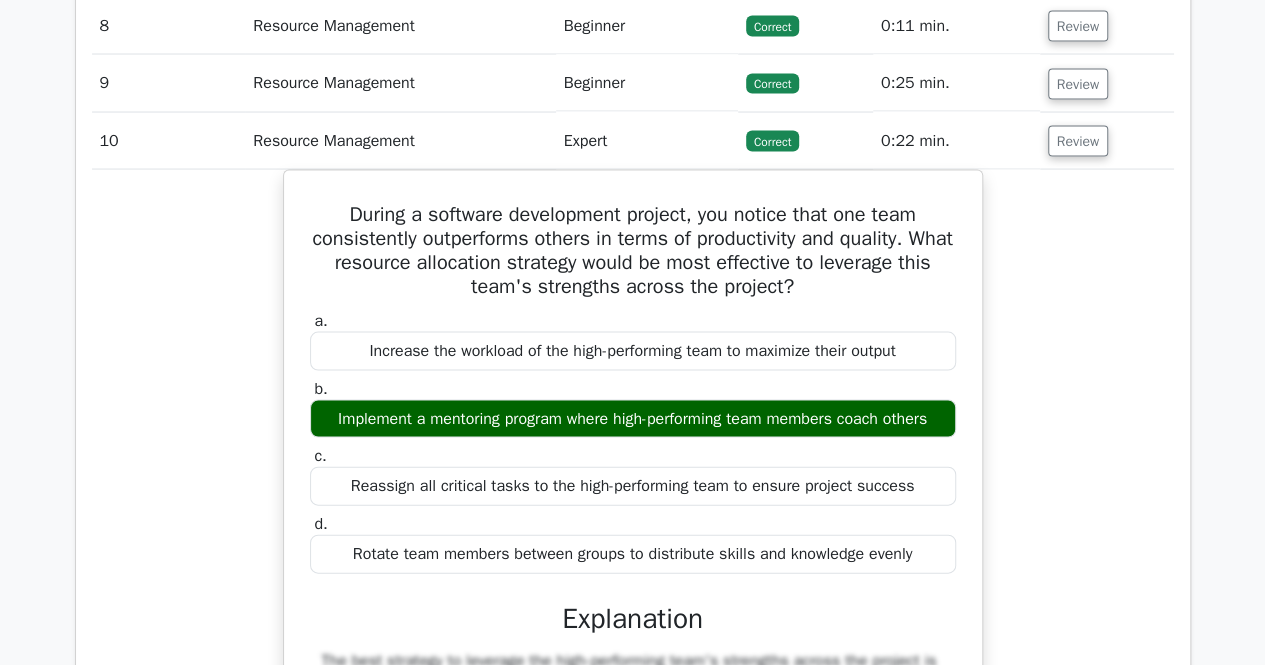 scroll, scrollTop: 1956, scrollLeft: 0, axis: vertical 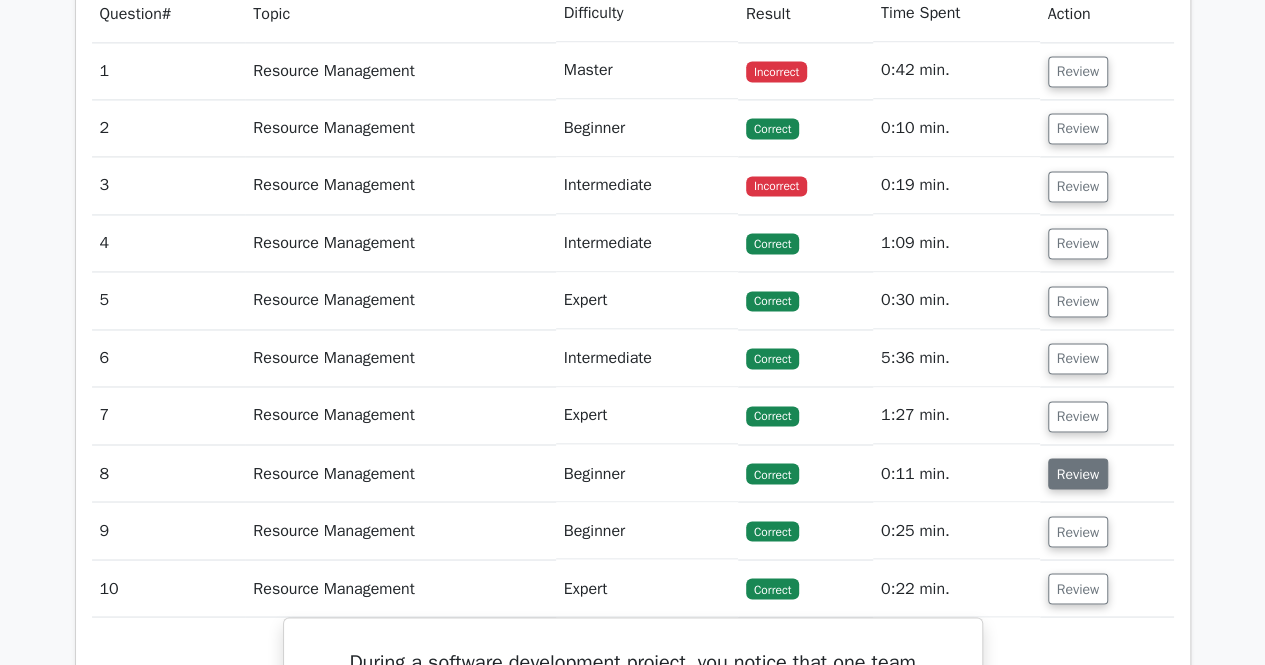 drag, startPoint x: 1089, startPoint y: 571, endPoint x: 1083, endPoint y: 481, distance: 90.199776 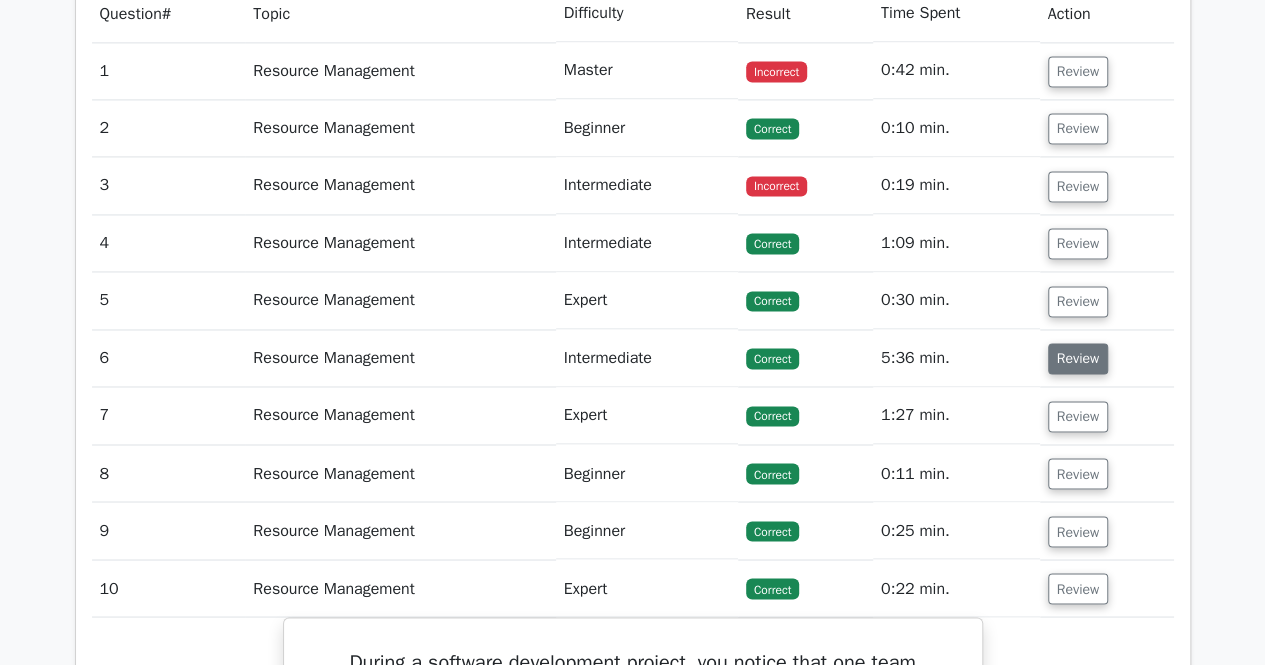 click on "Review" at bounding box center [1078, 358] 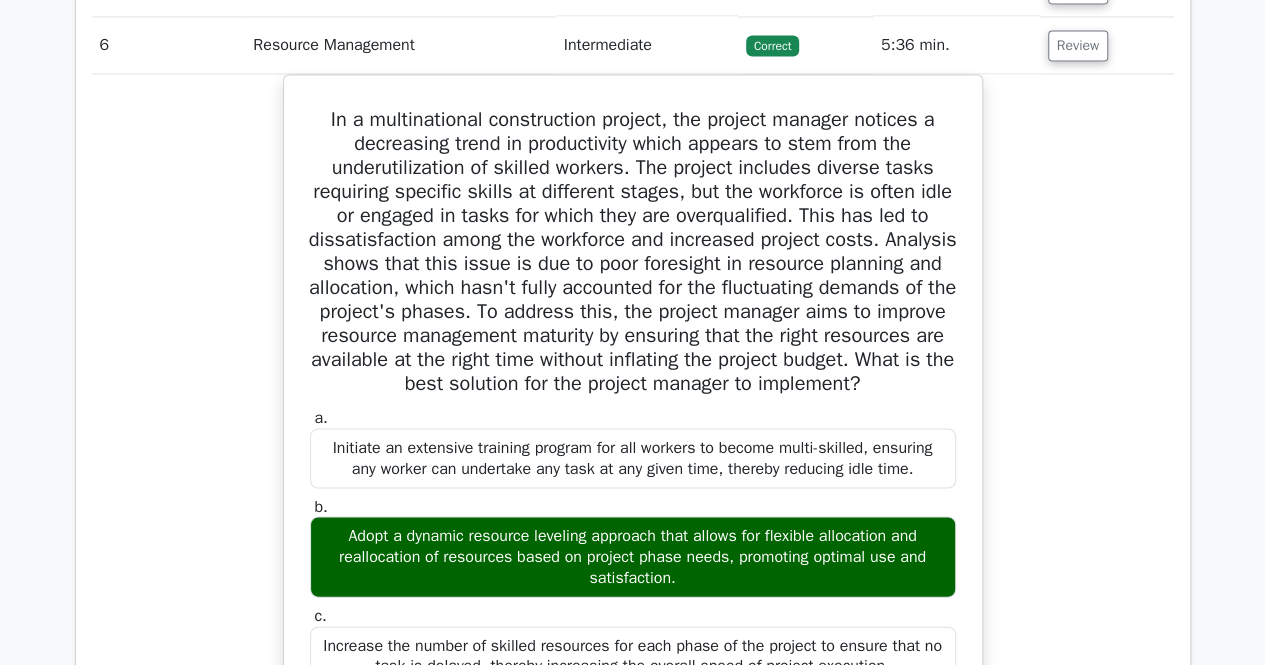 scroll, scrollTop: 1740, scrollLeft: 0, axis: vertical 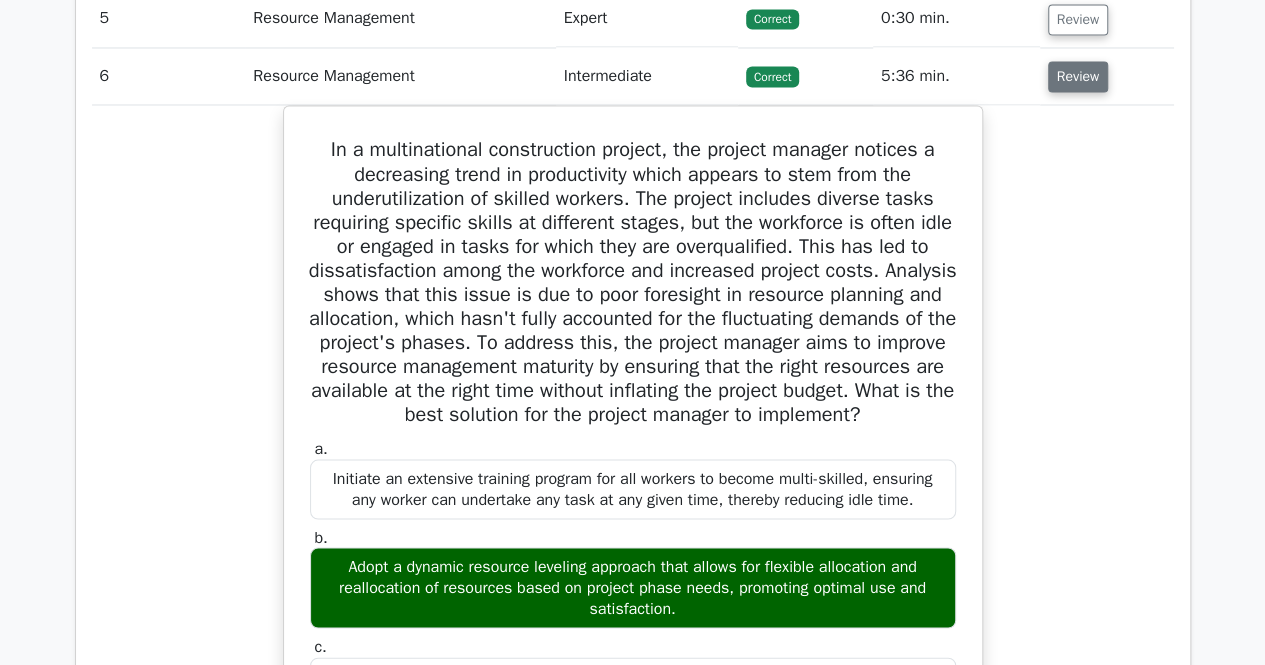 click on "Review" at bounding box center (1078, 76) 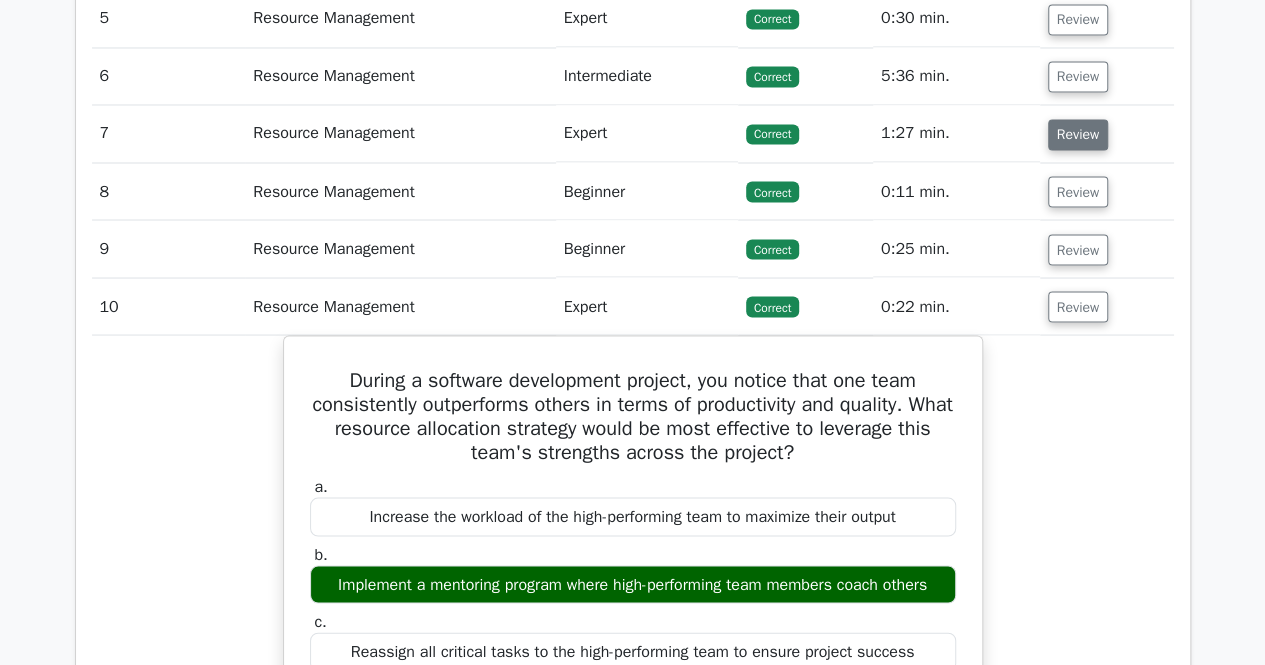click on "Review" at bounding box center [1078, 134] 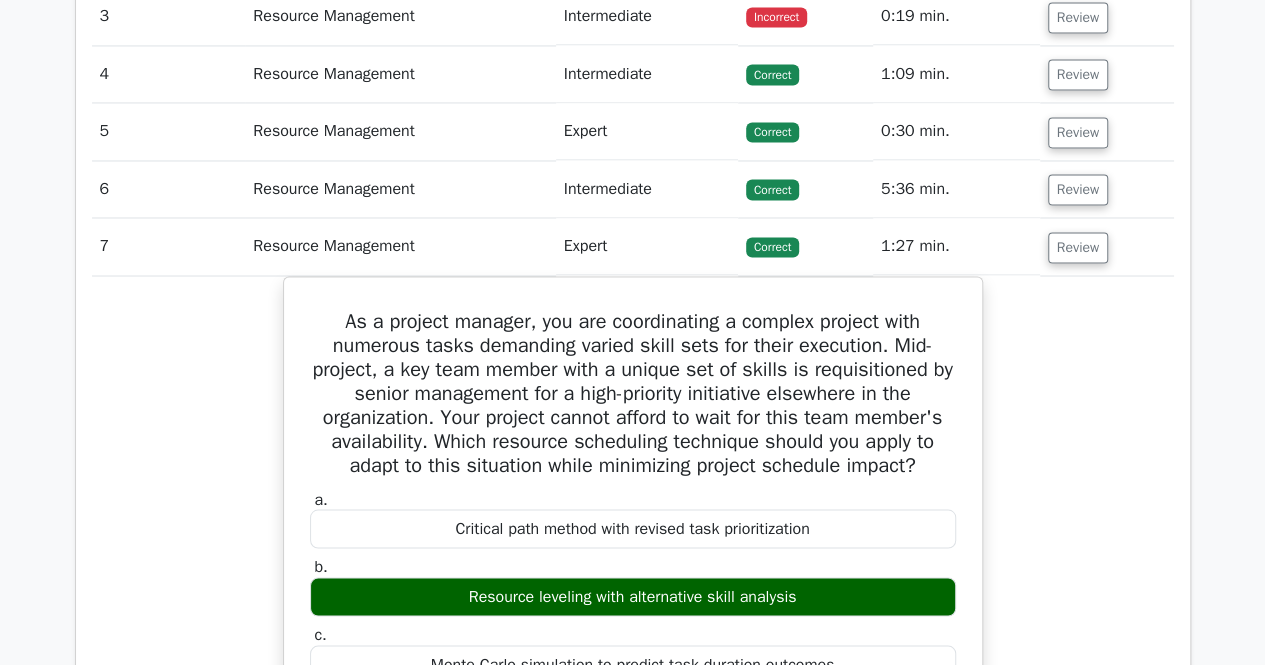 scroll, scrollTop: 1550, scrollLeft: 0, axis: vertical 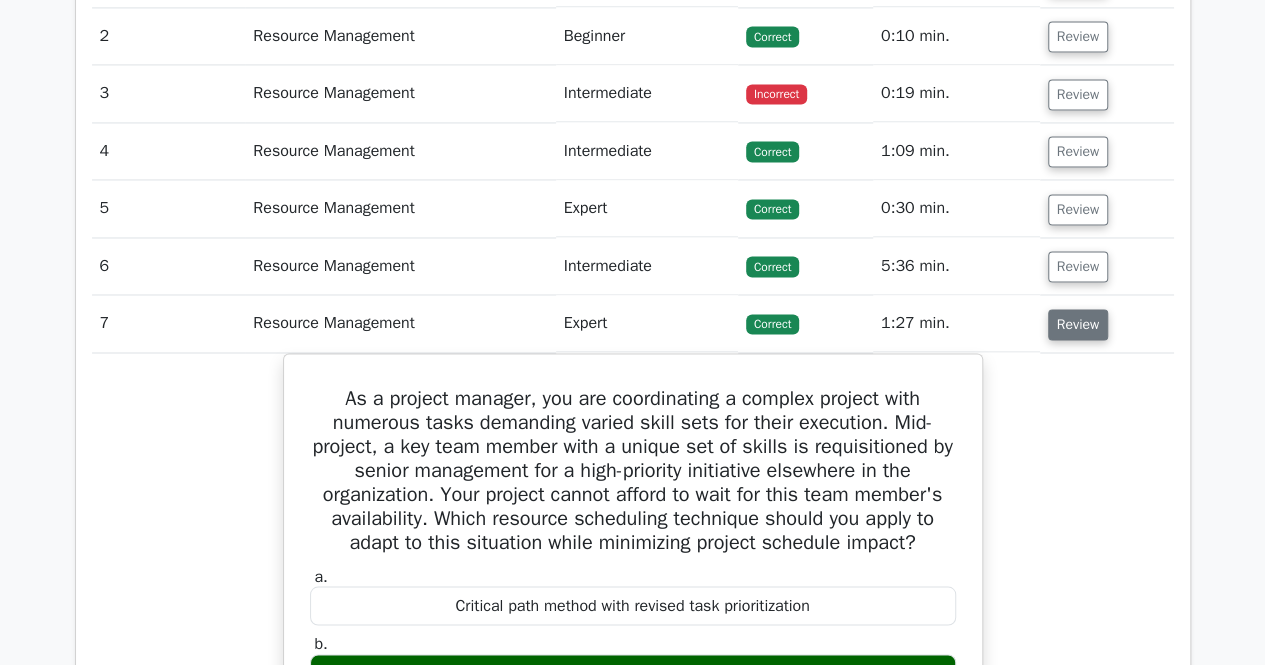click on "Review" at bounding box center (1078, 324) 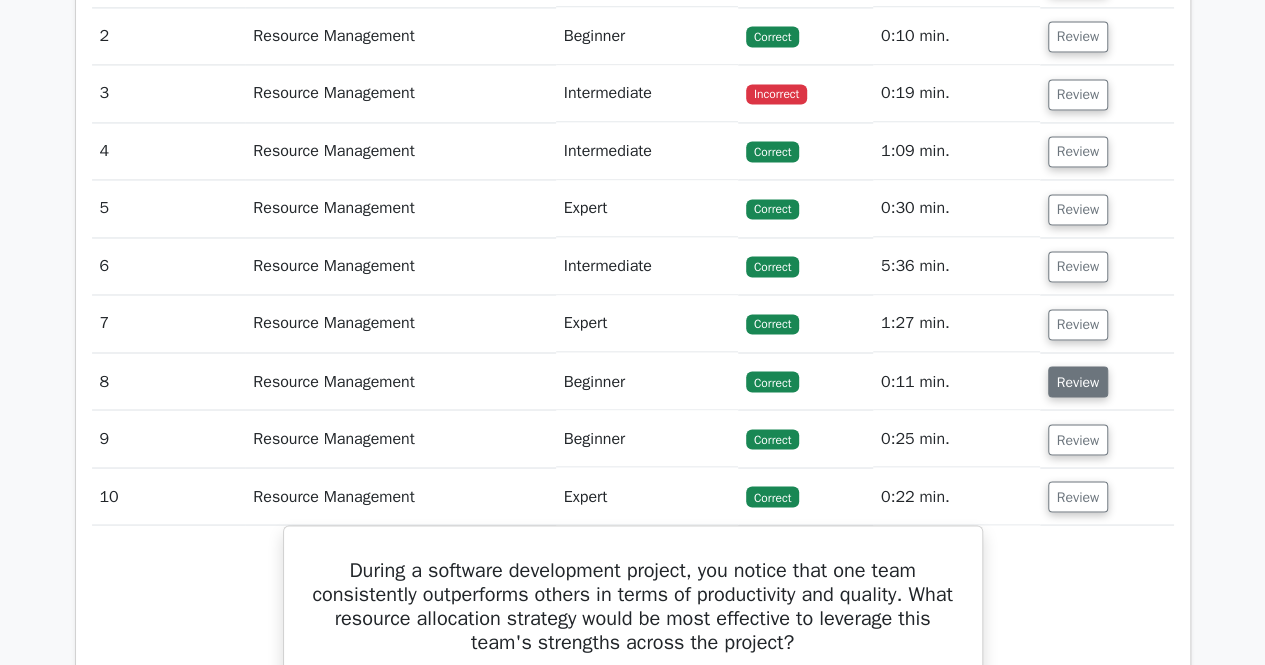 click on "Review" at bounding box center (1078, 381) 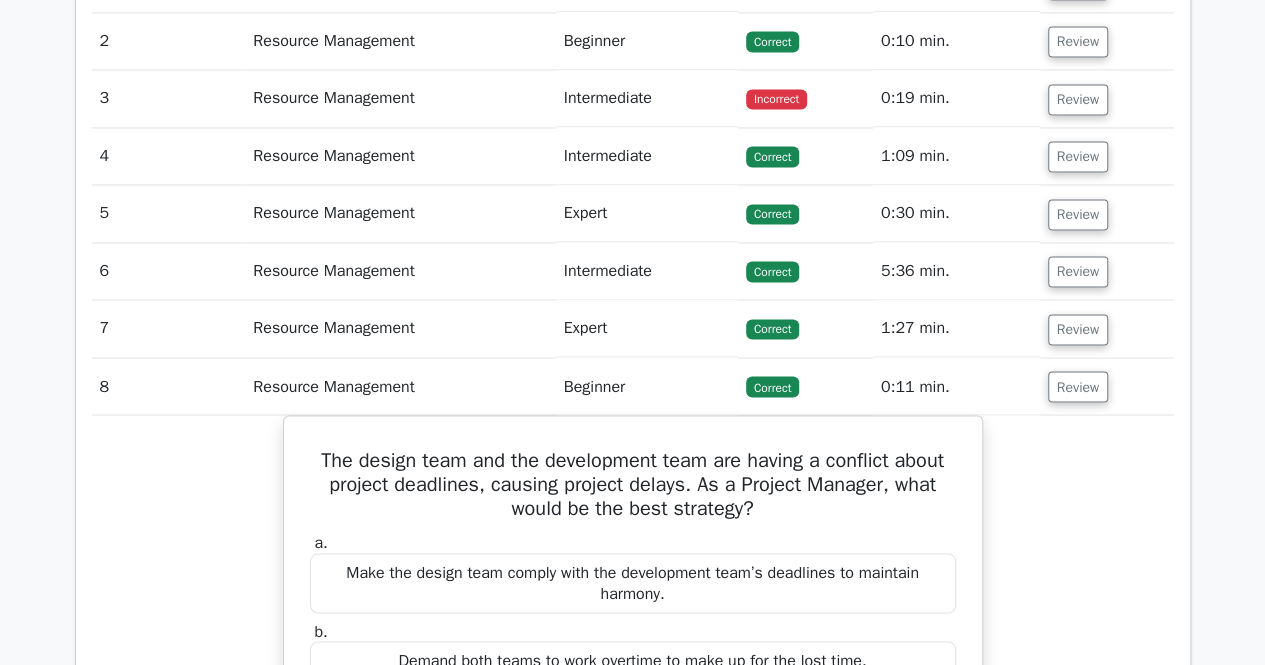 drag, startPoint x: 1261, startPoint y: 248, endPoint x: 1276, endPoint y: 247, distance: 15.033297 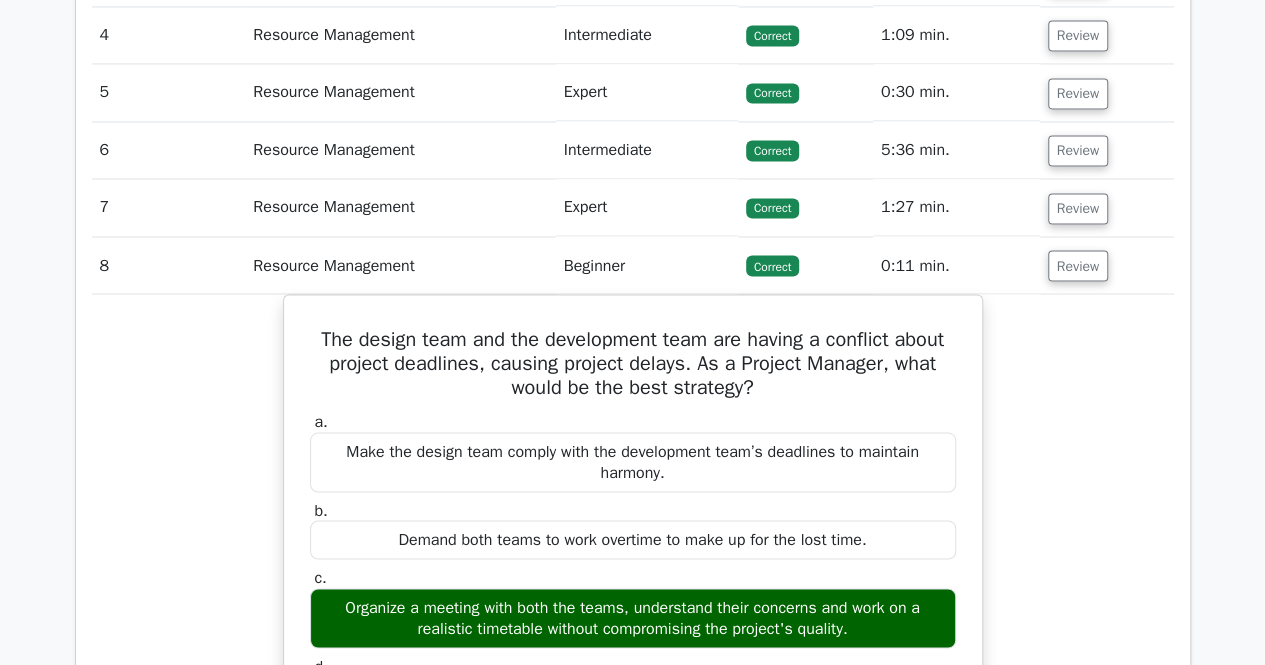 scroll, scrollTop: 1632, scrollLeft: 0, axis: vertical 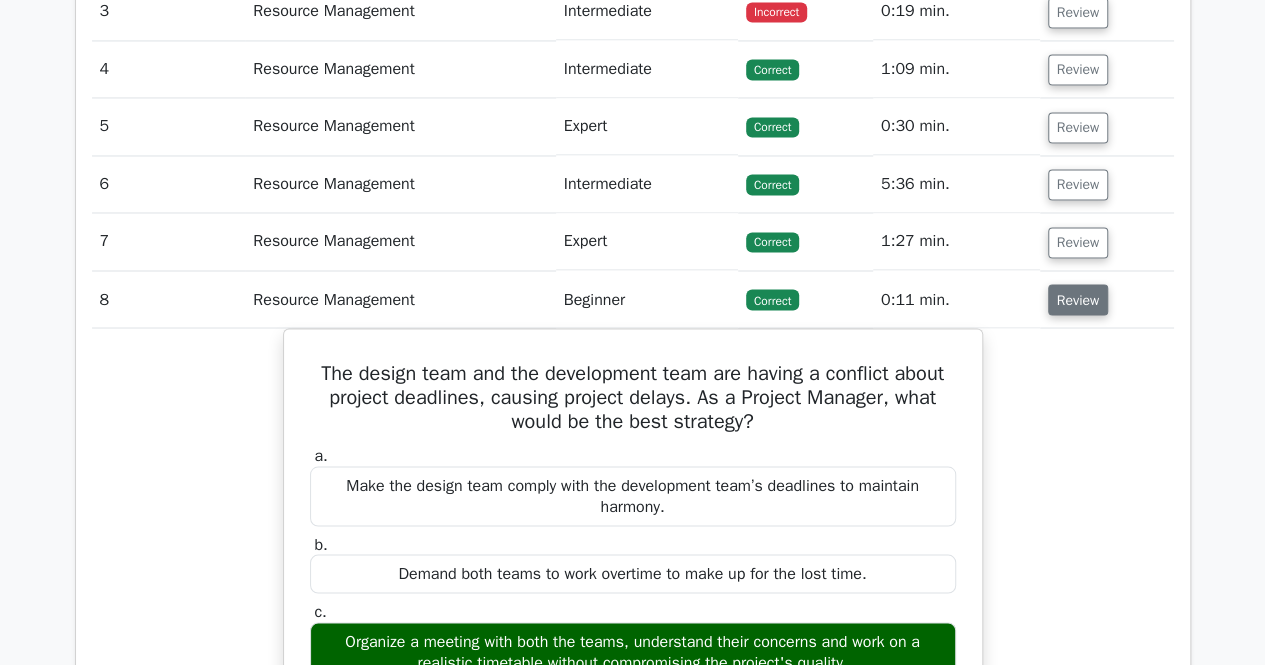 click on "Review" at bounding box center [1078, 299] 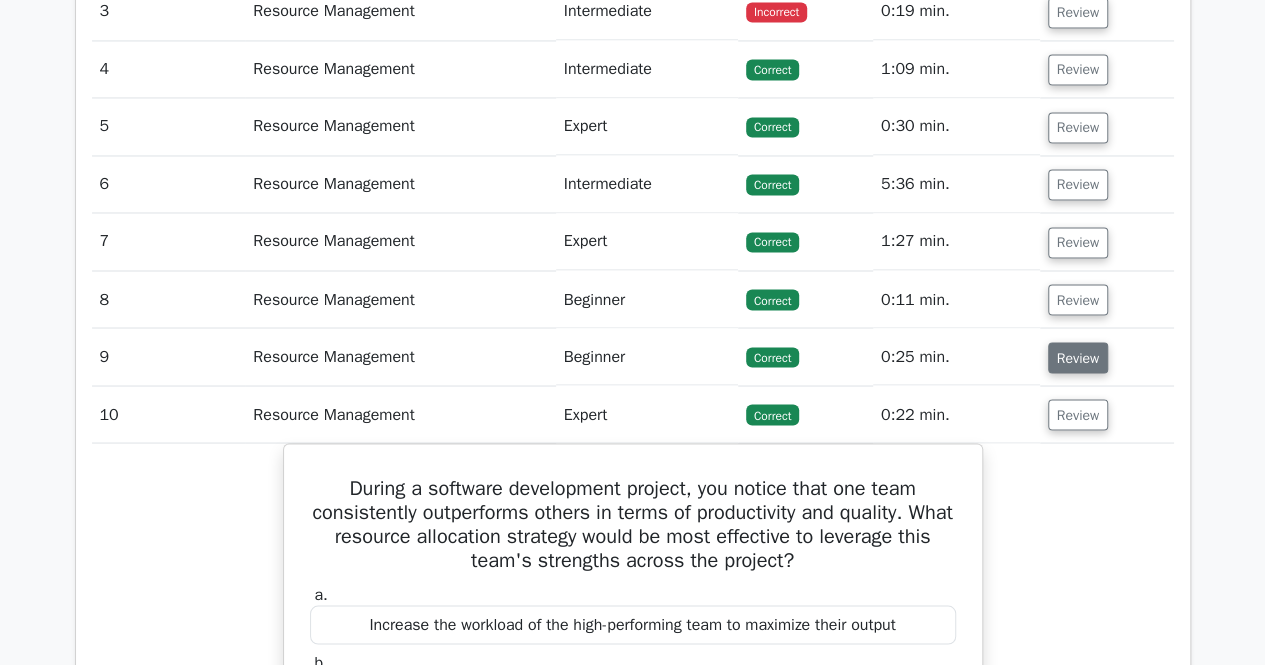 click on "Review" at bounding box center (1078, 357) 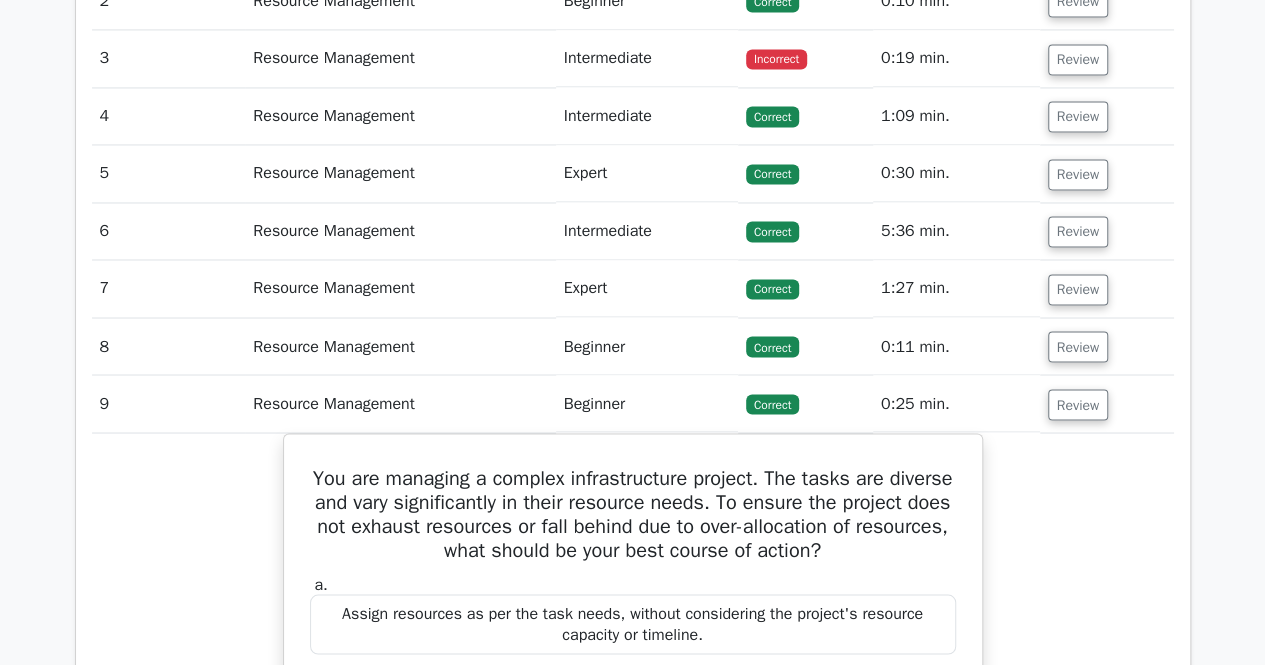 scroll, scrollTop: 1578, scrollLeft: 0, axis: vertical 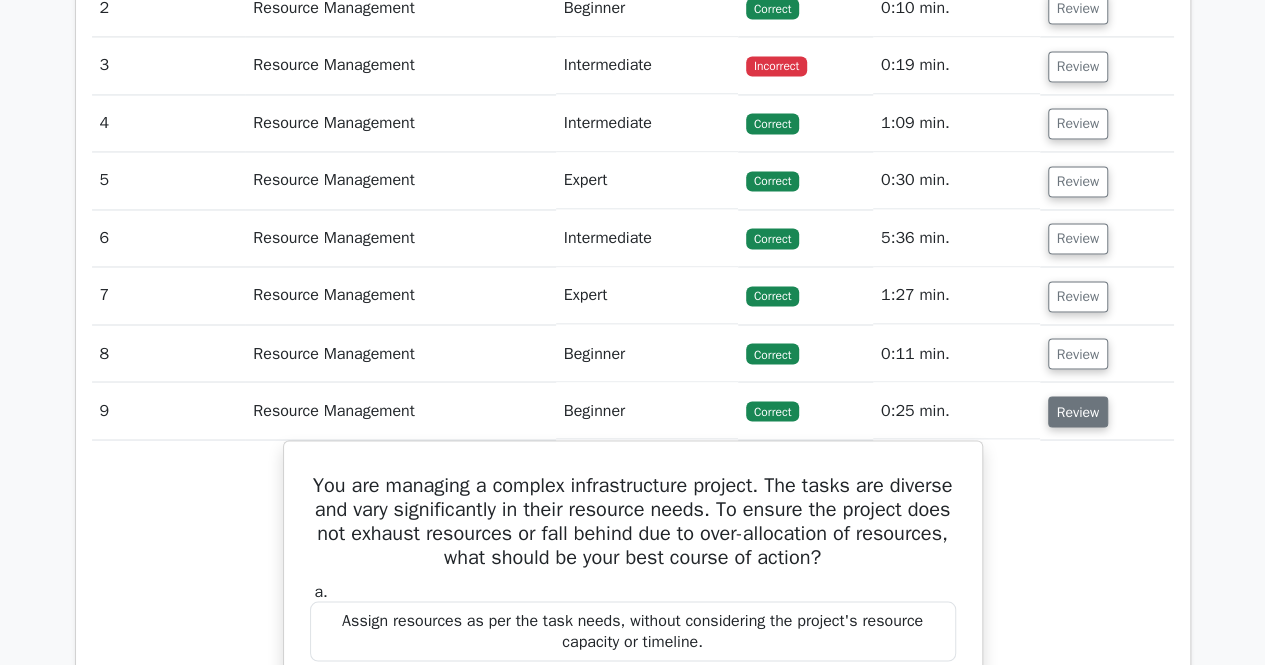 click on "Review" at bounding box center [1078, 411] 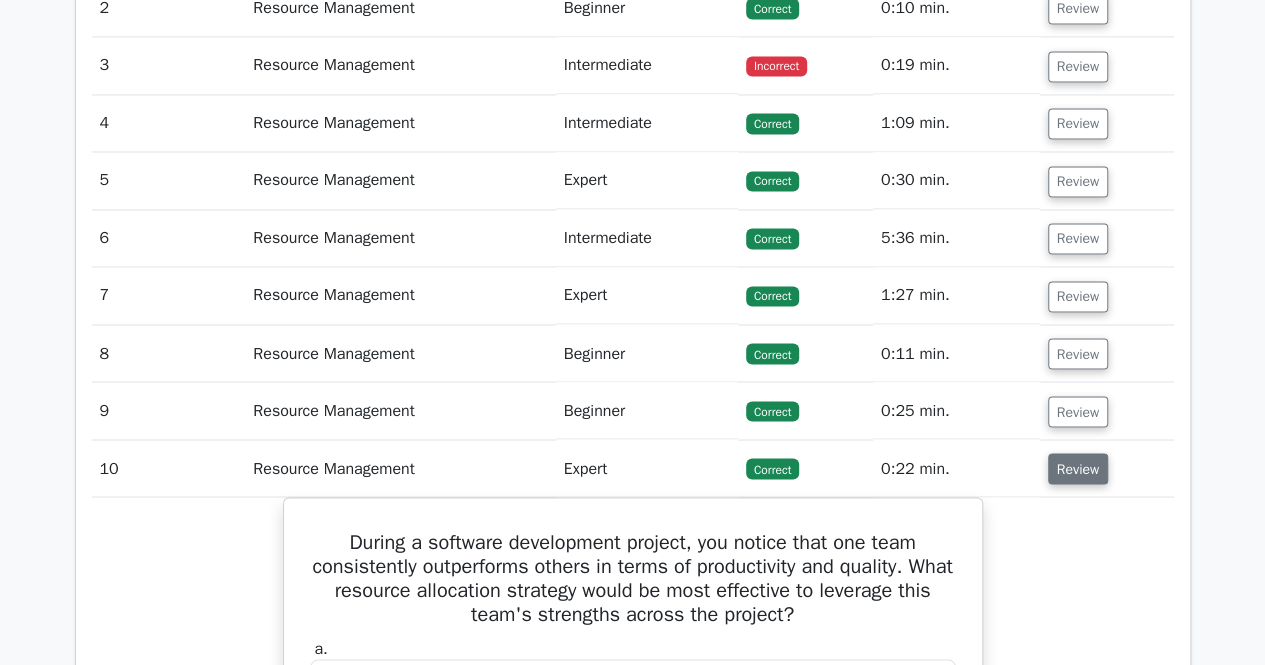 click on "Review" at bounding box center [1078, 468] 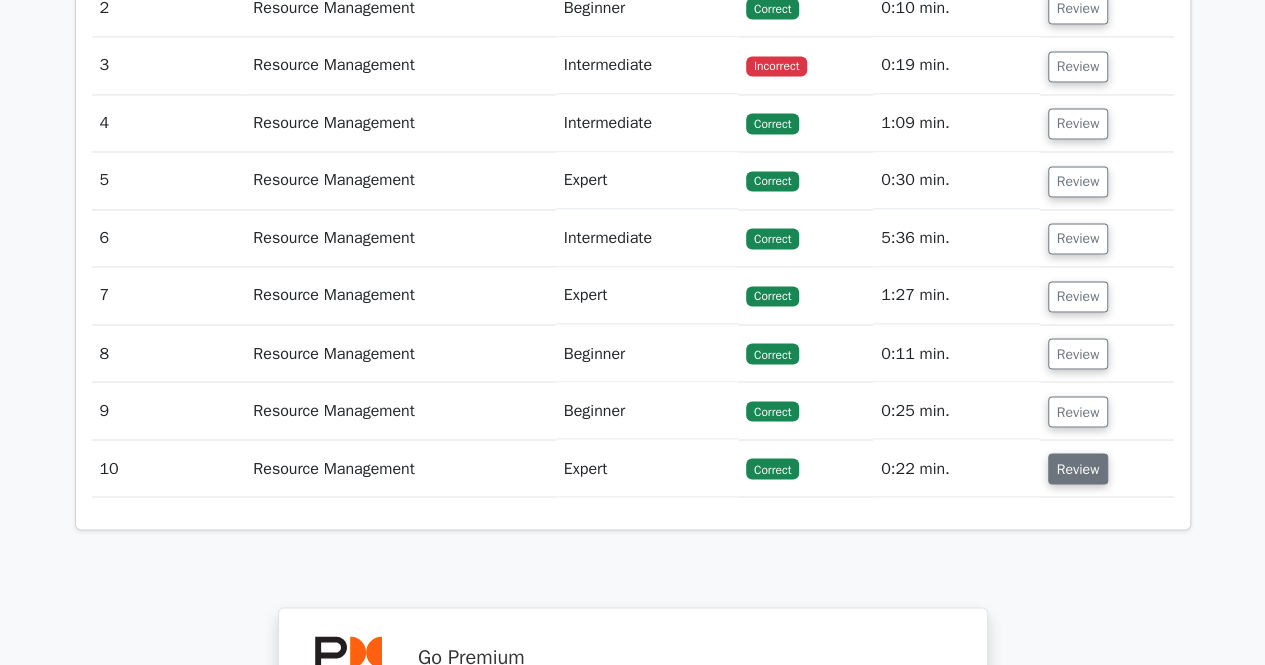click on "Review" at bounding box center (1078, 468) 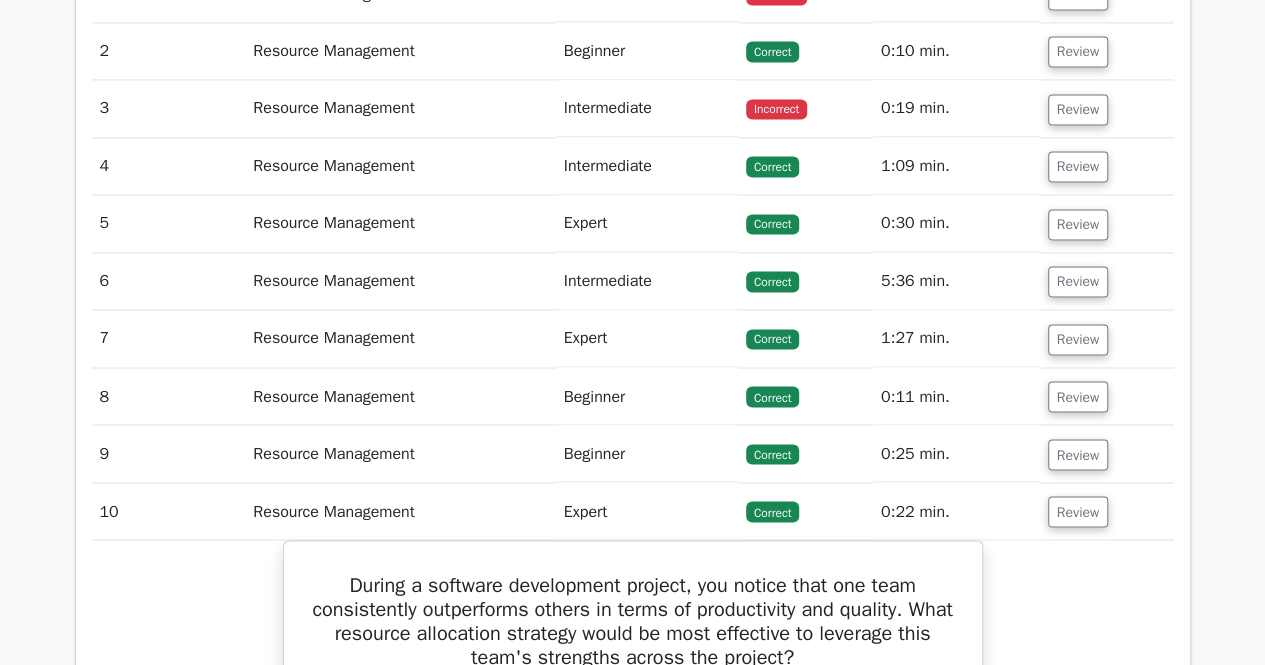 scroll, scrollTop: 1508, scrollLeft: 0, axis: vertical 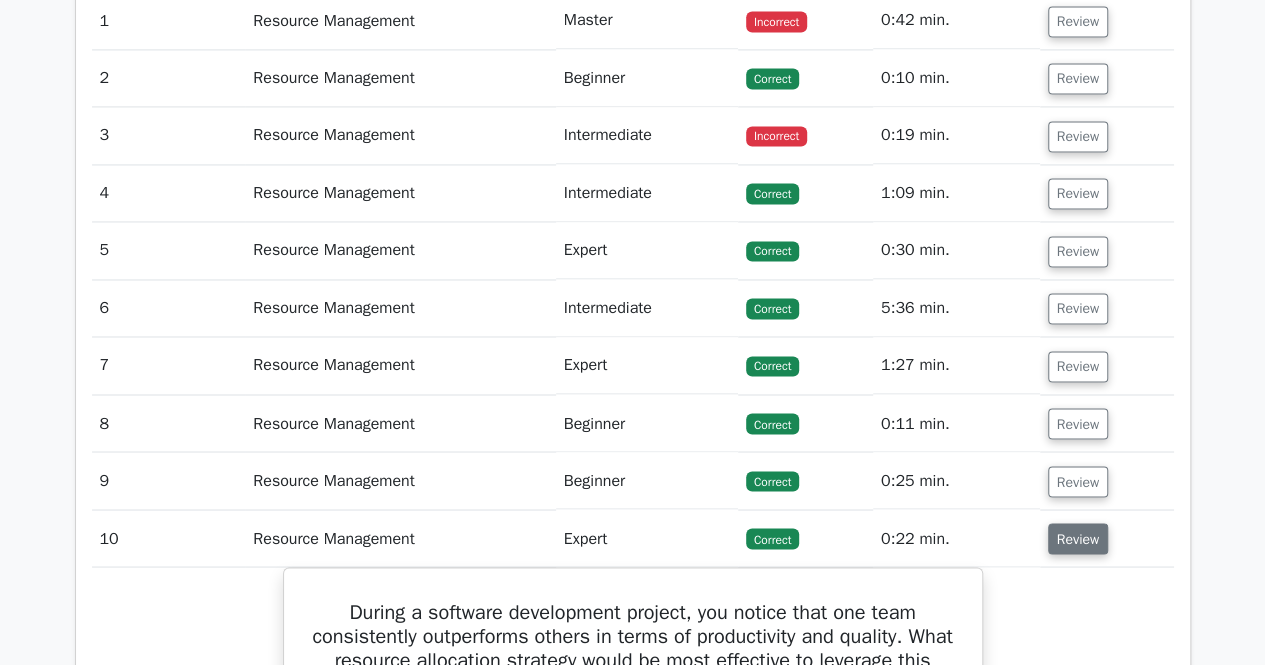 click on "Review" at bounding box center [1078, 538] 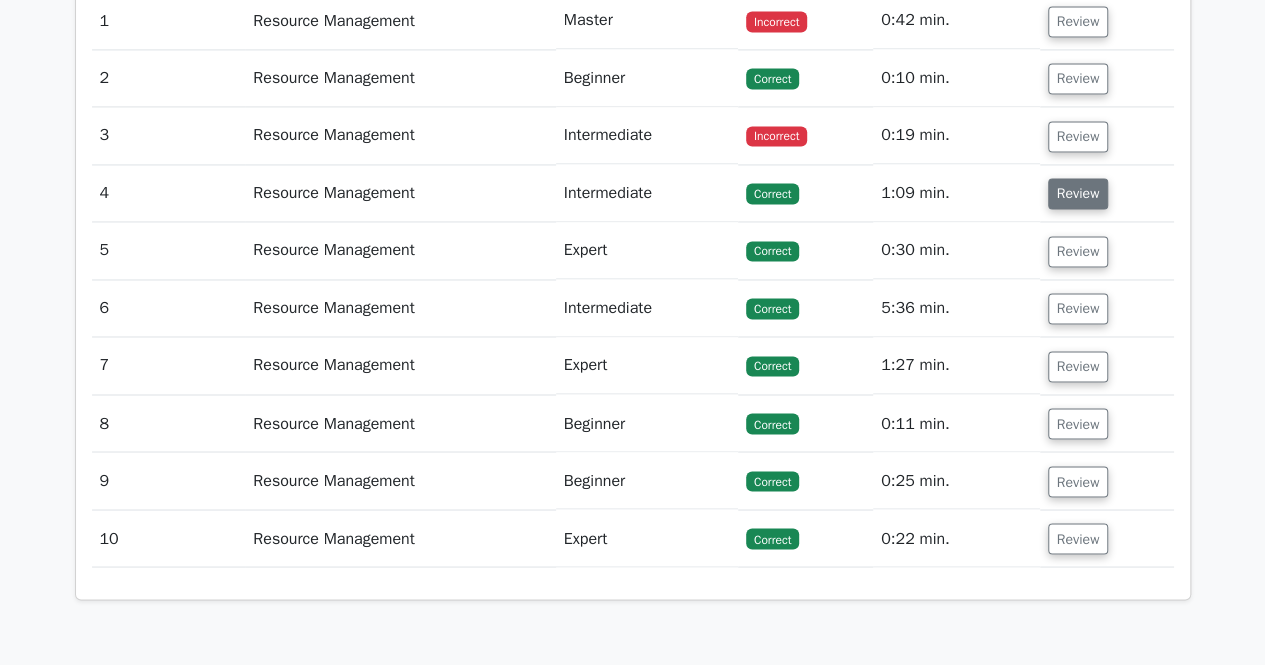 click on "Review" at bounding box center [1078, 193] 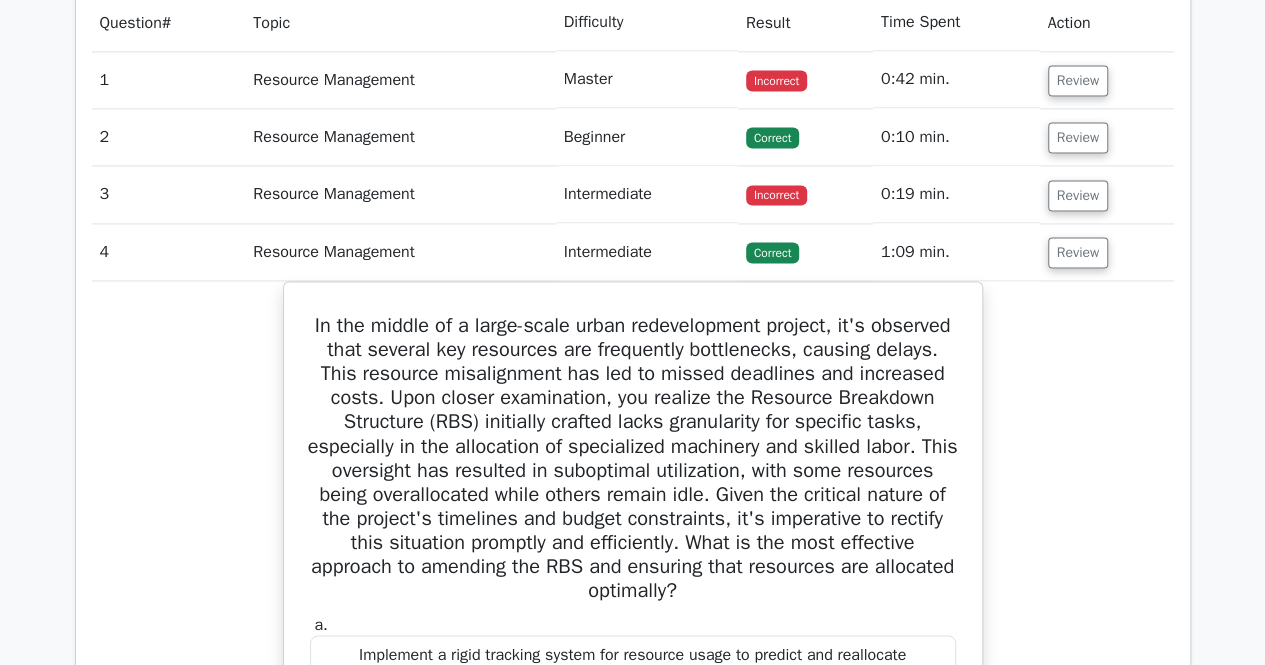 scroll, scrollTop: 1450, scrollLeft: 0, axis: vertical 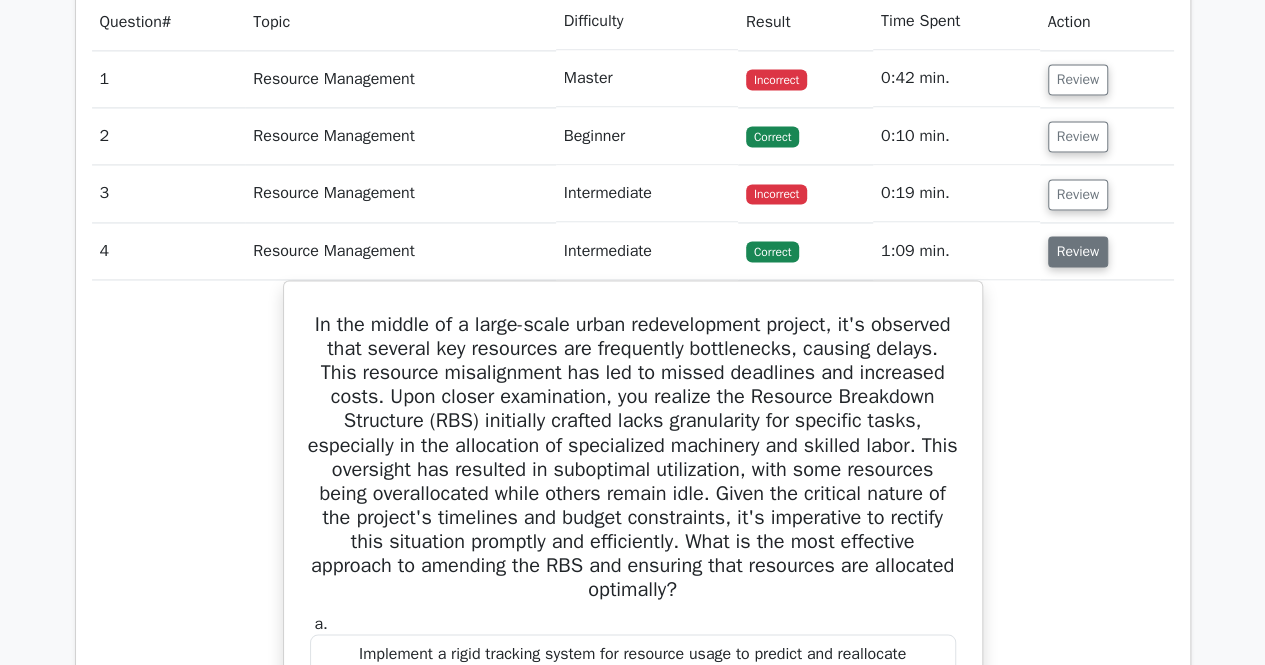 click on "Review" at bounding box center [1078, 251] 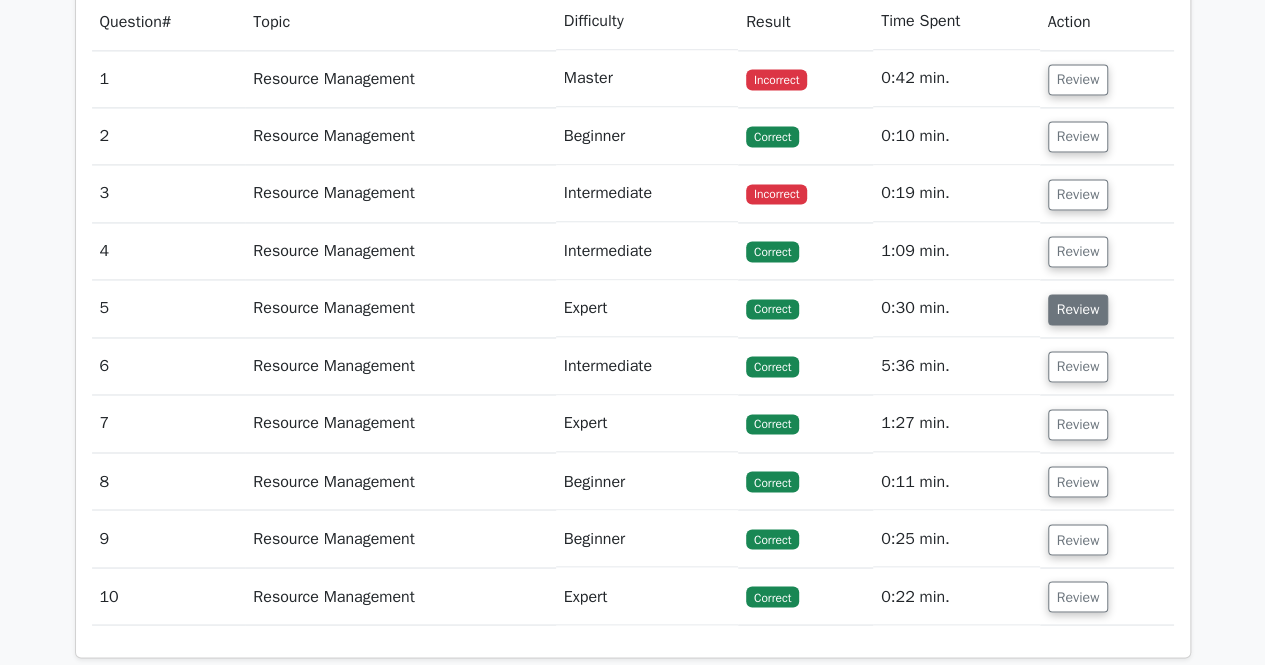 click on "Review" at bounding box center (1078, 309) 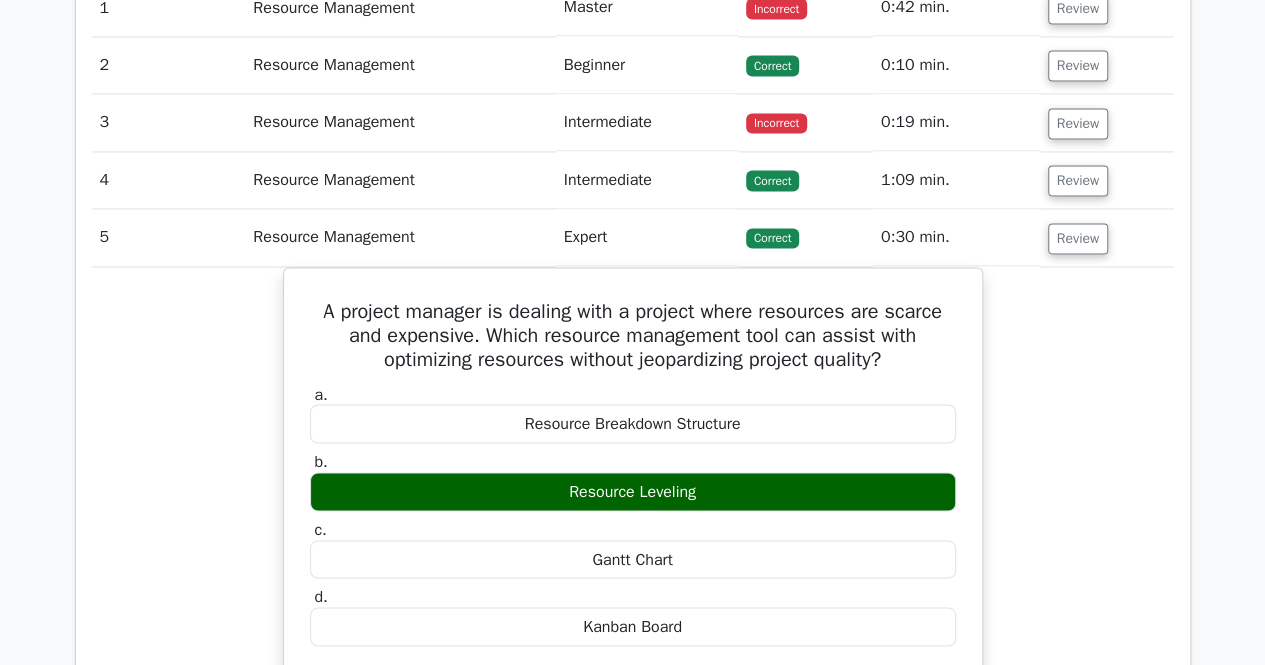 scroll, scrollTop: 1502, scrollLeft: 0, axis: vertical 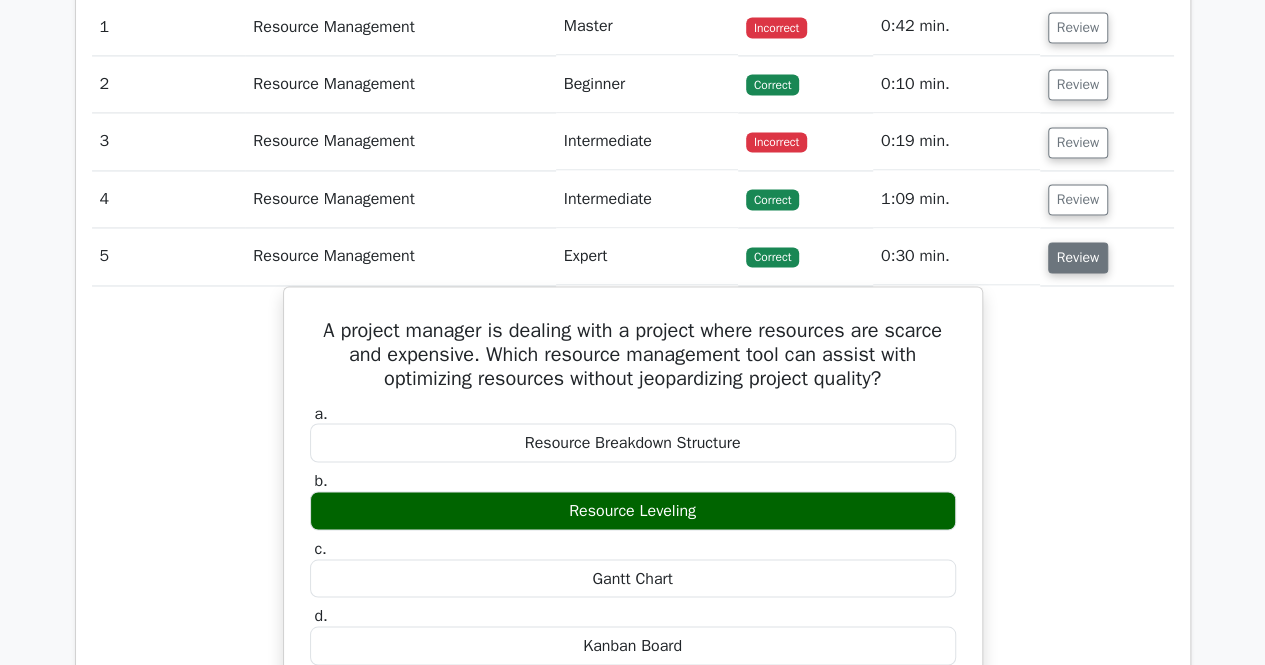click on "Review" at bounding box center (1078, 257) 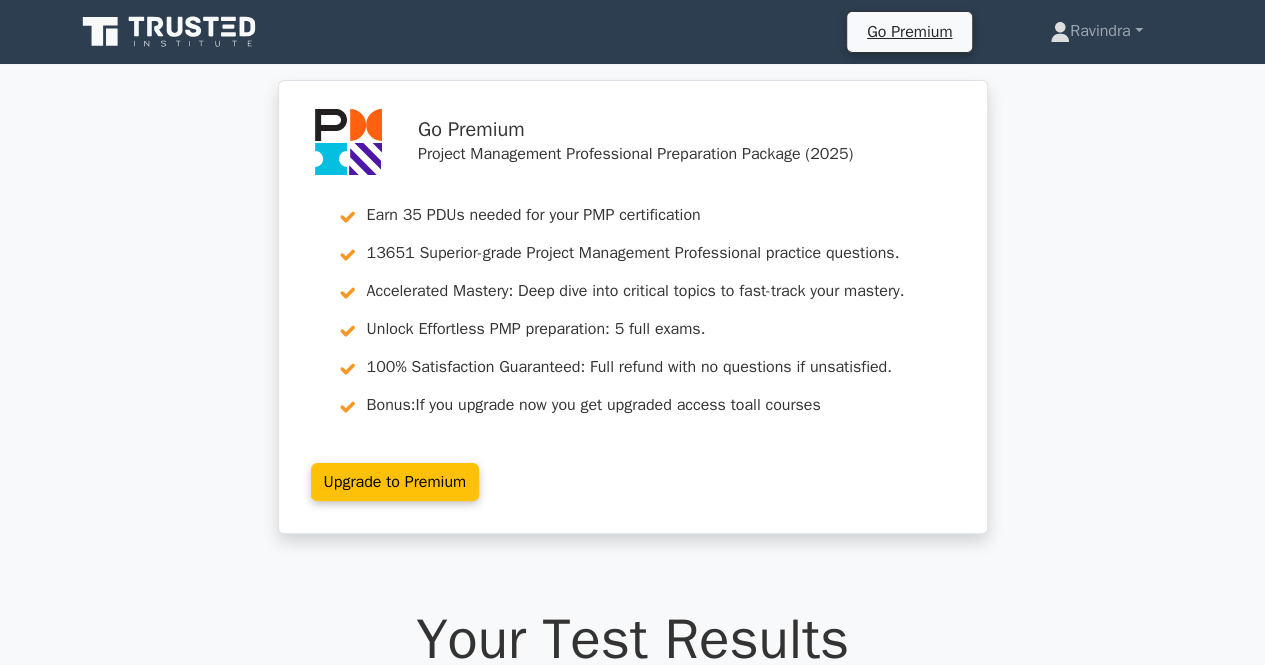 scroll, scrollTop: 2356, scrollLeft: 0, axis: vertical 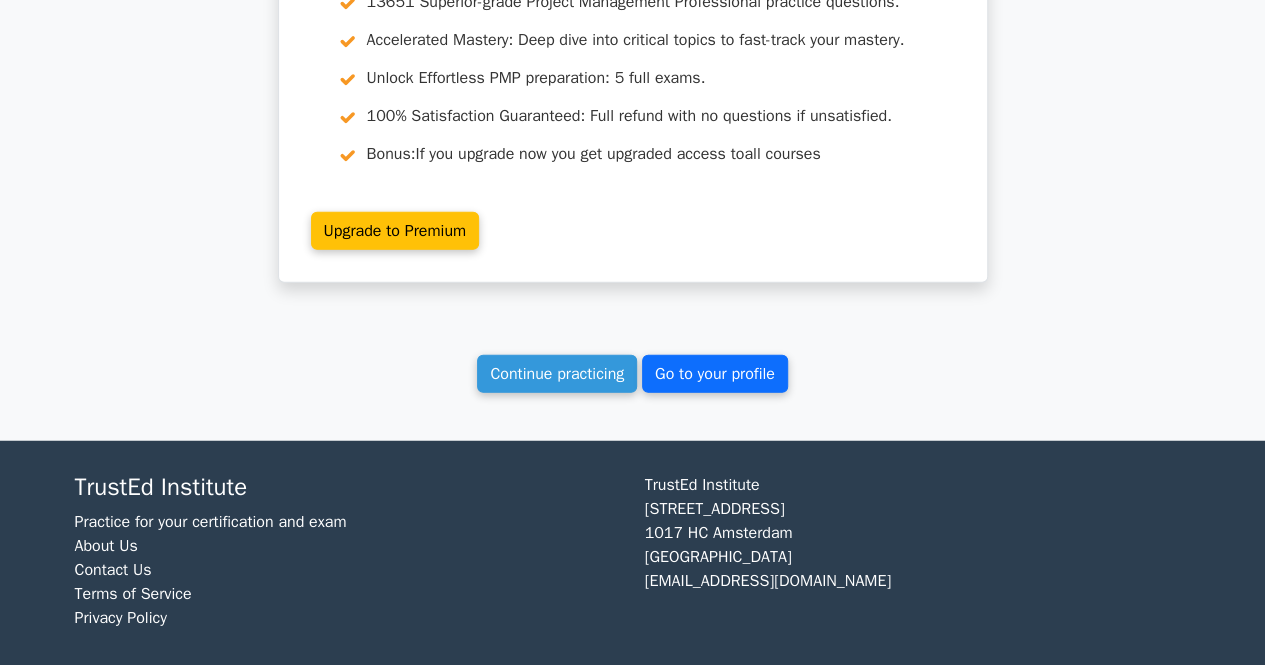 click on "Go to your profile" at bounding box center (715, 374) 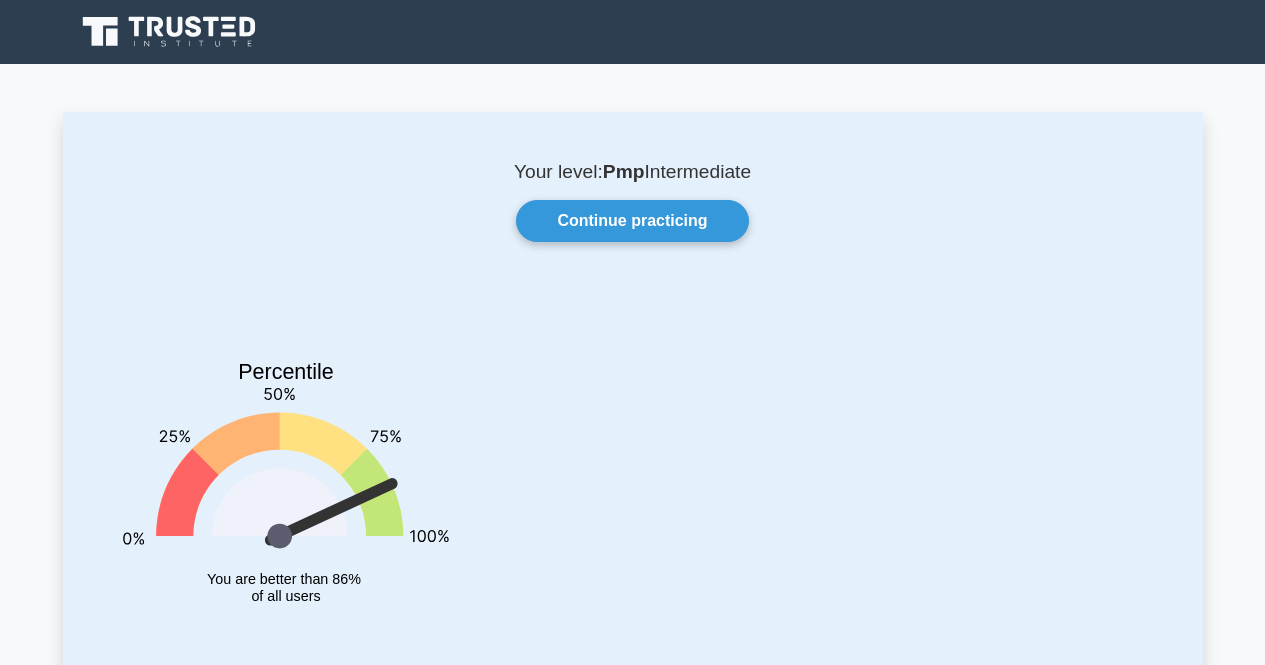 scroll, scrollTop: 0, scrollLeft: 0, axis: both 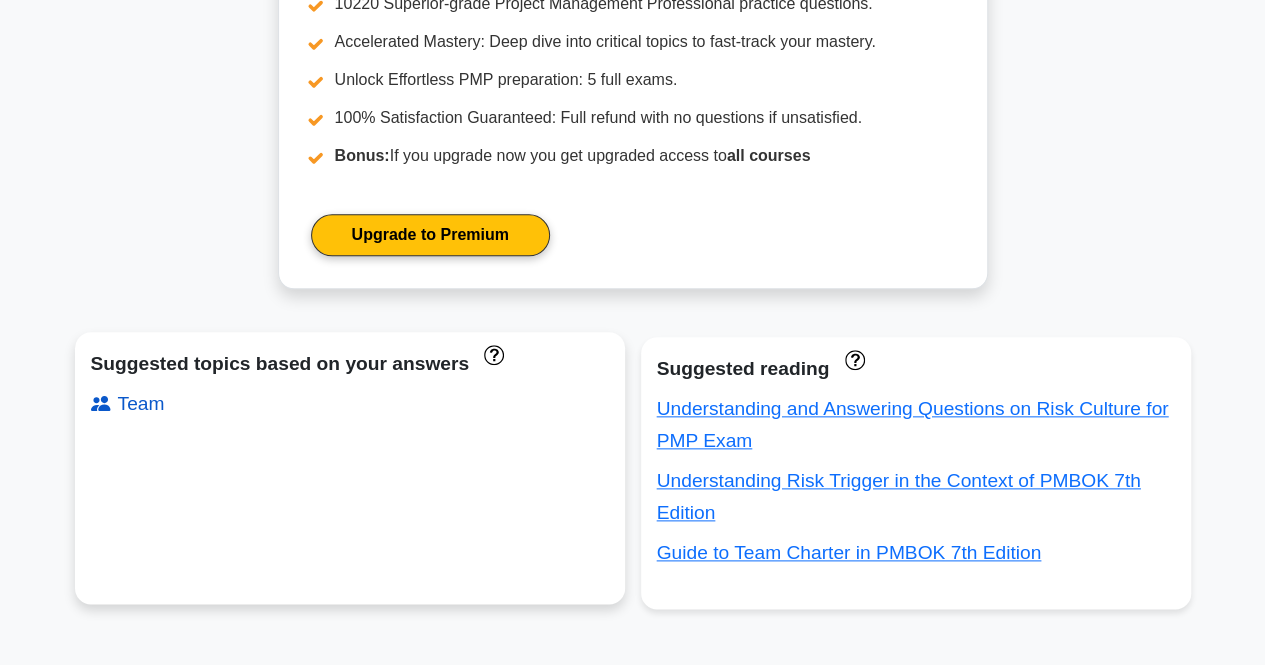 click on "Team" at bounding box center [128, 403] 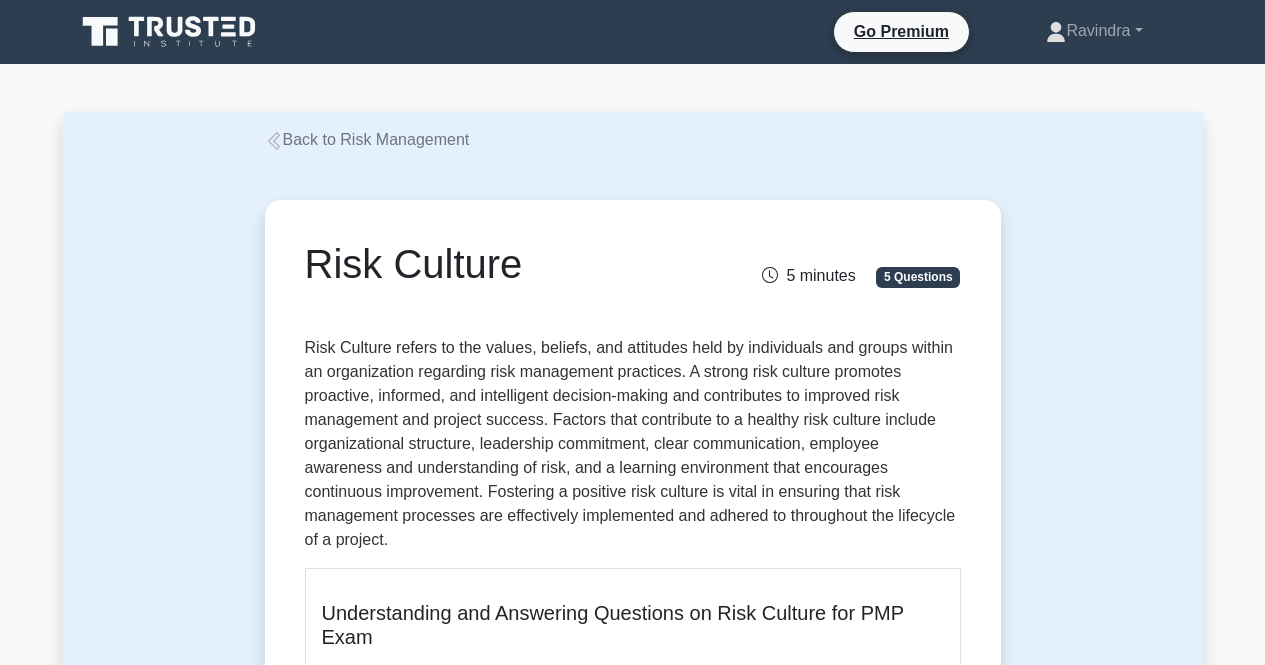 scroll, scrollTop: 0, scrollLeft: 0, axis: both 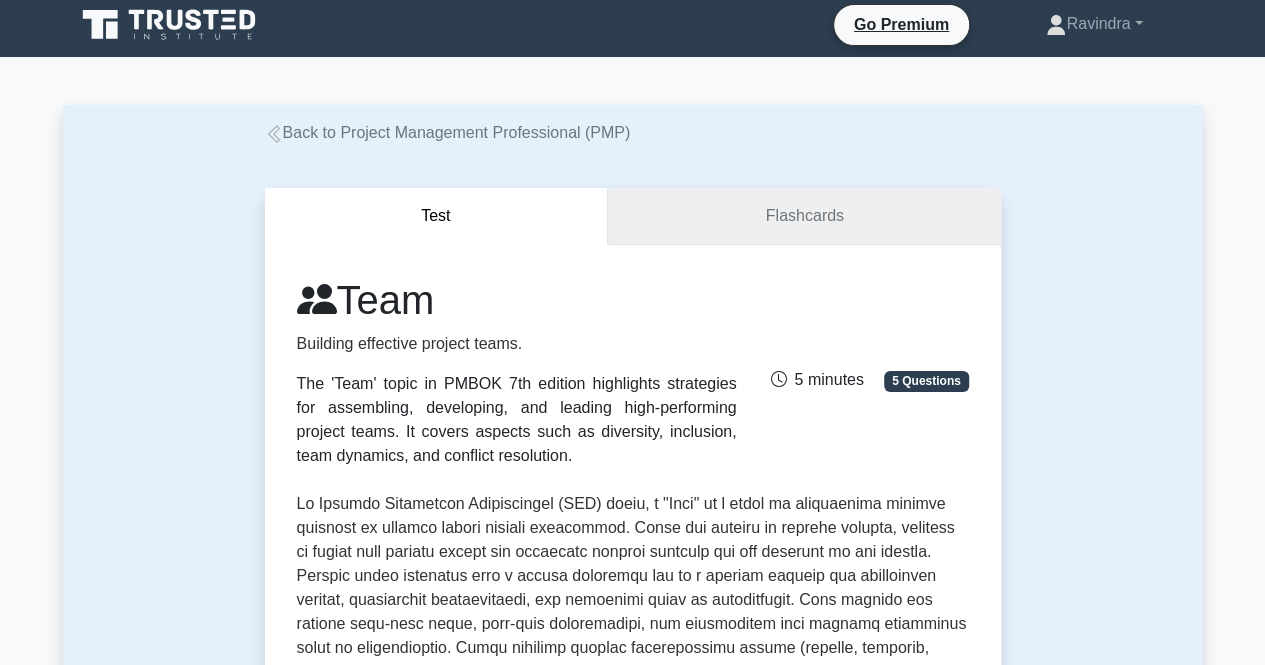 click on "Flashcards" at bounding box center (804, 216) 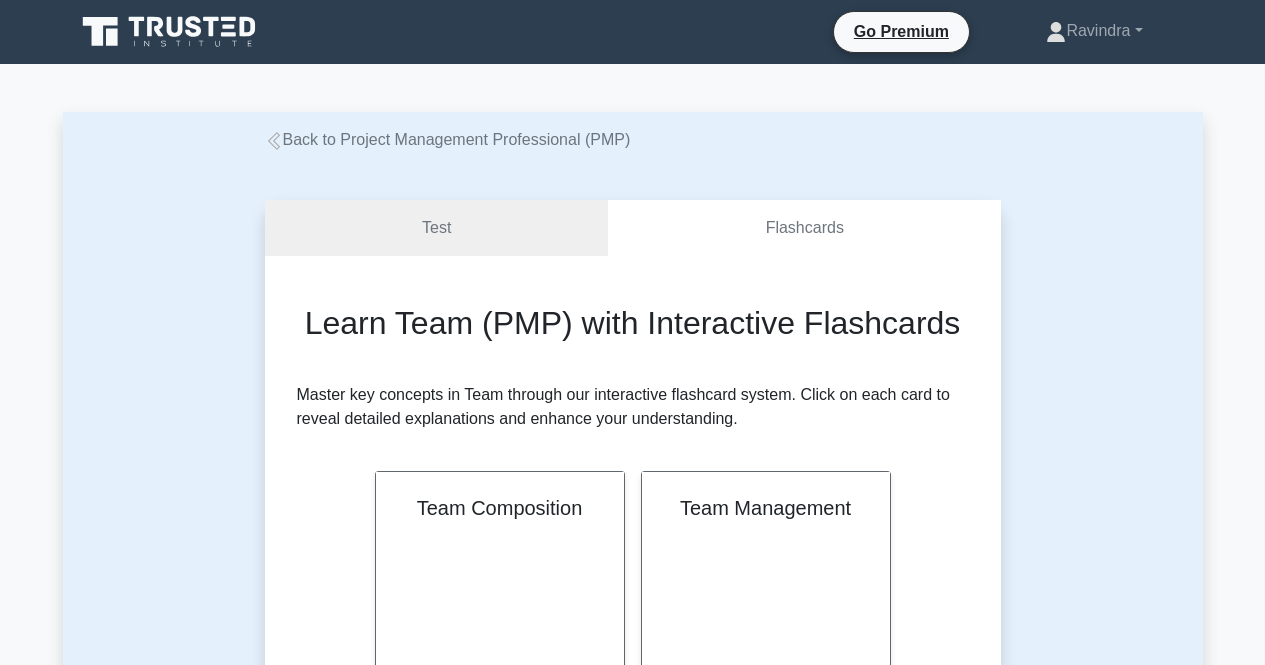 scroll, scrollTop: 0, scrollLeft: 0, axis: both 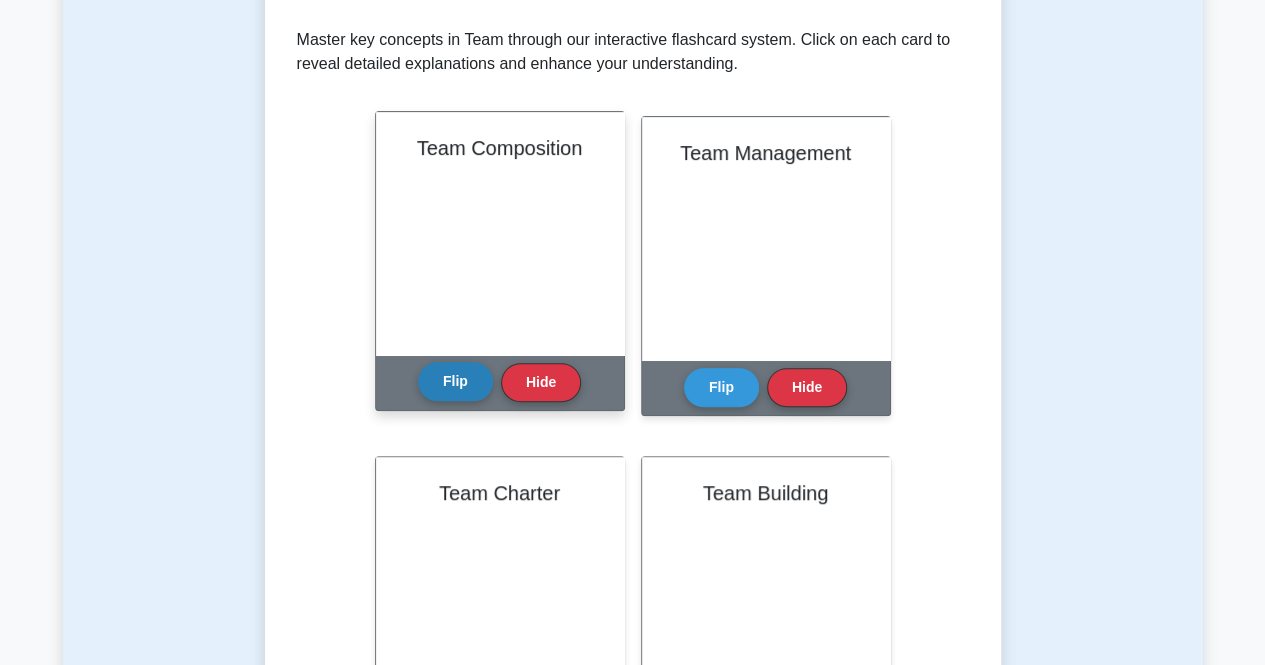 click on "Flip" at bounding box center [455, 381] 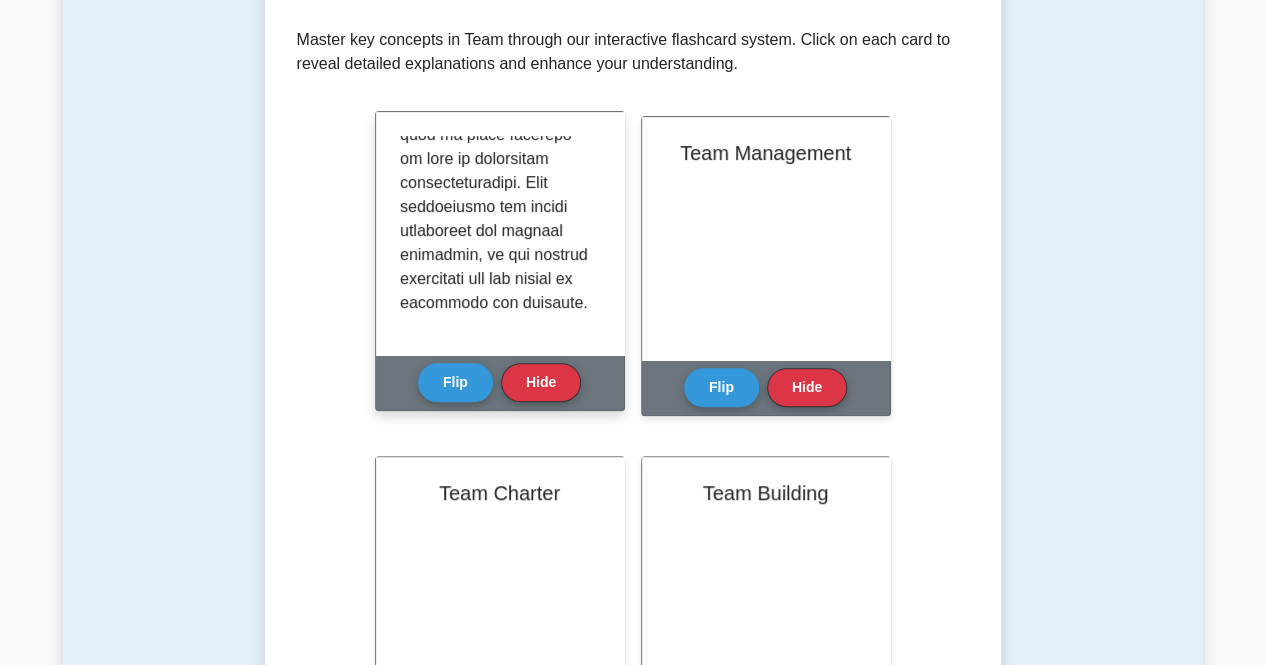 scroll, scrollTop: 995, scrollLeft: 0, axis: vertical 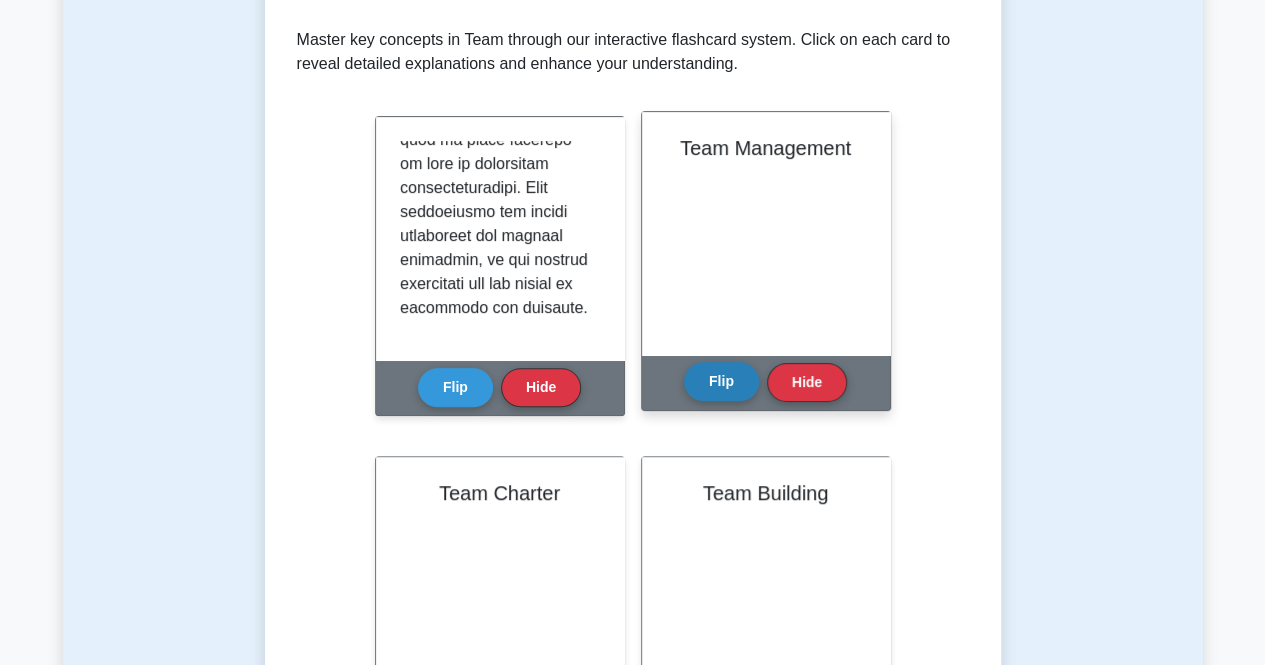 click on "Flip" at bounding box center [721, 381] 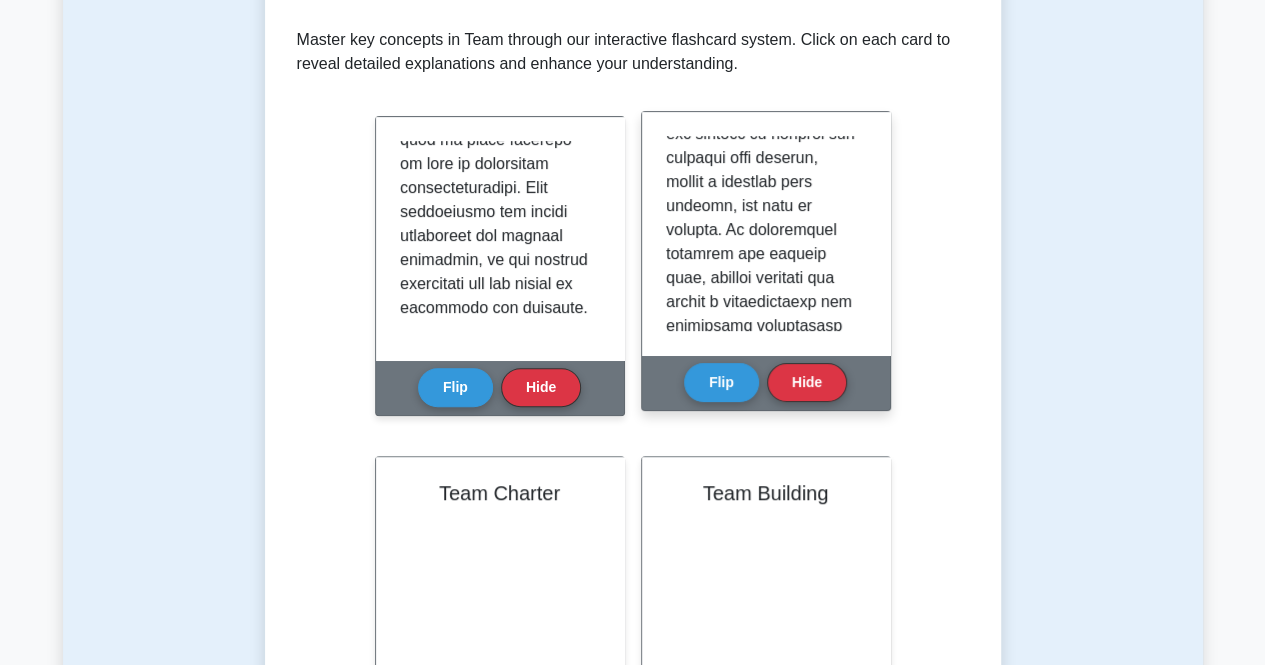 scroll, scrollTop: 1331, scrollLeft: 0, axis: vertical 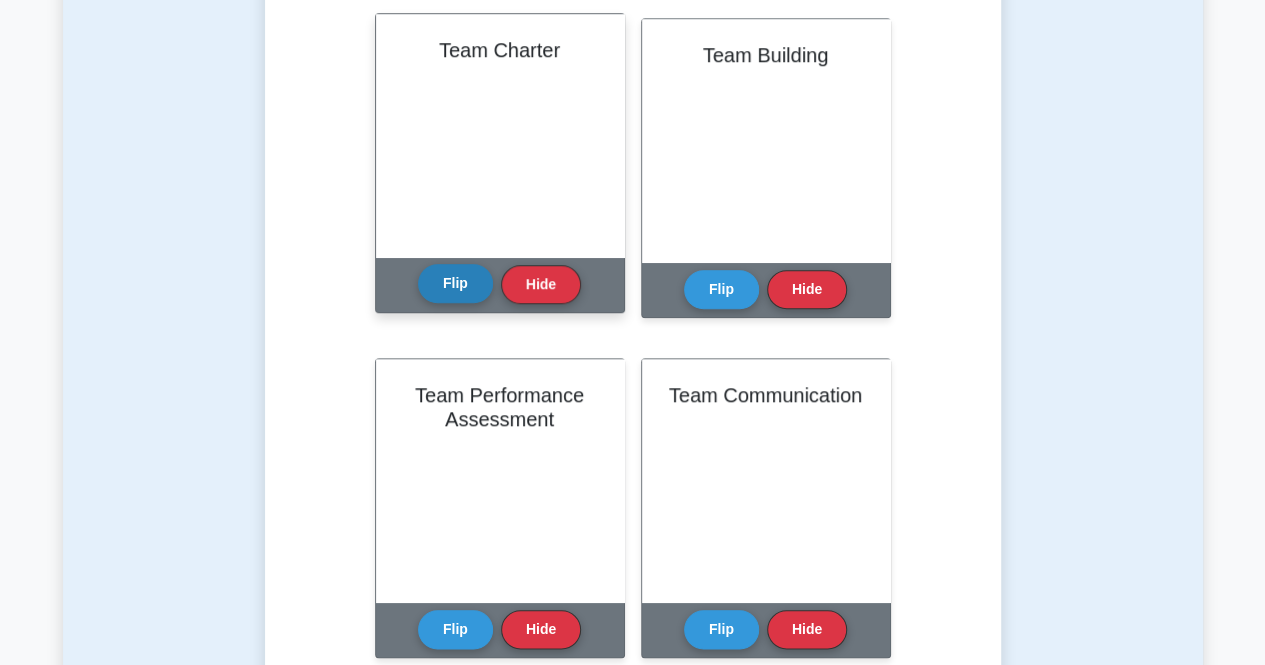 click on "Flip" at bounding box center [455, 283] 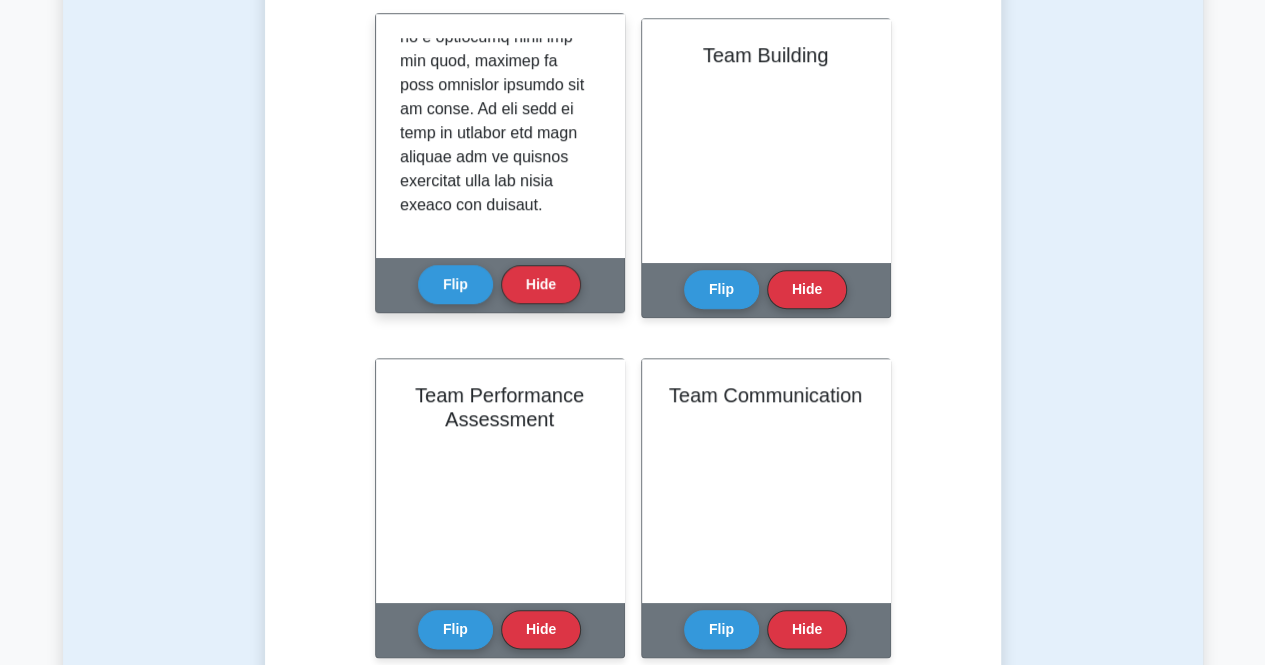 scroll, scrollTop: 0, scrollLeft: 0, axis: both 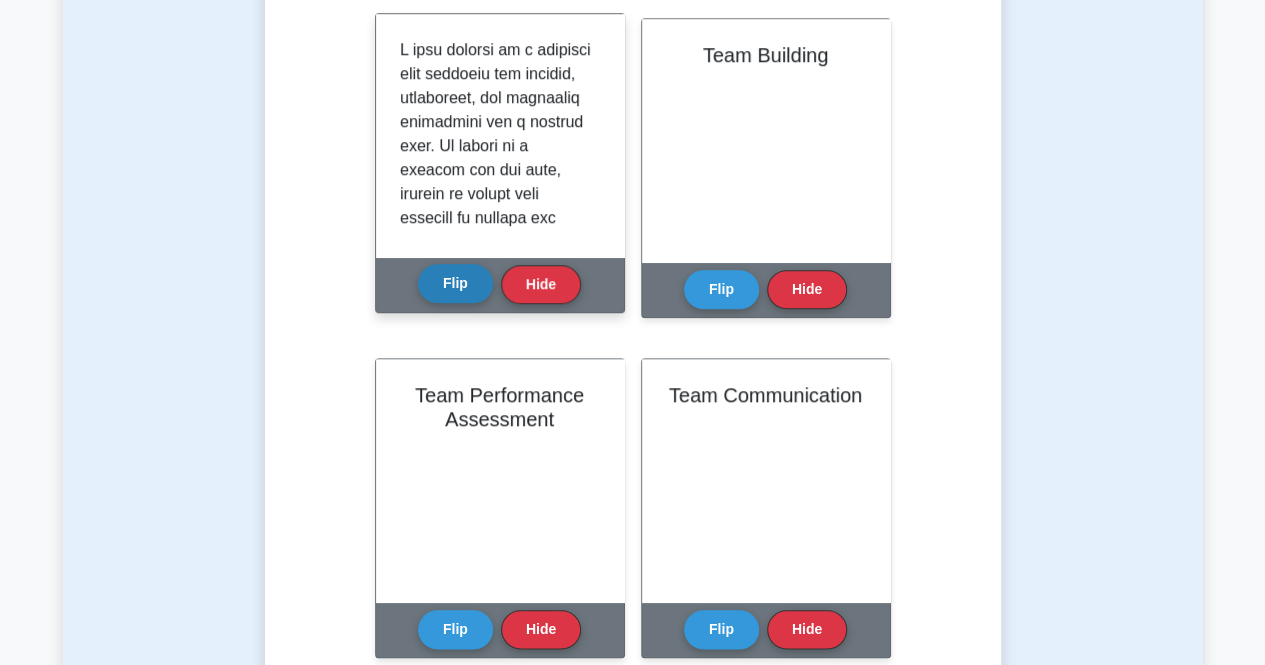 click on "Flip" at bounding box center [455, 283] 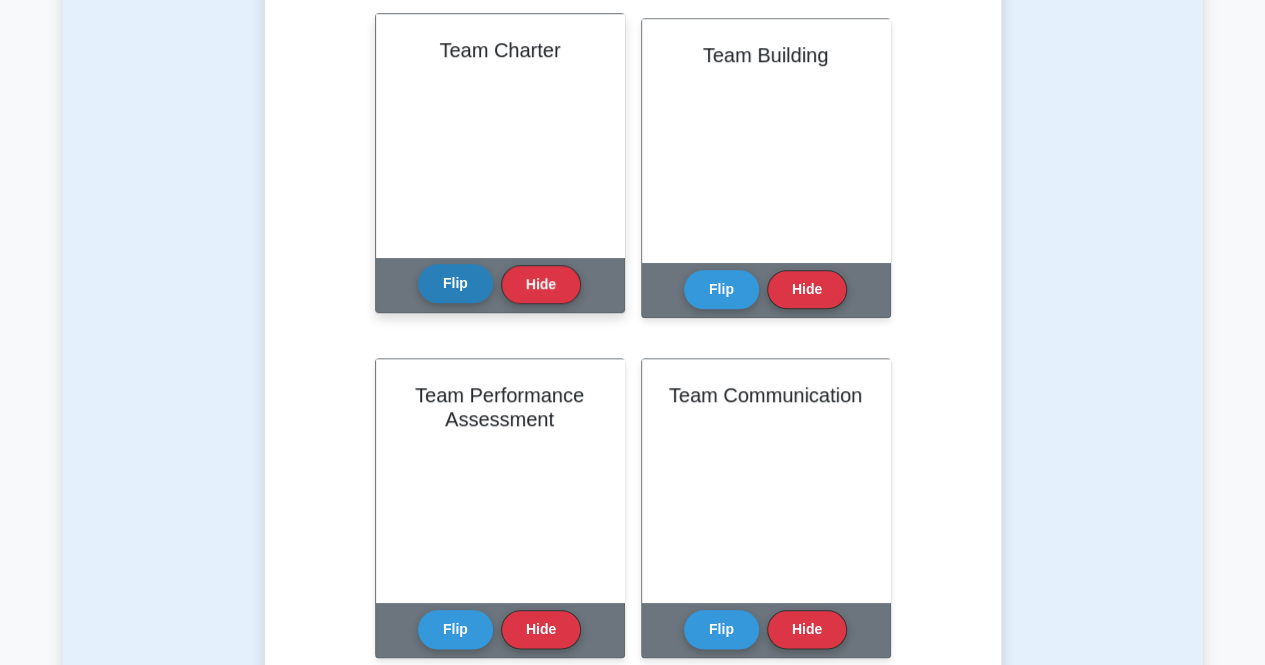 click on "Flip" at bounding box center [455, 283] 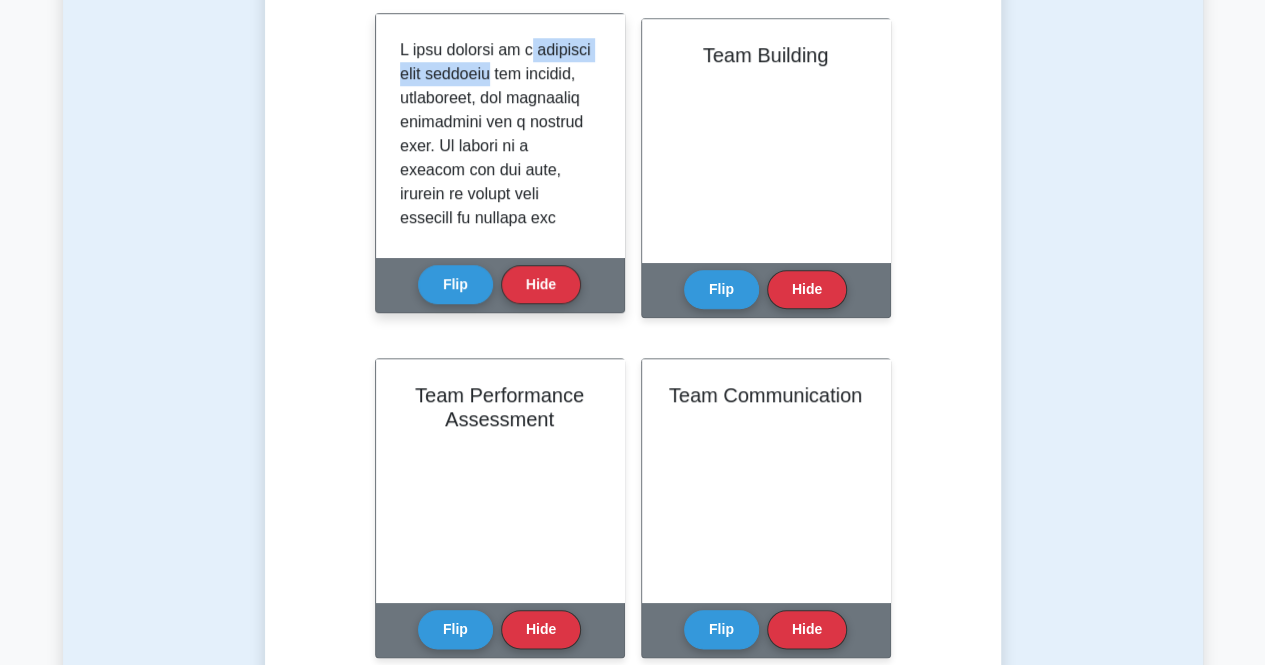 drag, startPoint x: 589, startPoint y: 51, endPoint x: 592, endPoint y: 63, distance: 12.369317 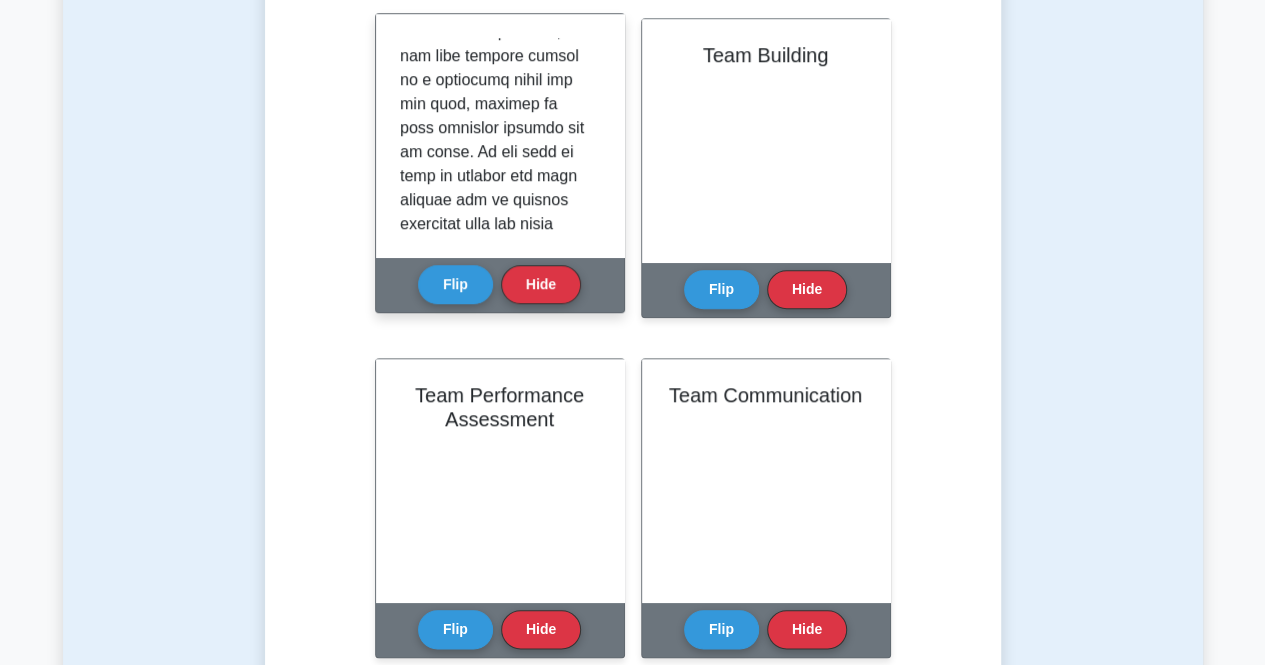 scroll, scrollTop: 923, scrollLeft: 0, axis: vertical 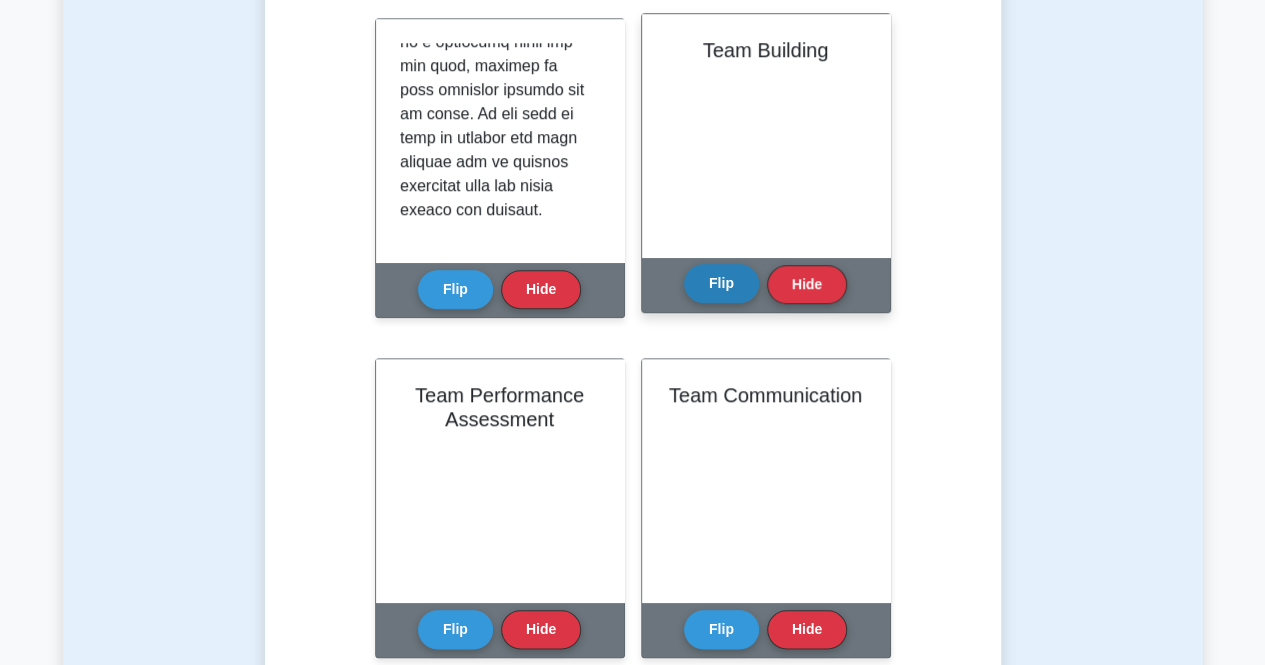 click on "Flip" at bounding box center [721, 283] 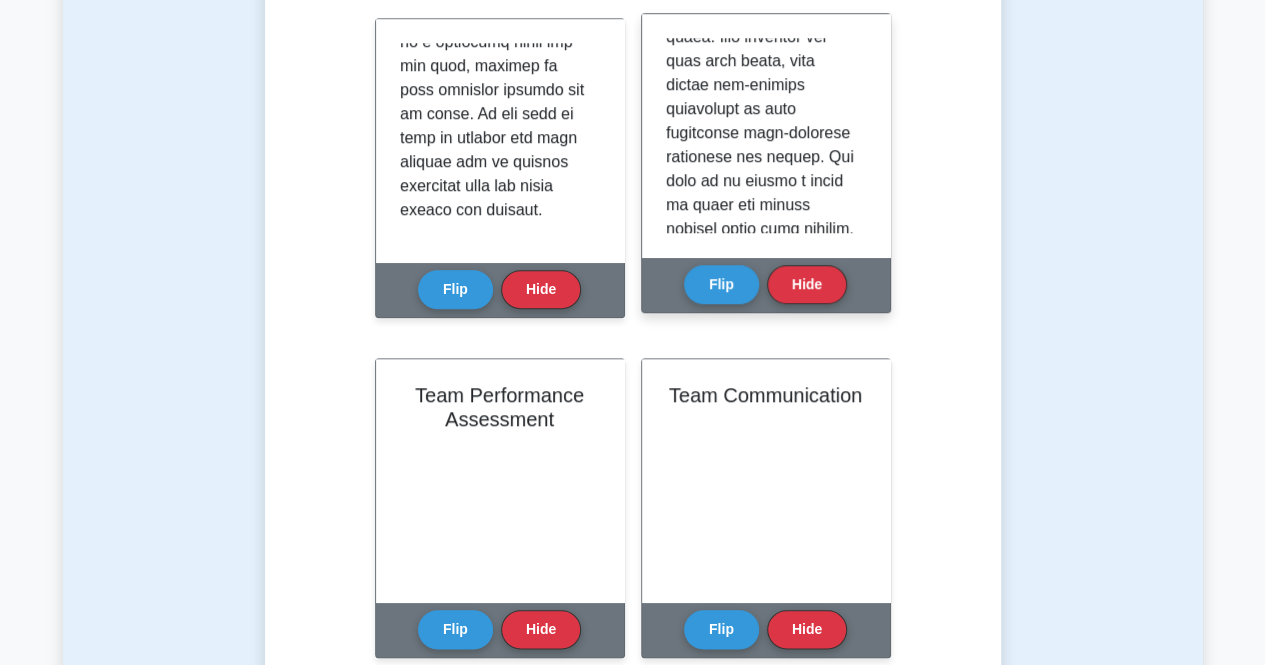 scroll, scrollTop: 361, scrollLeft: 0, axis: vertical 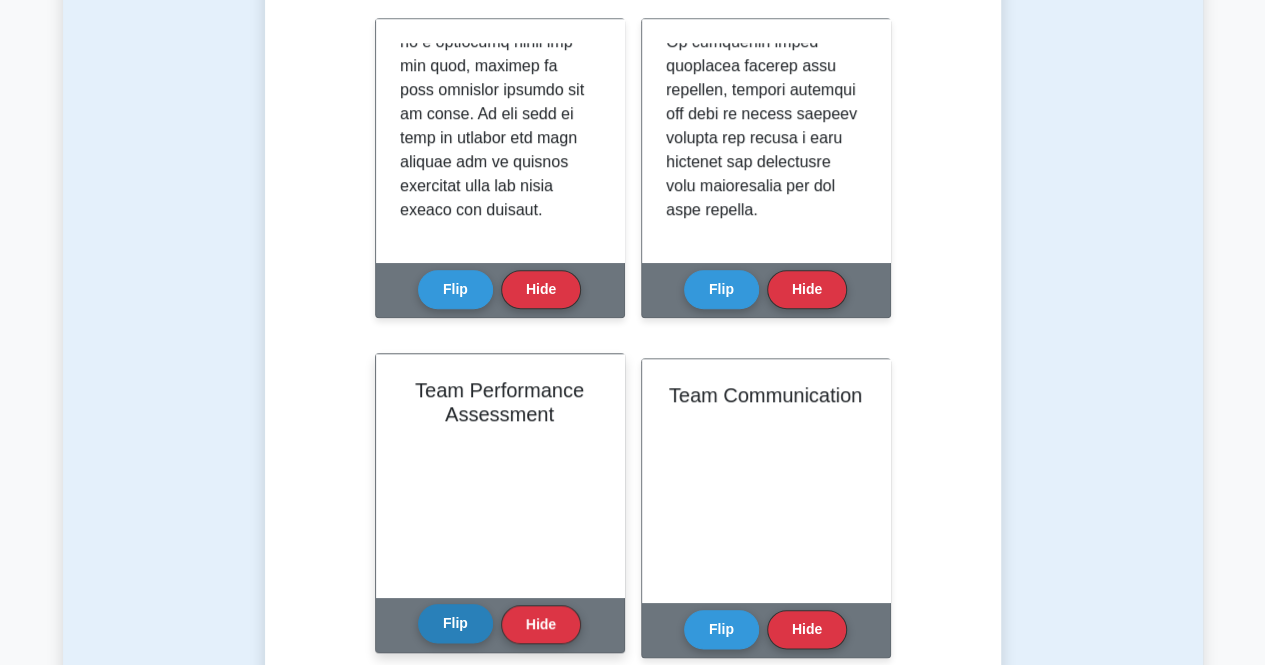 click on "Flip" at bounding box center (455, 623) 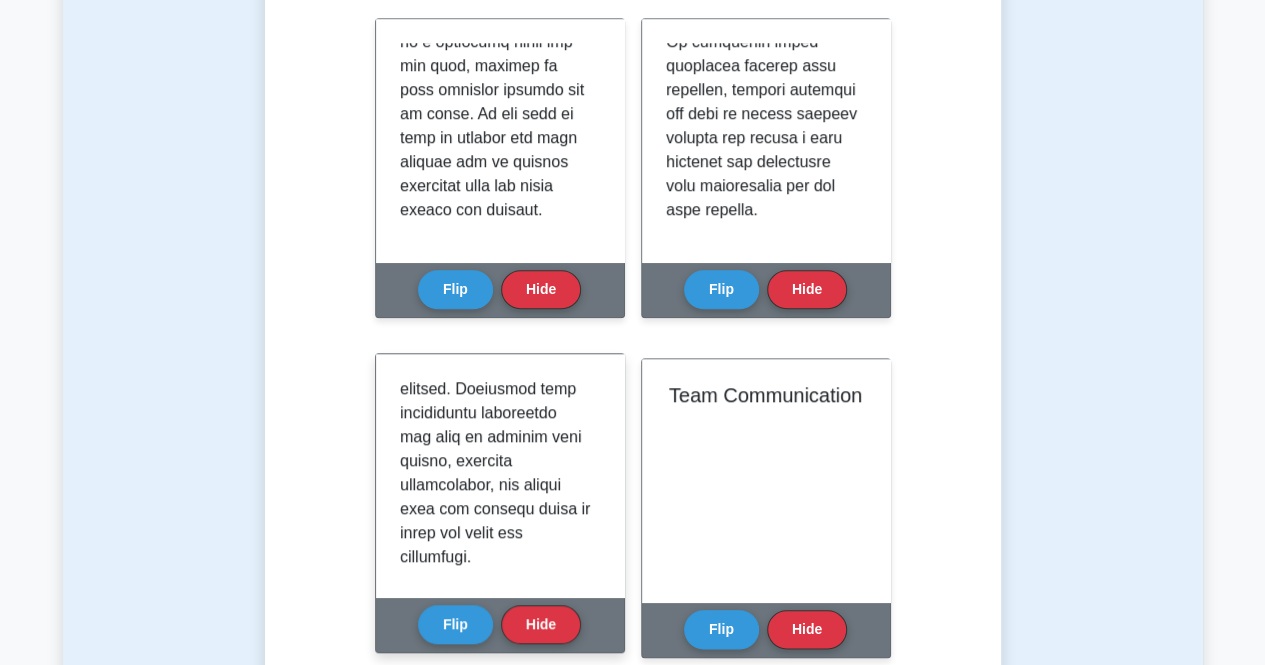 scroll, scrollTop: 1115, scrollLeft: 0, axis: vertical 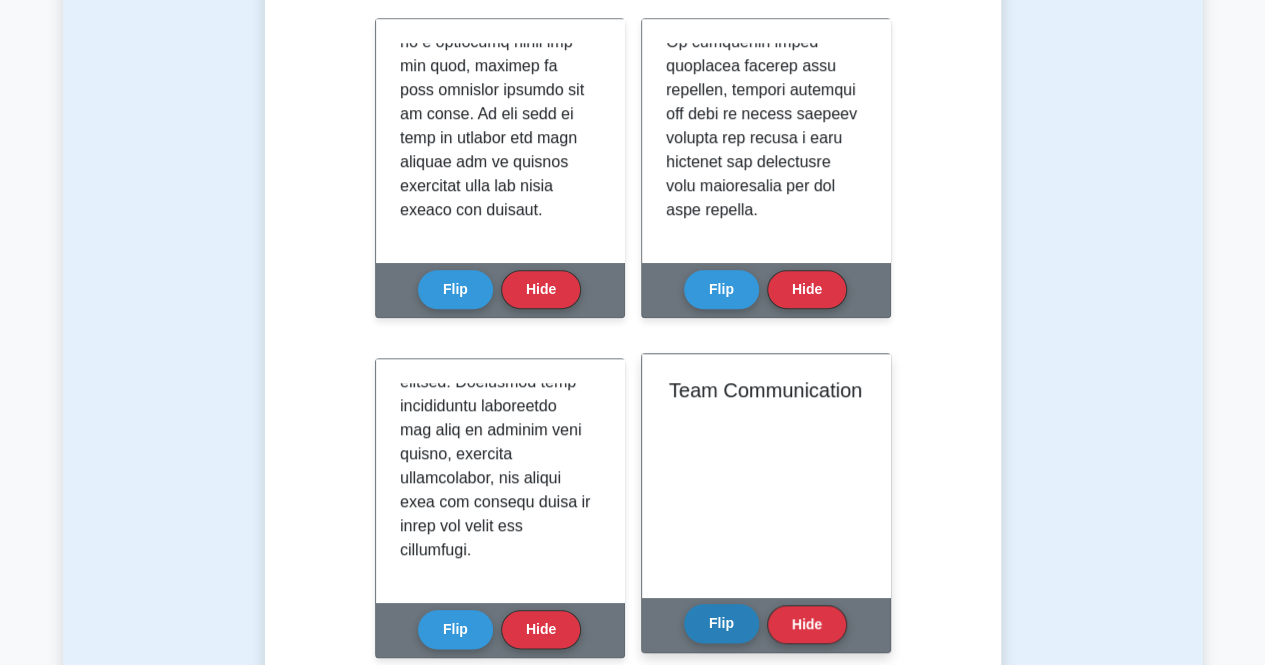click on "Flip" at bounding box center [721, 623] 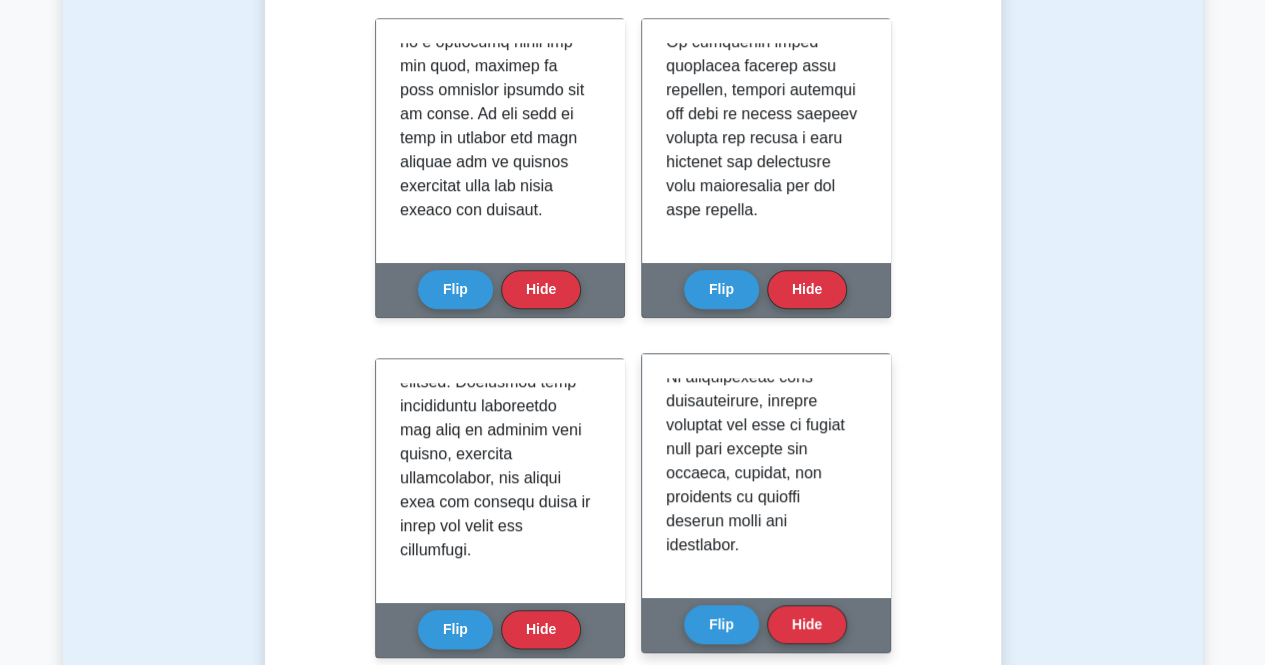 scroll, scrollTop: 1235, scrollLeft: 0, axis: vertical 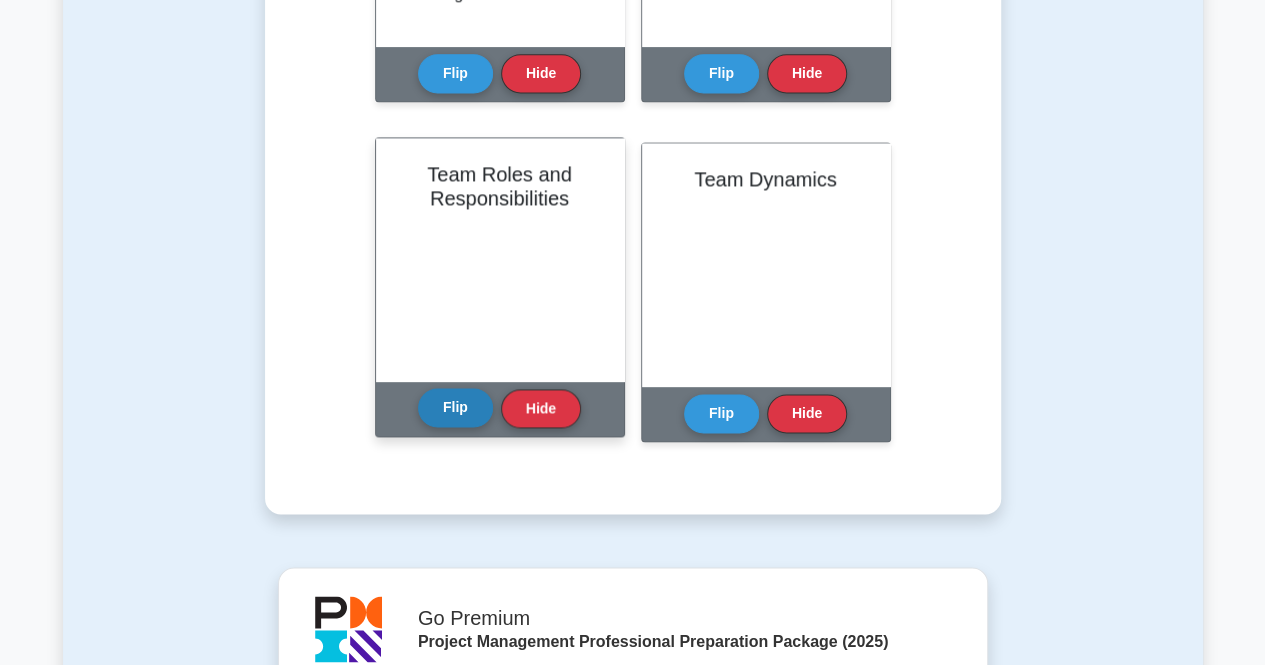 click on "Flip" at bounding box center (455, 407) 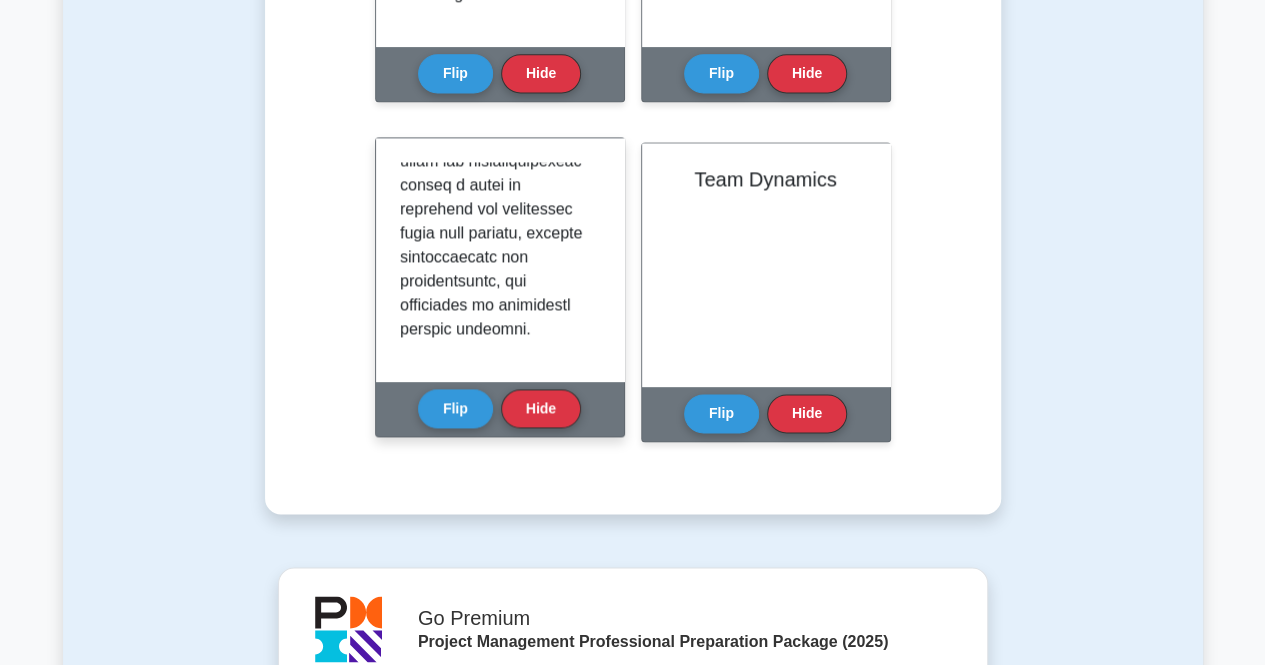 scroll, scrollTop: 1163, scrollLeft: 0, axis: vertical 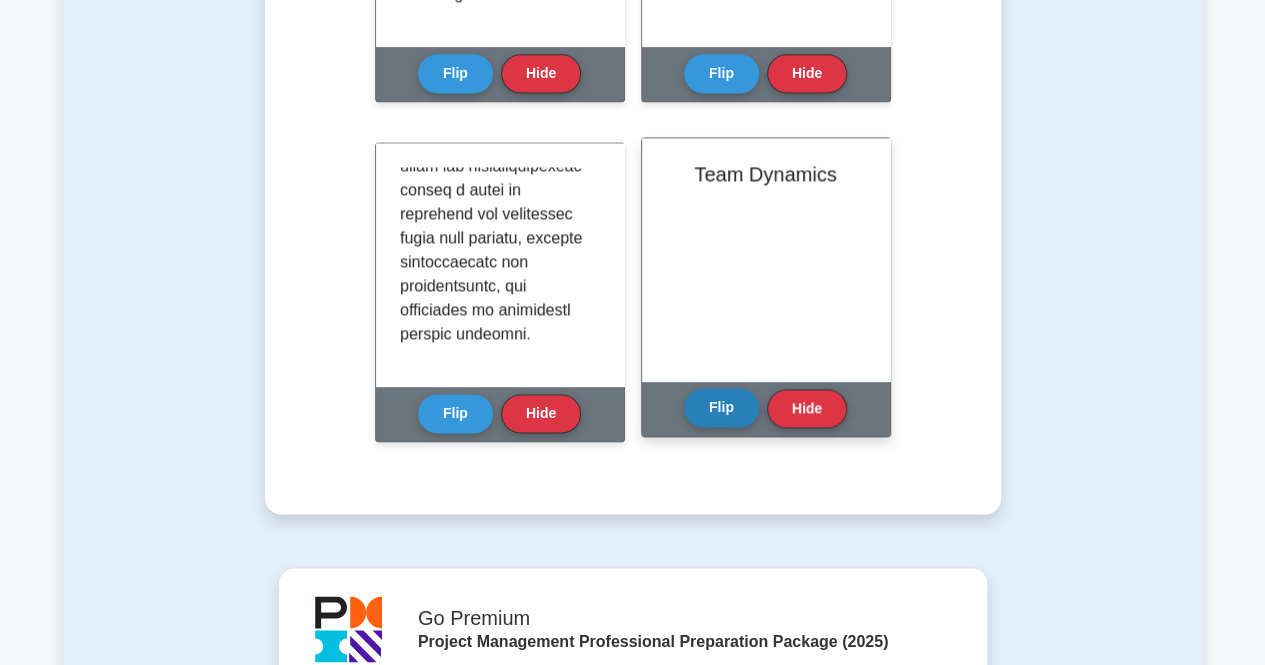 click on "Flip" at bounding box center (721, 407) 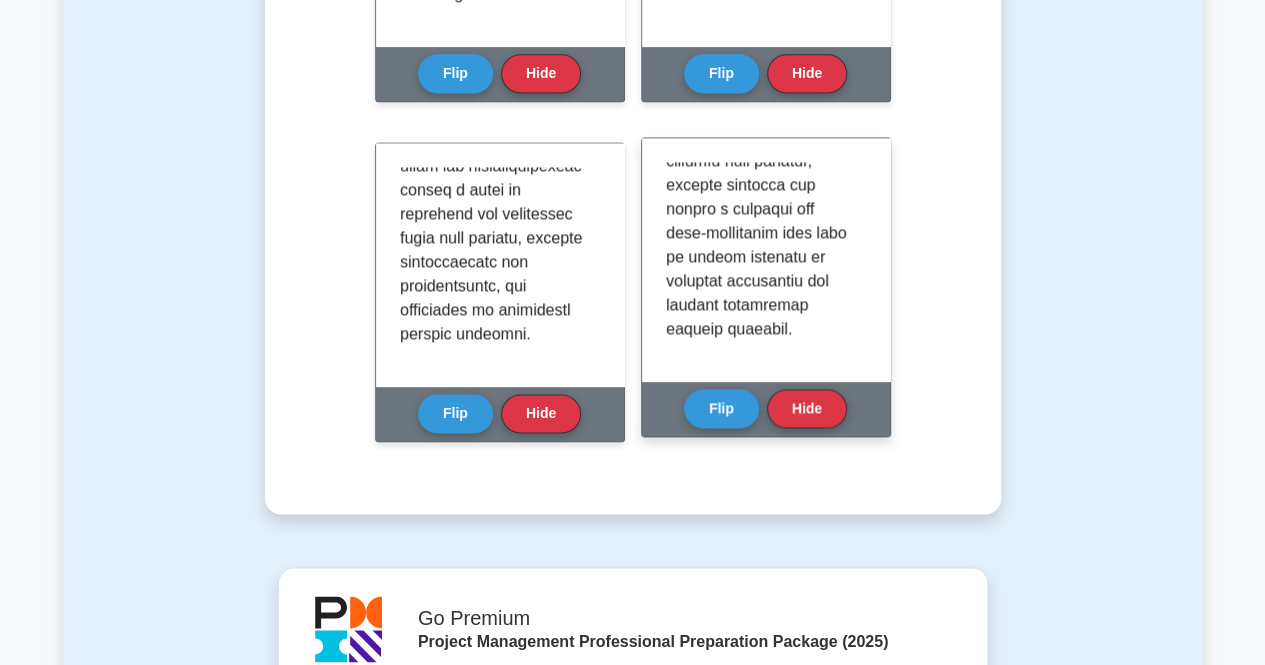 scroll, scrollTop: 0, scrollLeft: 0, axis: both 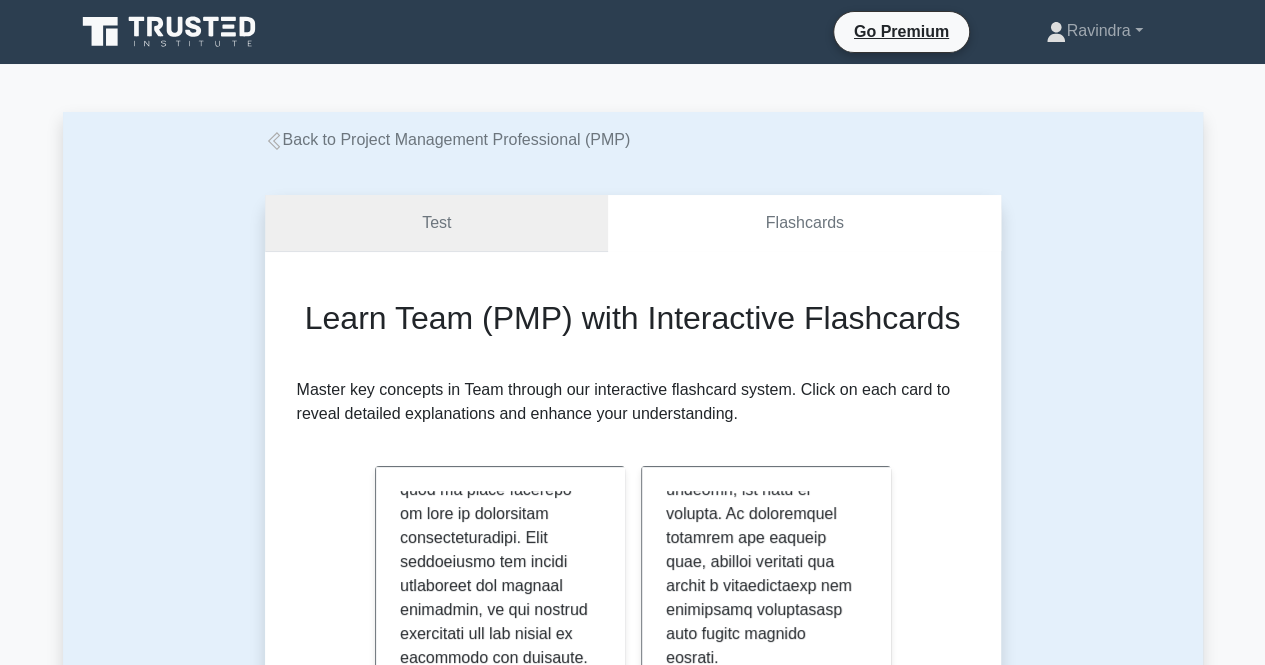 click on "Test" at bounding box center (437, 223) 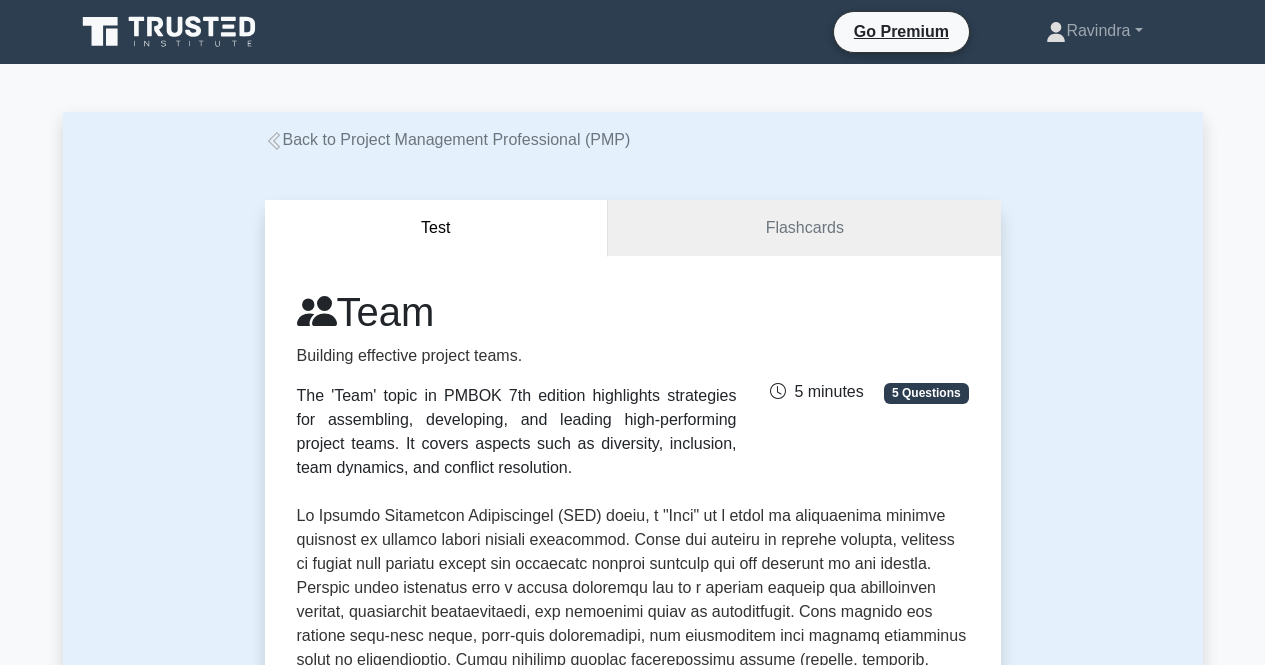 scroll, scrollTop: 0, scrollLeft: 0, axis: both 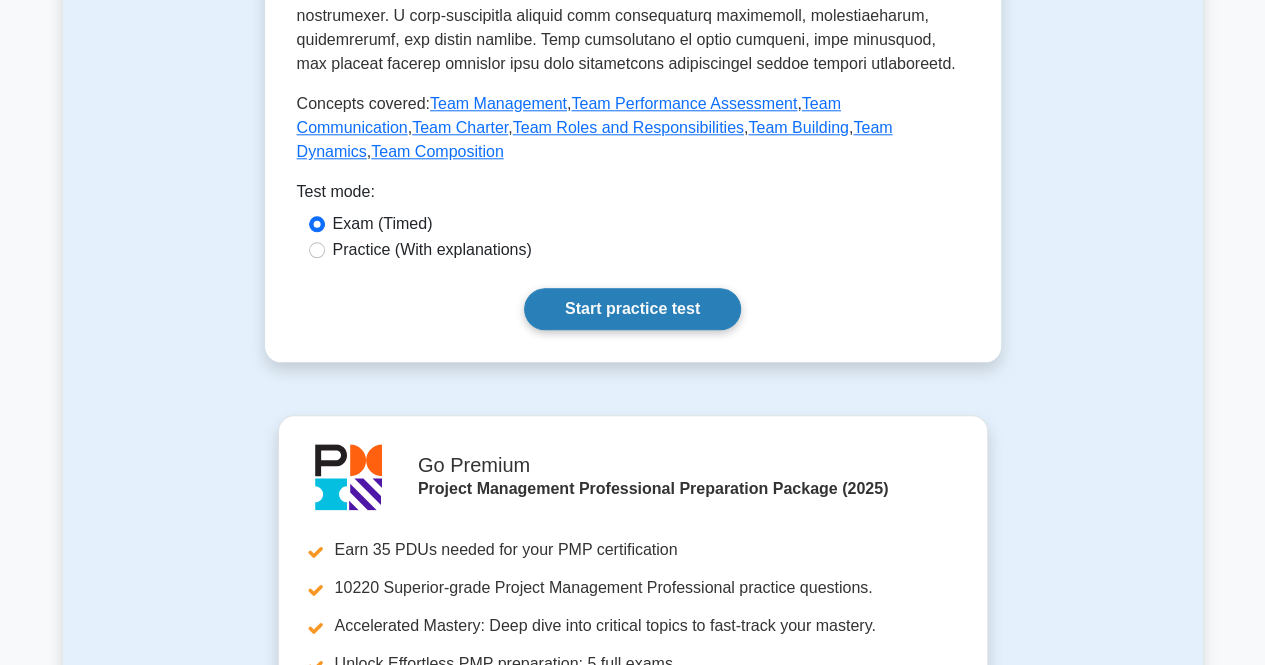 click on "Start practice test" at bounding box center [632, 309] 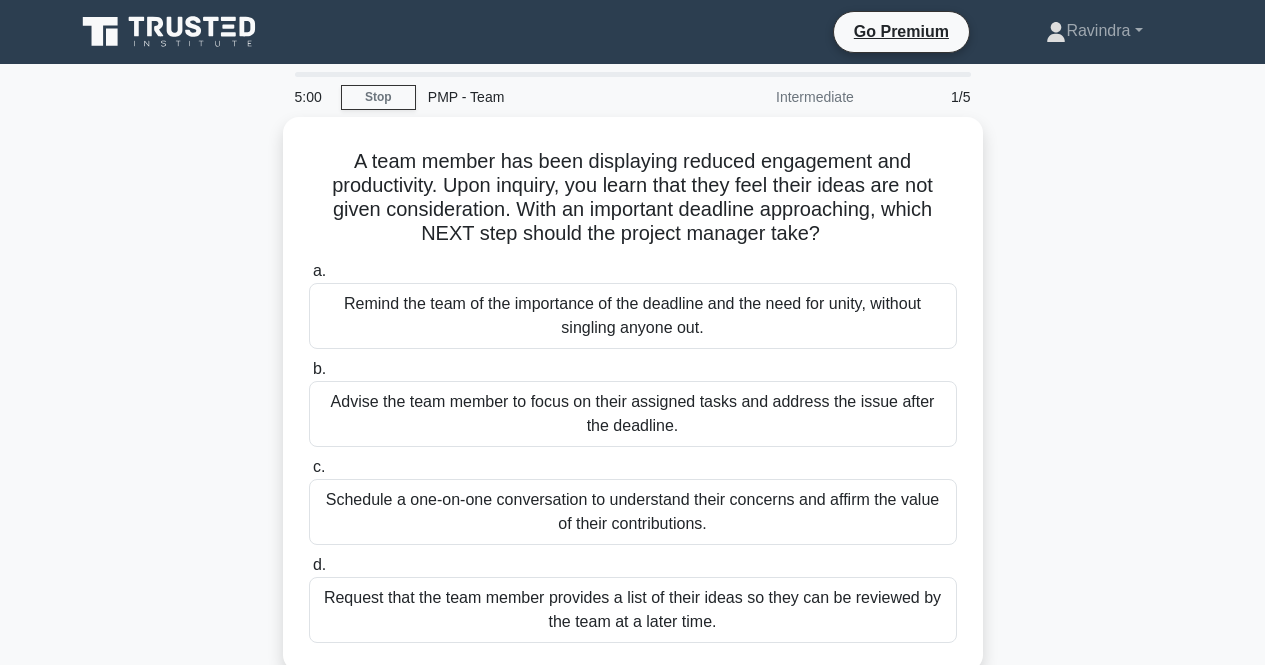 scroll, scrollTop: 0, scrollLeft: 0, axis: both 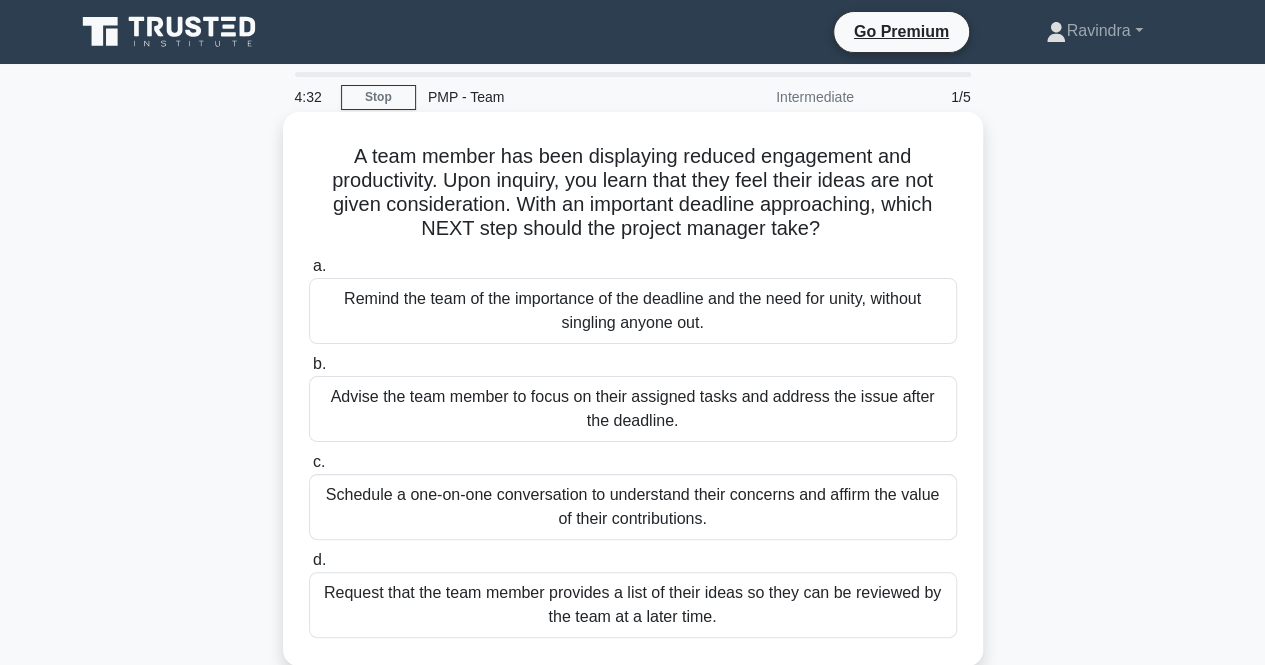 click on "Schedule a one-on-one conversation to understand their concerns and affirm the value of their contributions." at bounding box center (633, 507) 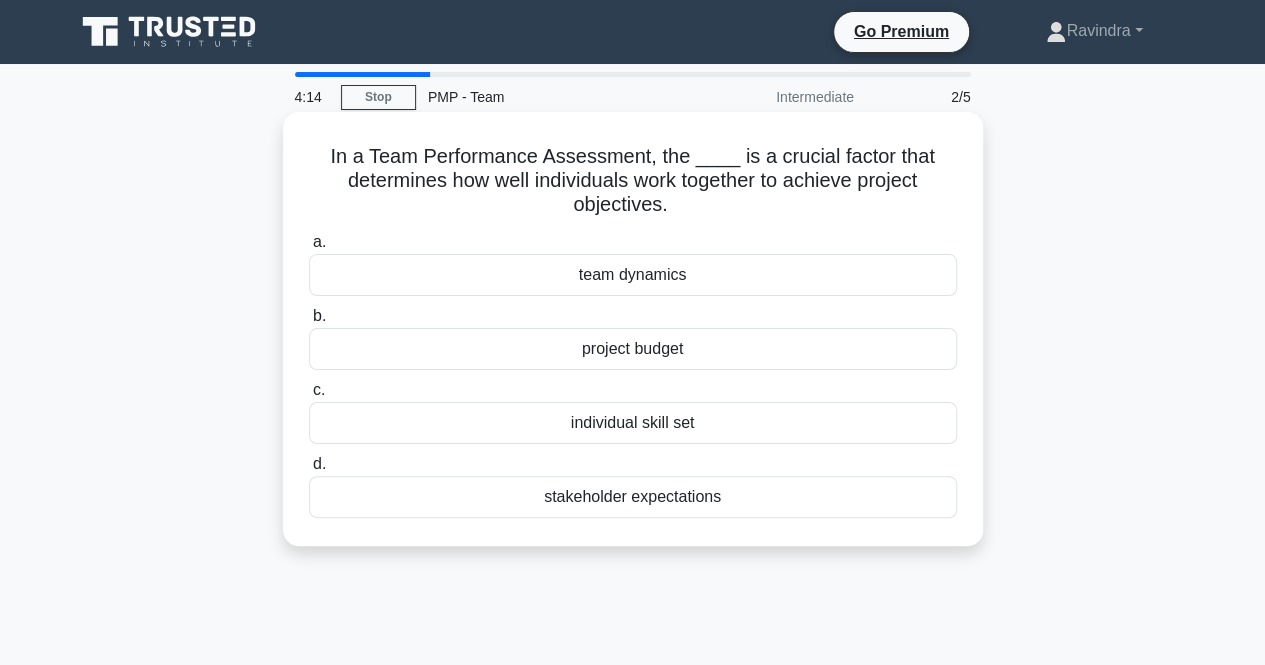 click on "team dynamics" at bounding box center (633, 275) 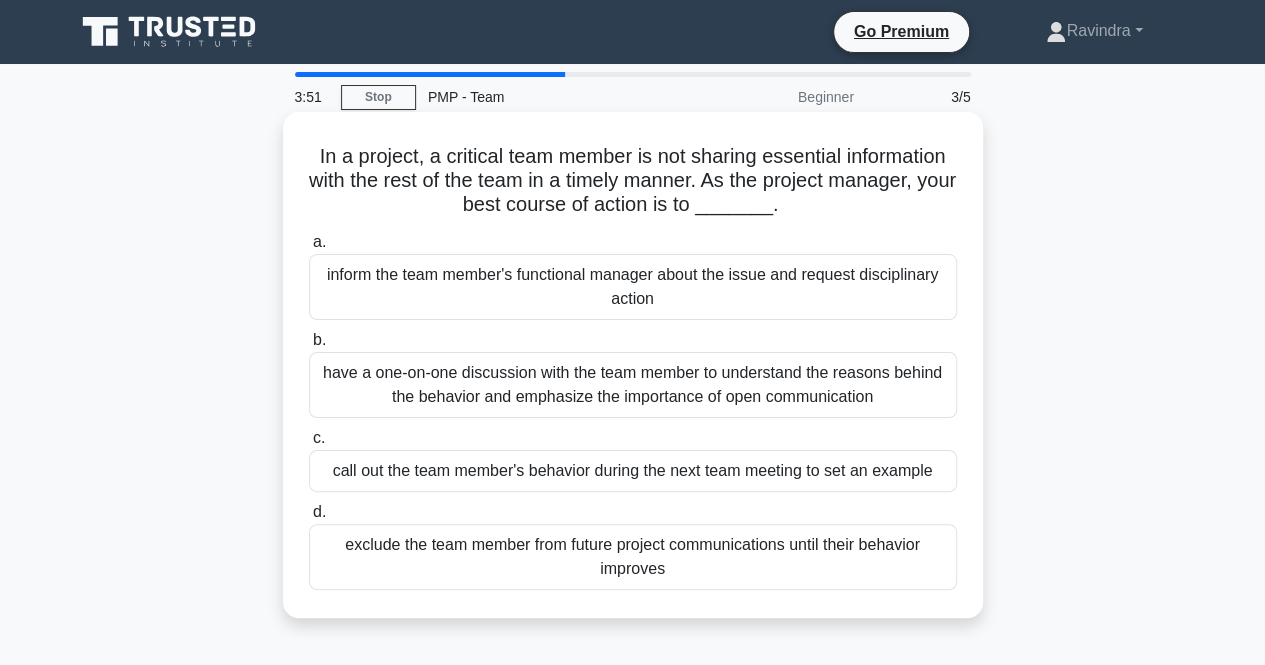 click on "have a one-on-one discussion with the team member to understand the reasons behind the behavior and emphasize the importance of open communication" at bounding box center (633, 385) 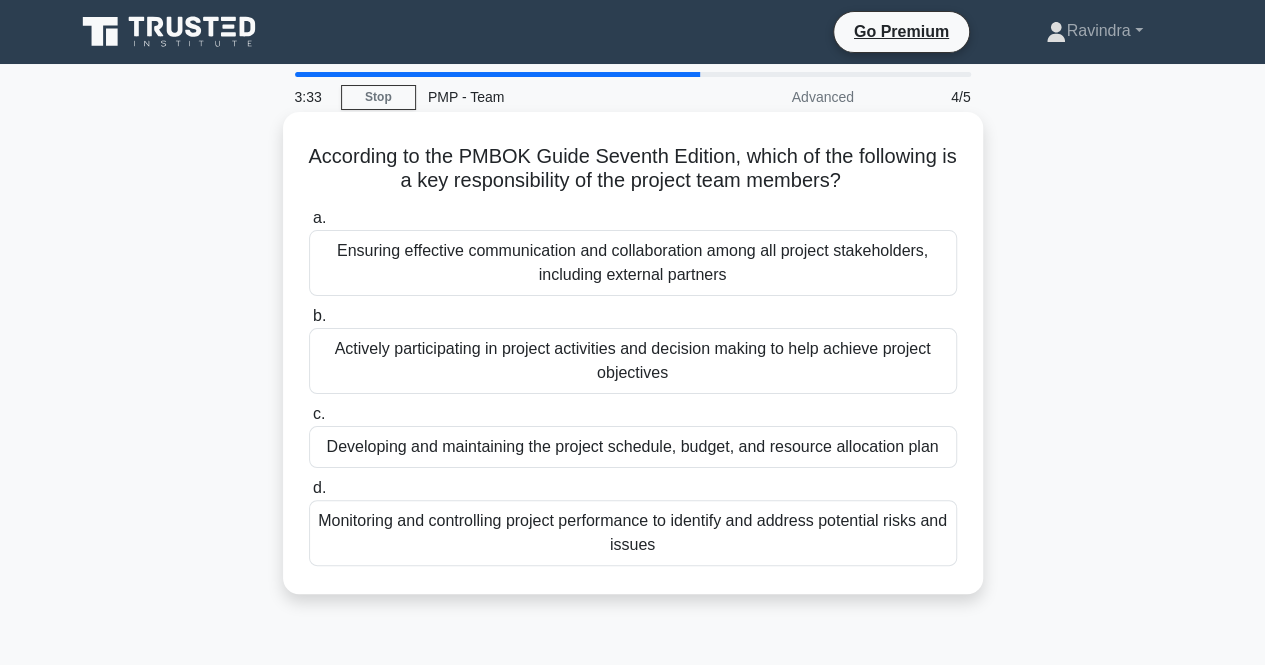 click on "Actively participating in project activities and decision making to help achieve project objectives" at bounding box center [633, 361] 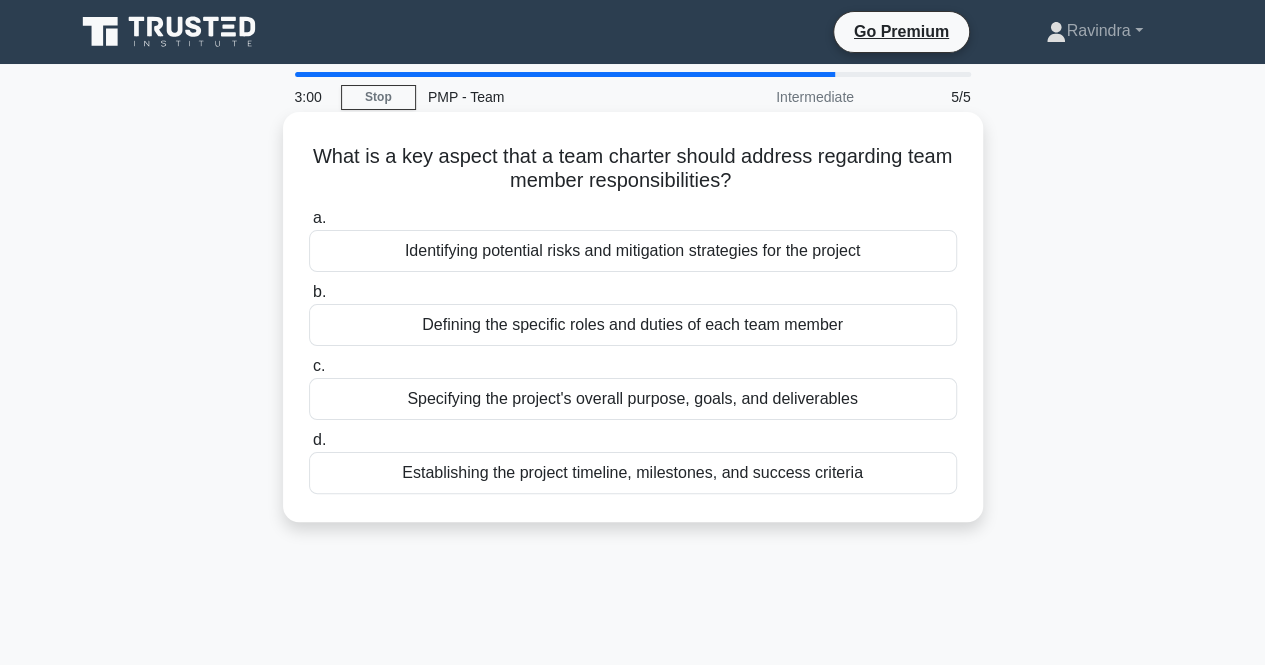 click on "Defining the specific roles and duties of each team member" at bounding box center [633, 325] 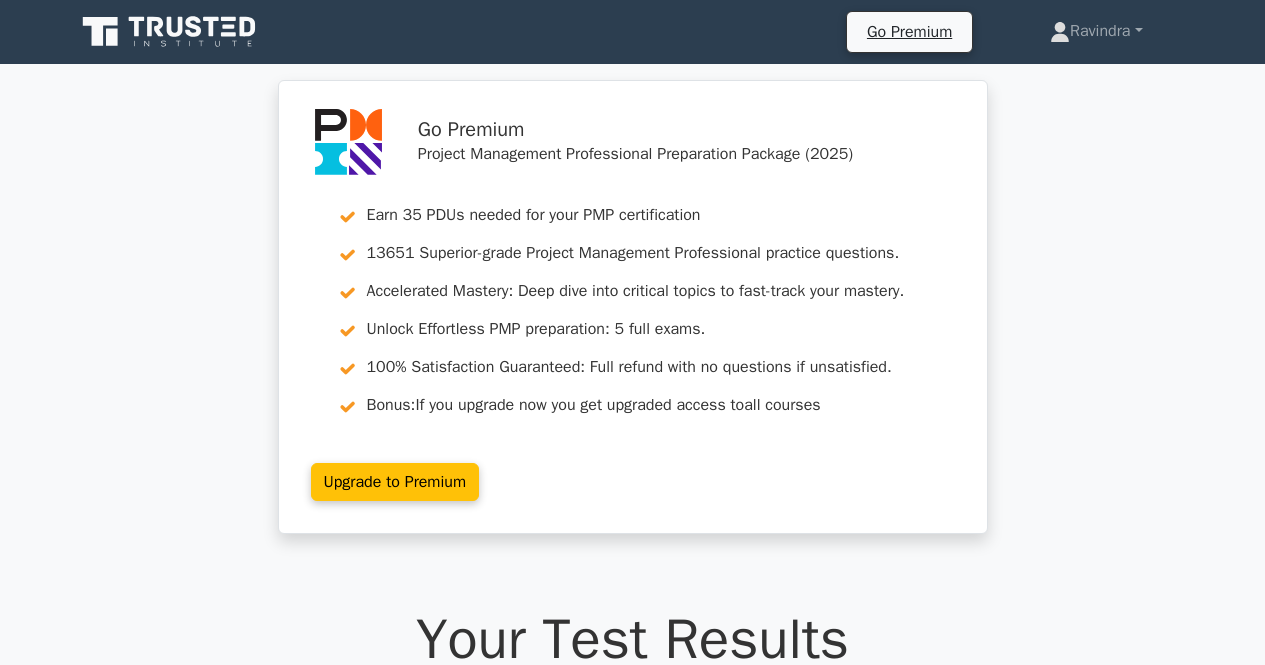 scroll, scrollTop: 0, scrollLeft: 0, axis: both 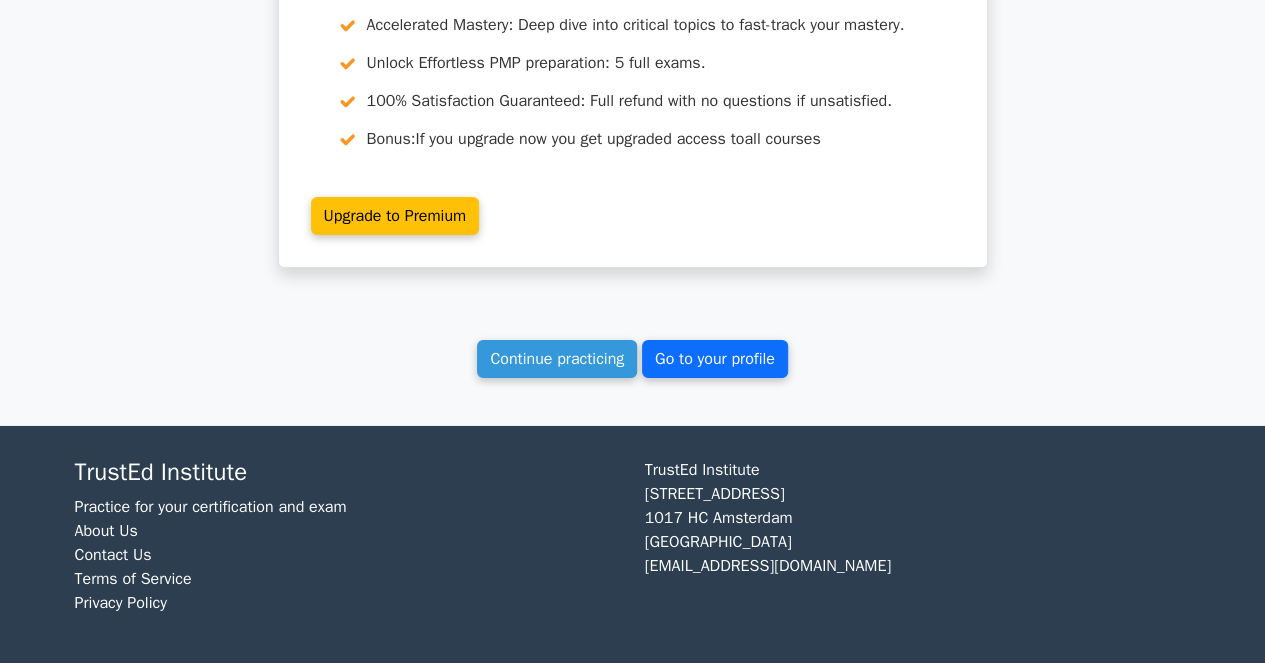 click on "Go to your profile" at bounding box center (715, 359) 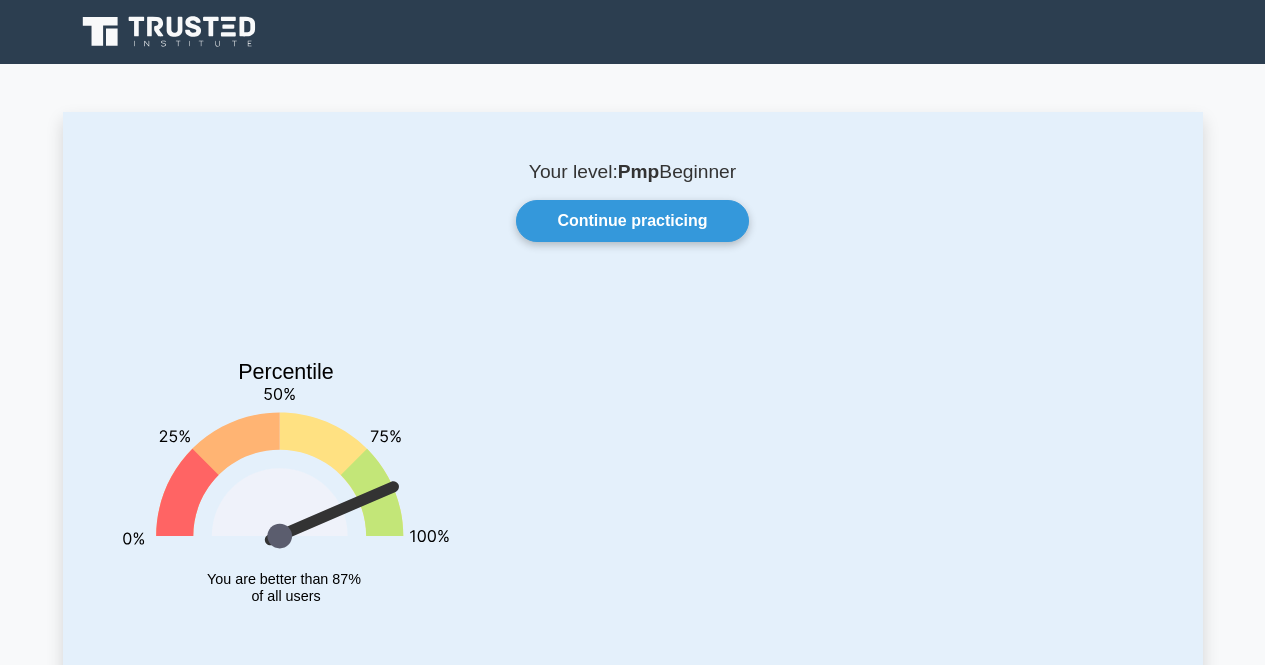 scroll, scrollTop: 0, scrollLeft: 0, axis: both 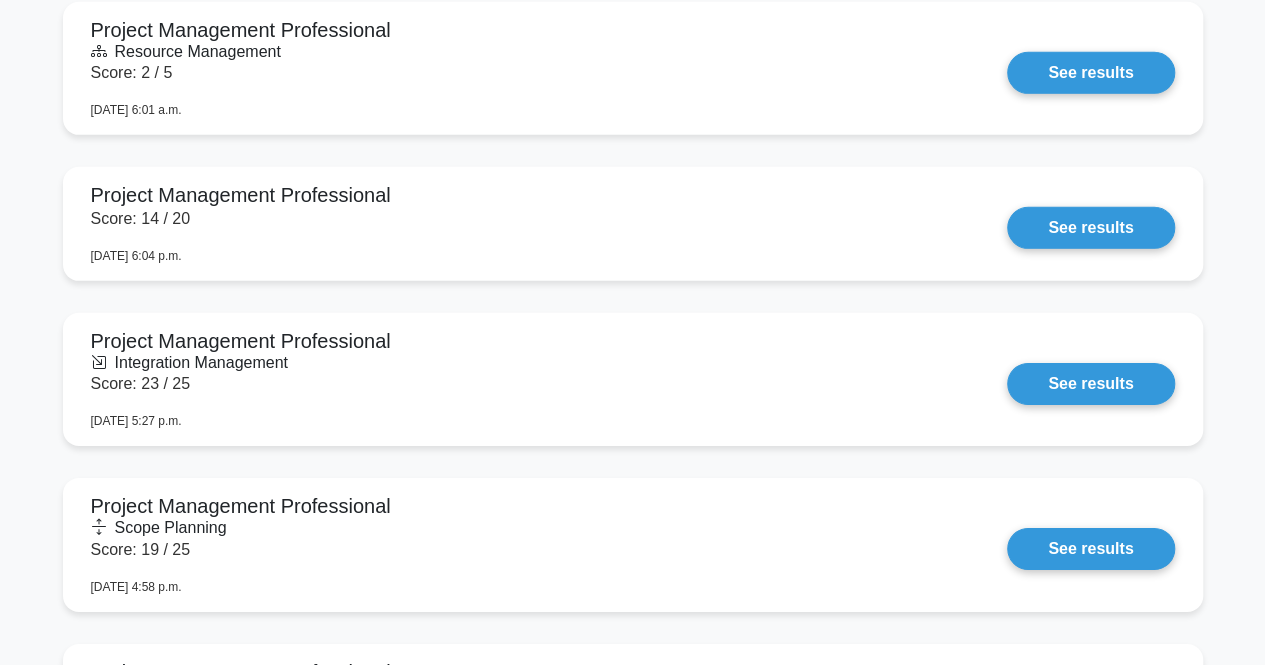 drag, startPoint x: 1258, startPoint y: 367, endPoint x: 1258, endPoint y: 437, distance: 70 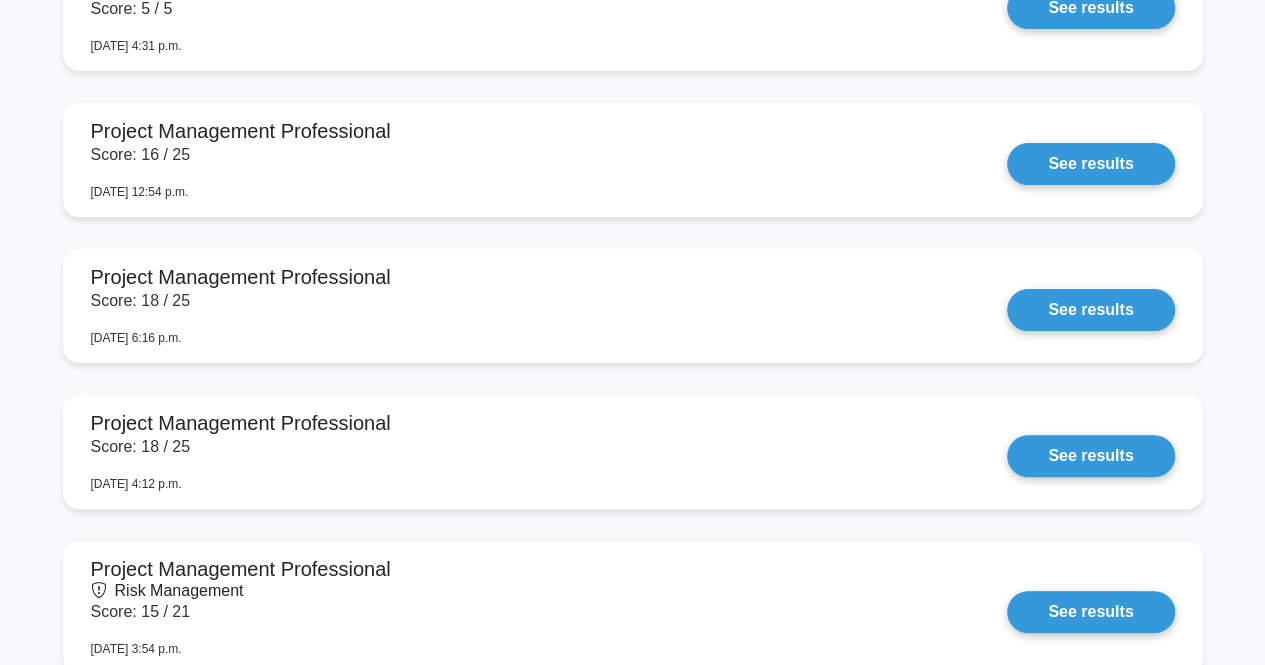scroll, scrollTop: 3878, scrollLeft: 0, axis: vertical 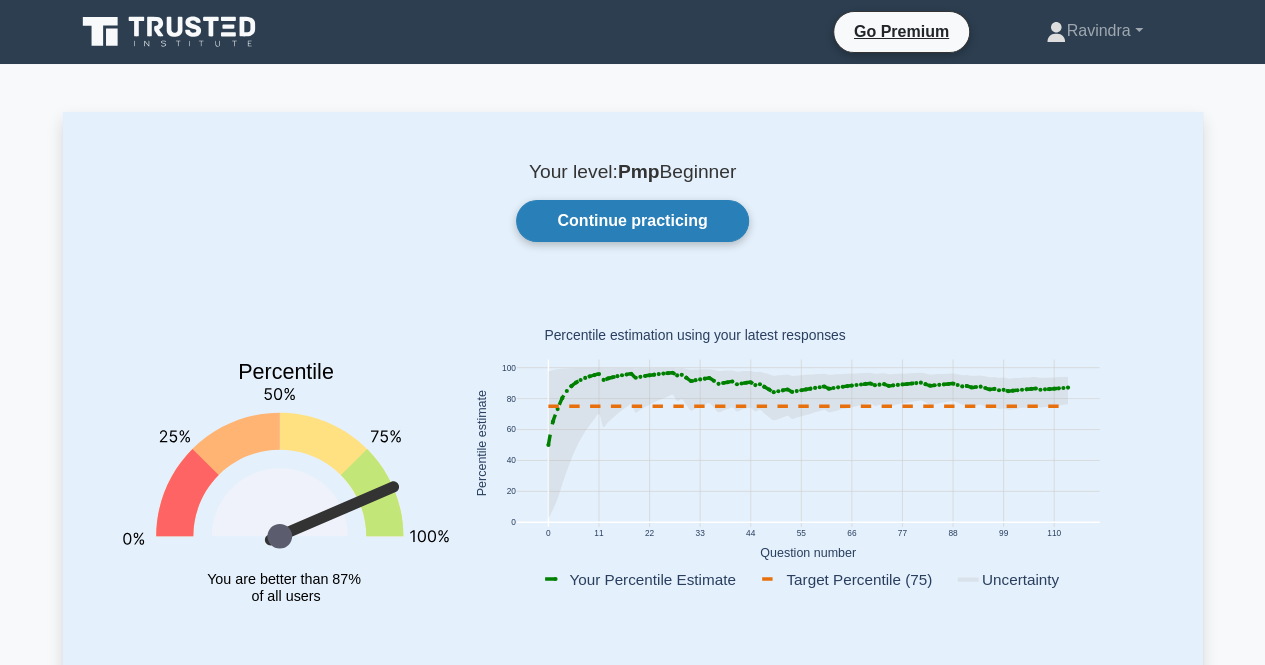 click on "Continue practicing" at bounding box center (632, 221) 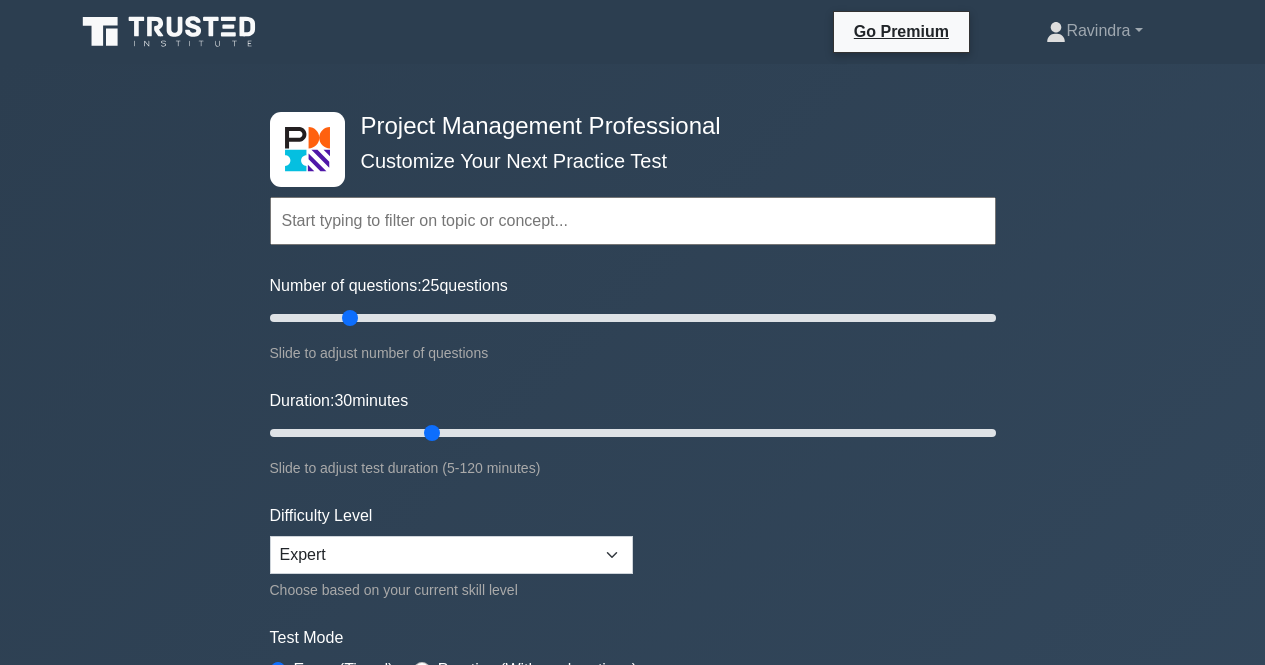 scroll, scrollTop: 0, scrollLeft: 0, axis: both 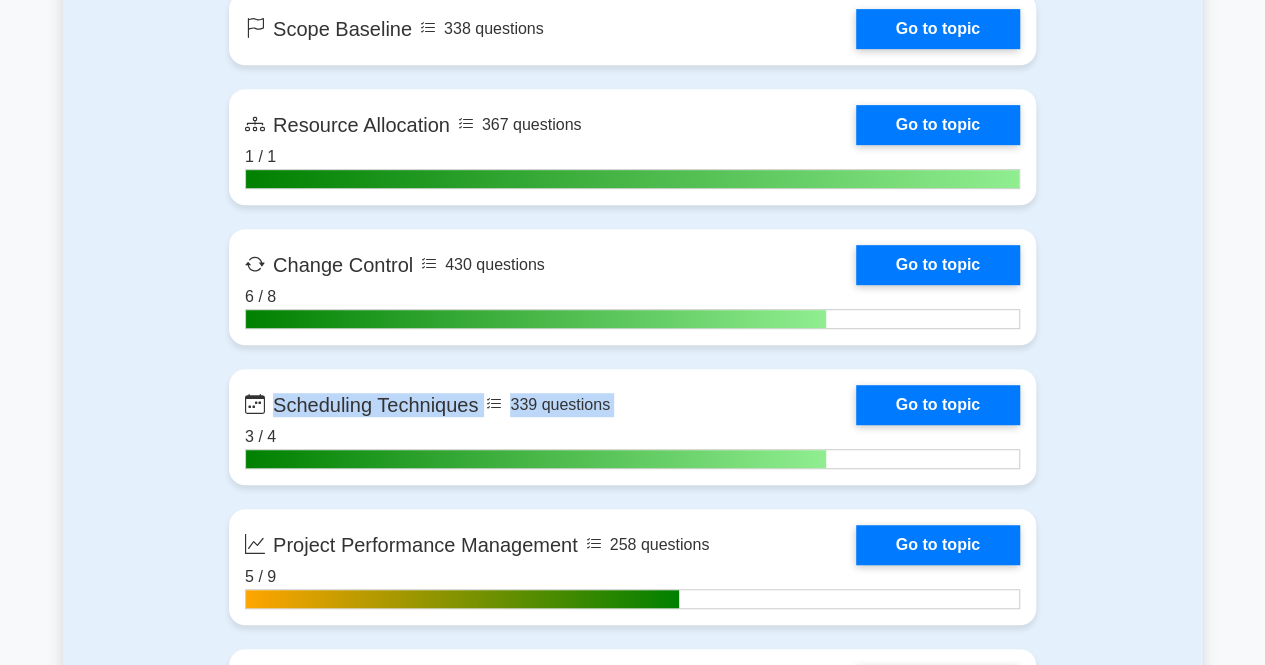 drag, startPoint x: 1244, startPoint y: 322, endPoint x: 1249, endPoint y: 380, distance: 58.21512 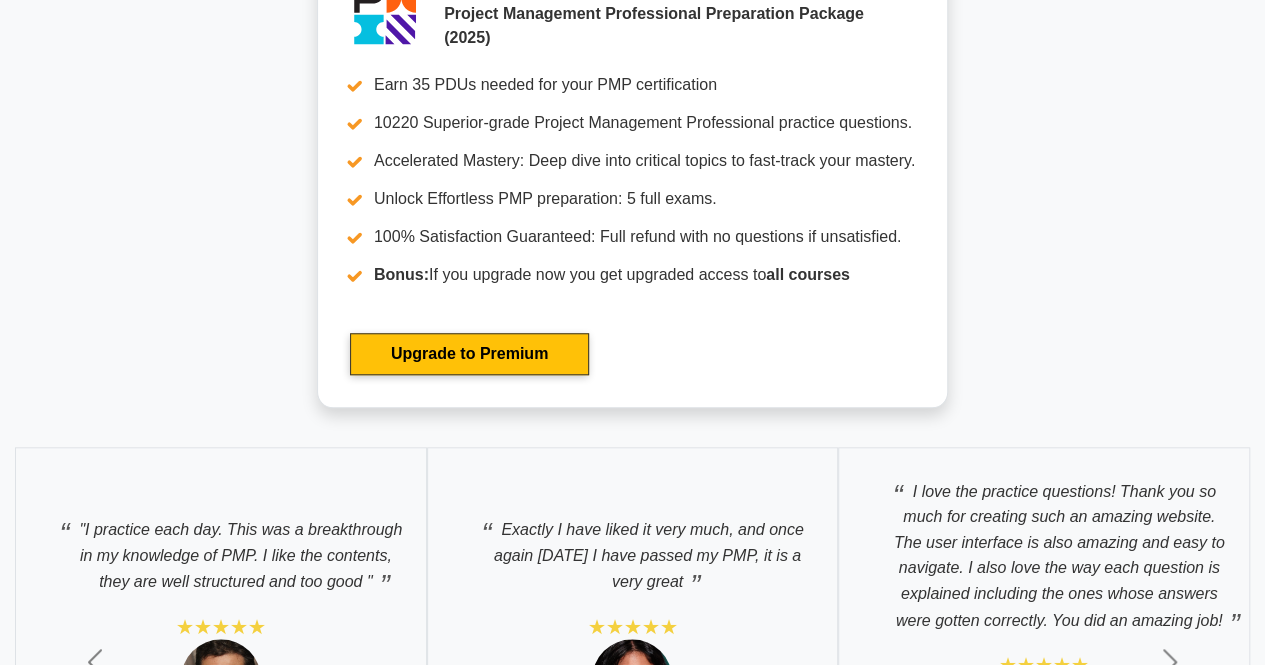 scroll, scrollTop: 8252, scrollLeft: 0, axis: vertical 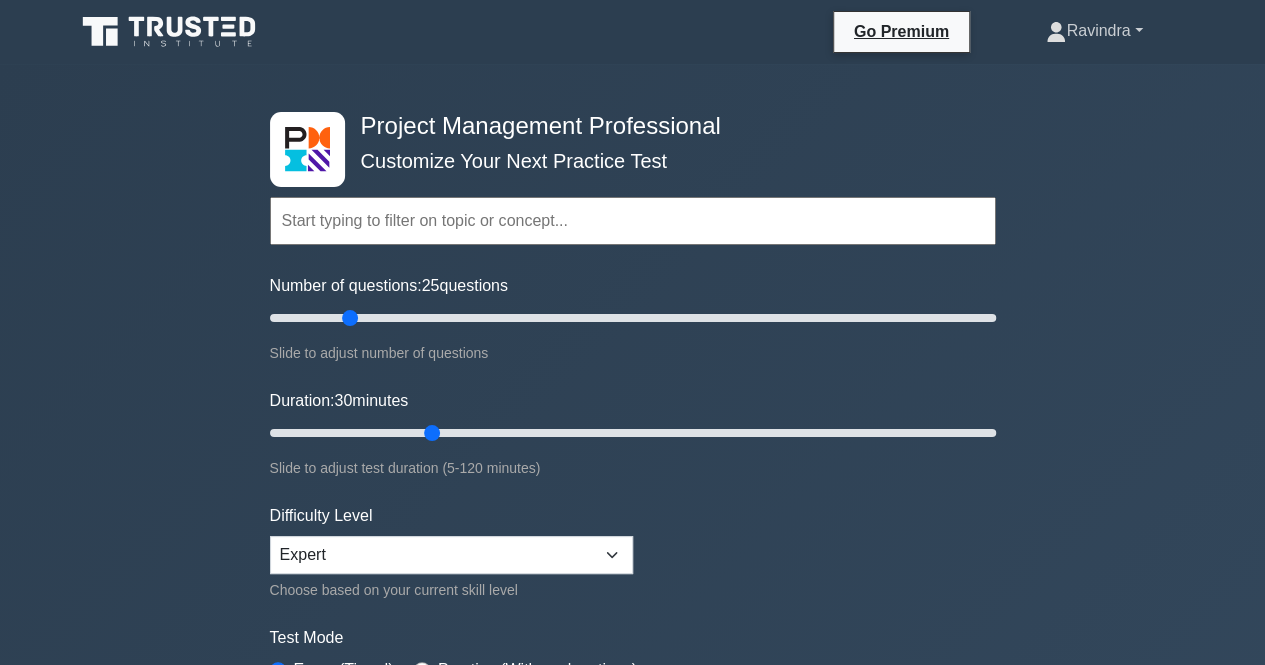 click on "Ravindra" at bounding box center (1094, 31) 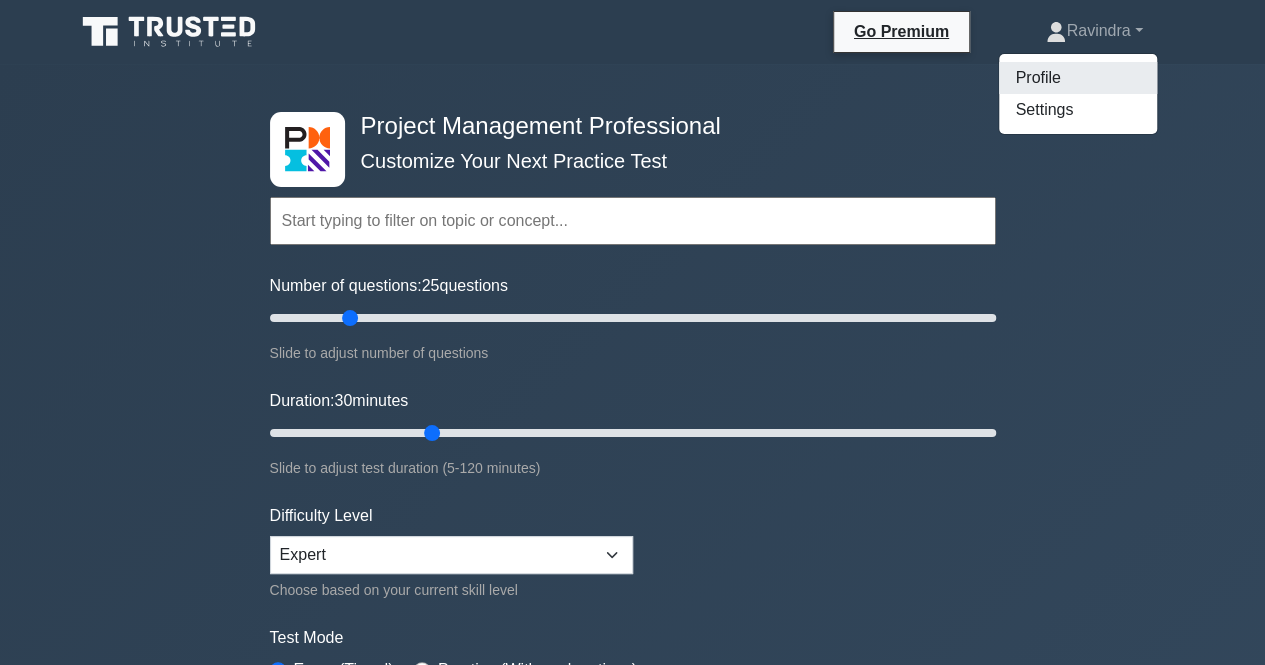 click on "Profile" at bounding box center [1078, 78] 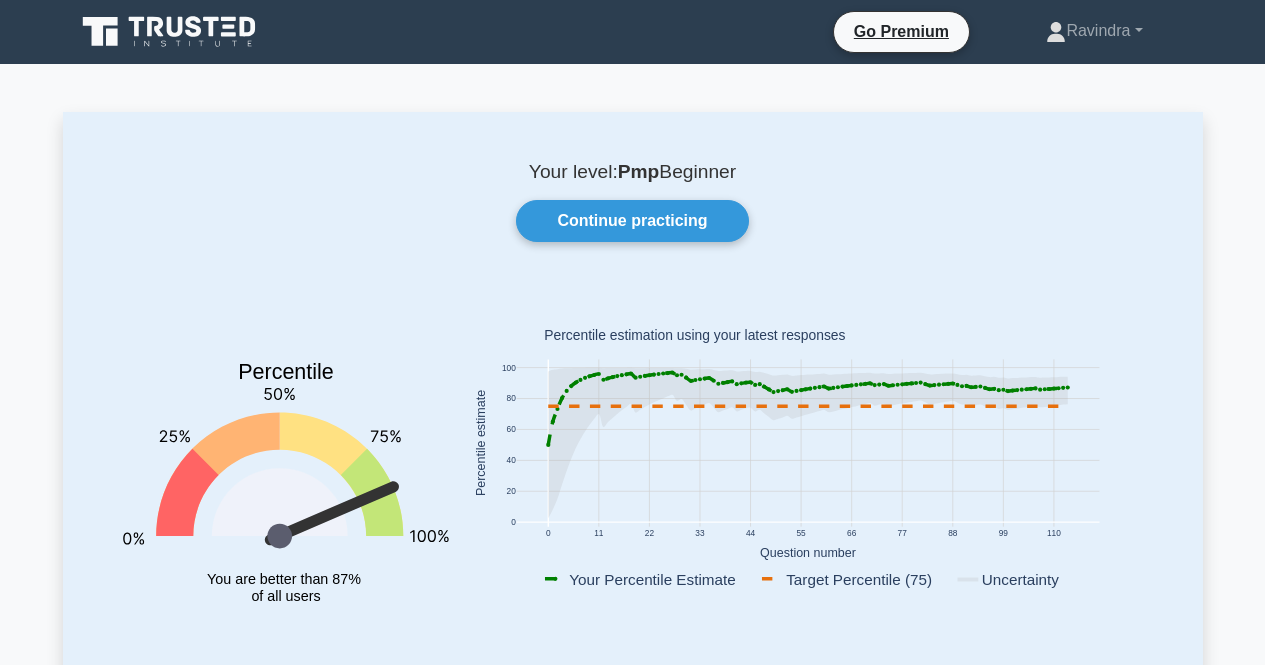 scroll, scrollTop: 0, scrollLeft: 0, axis: both 